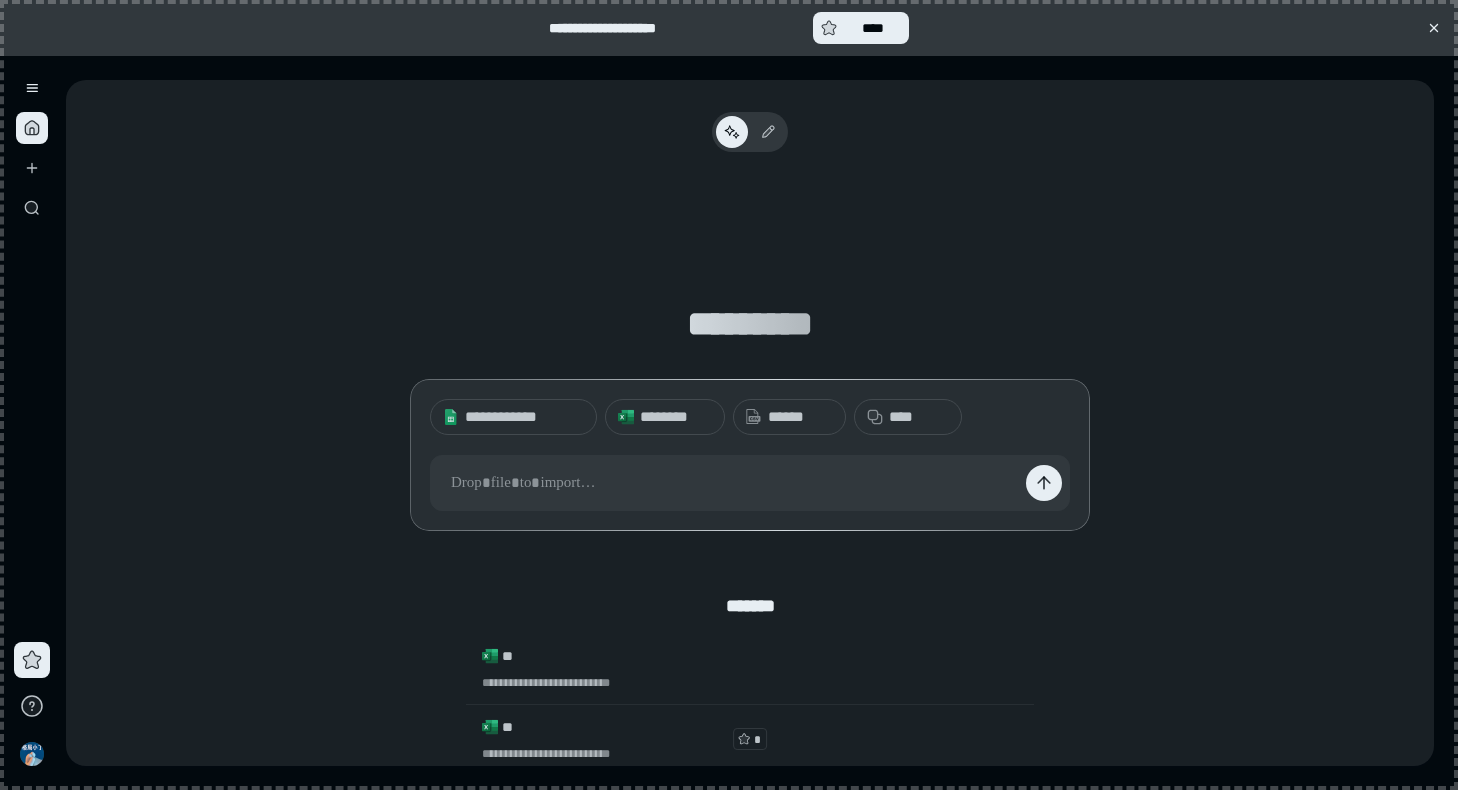 scroll, scrollTop: 0, scrollLeft: 0, axis: both 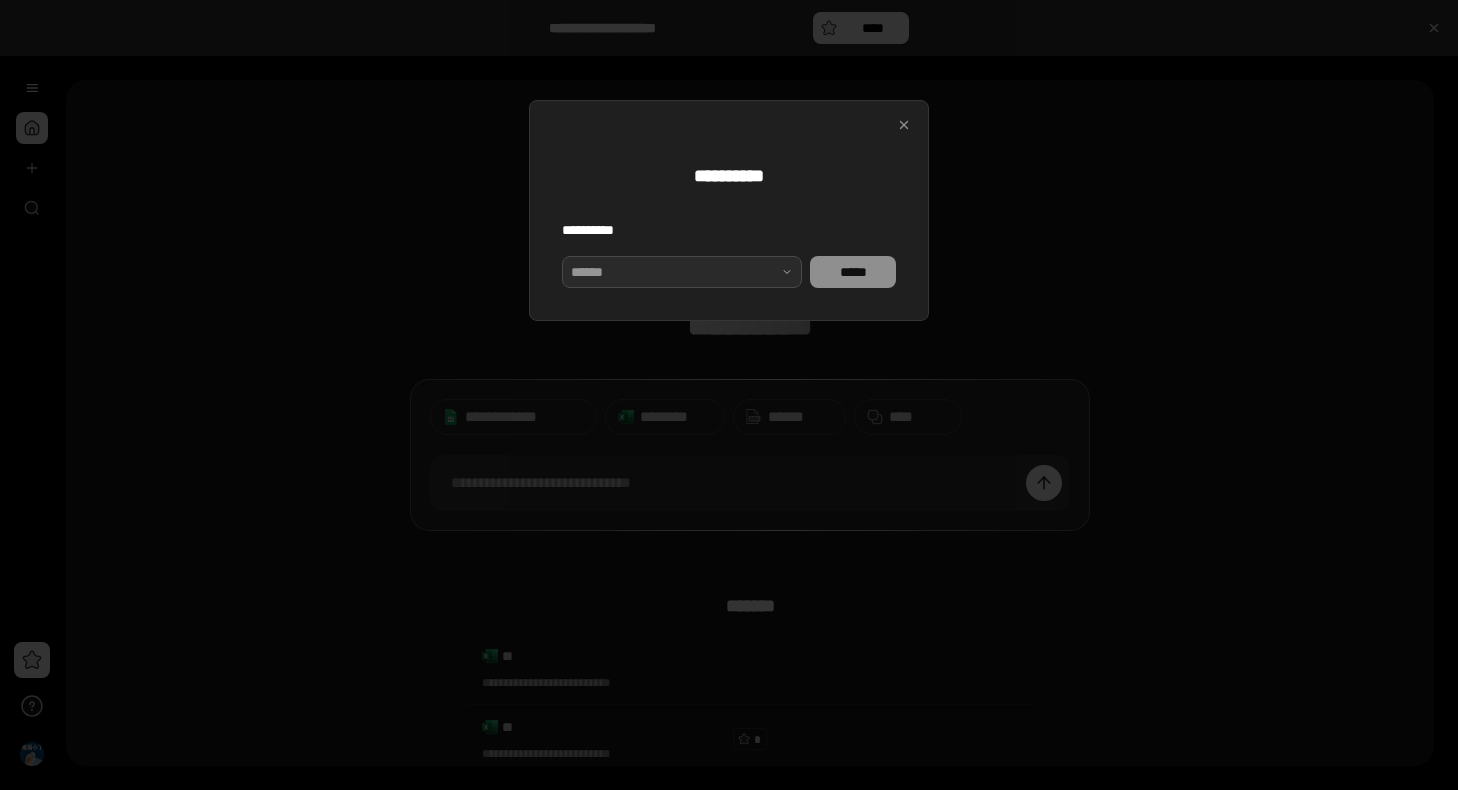 click at bounding box center (682, 272) 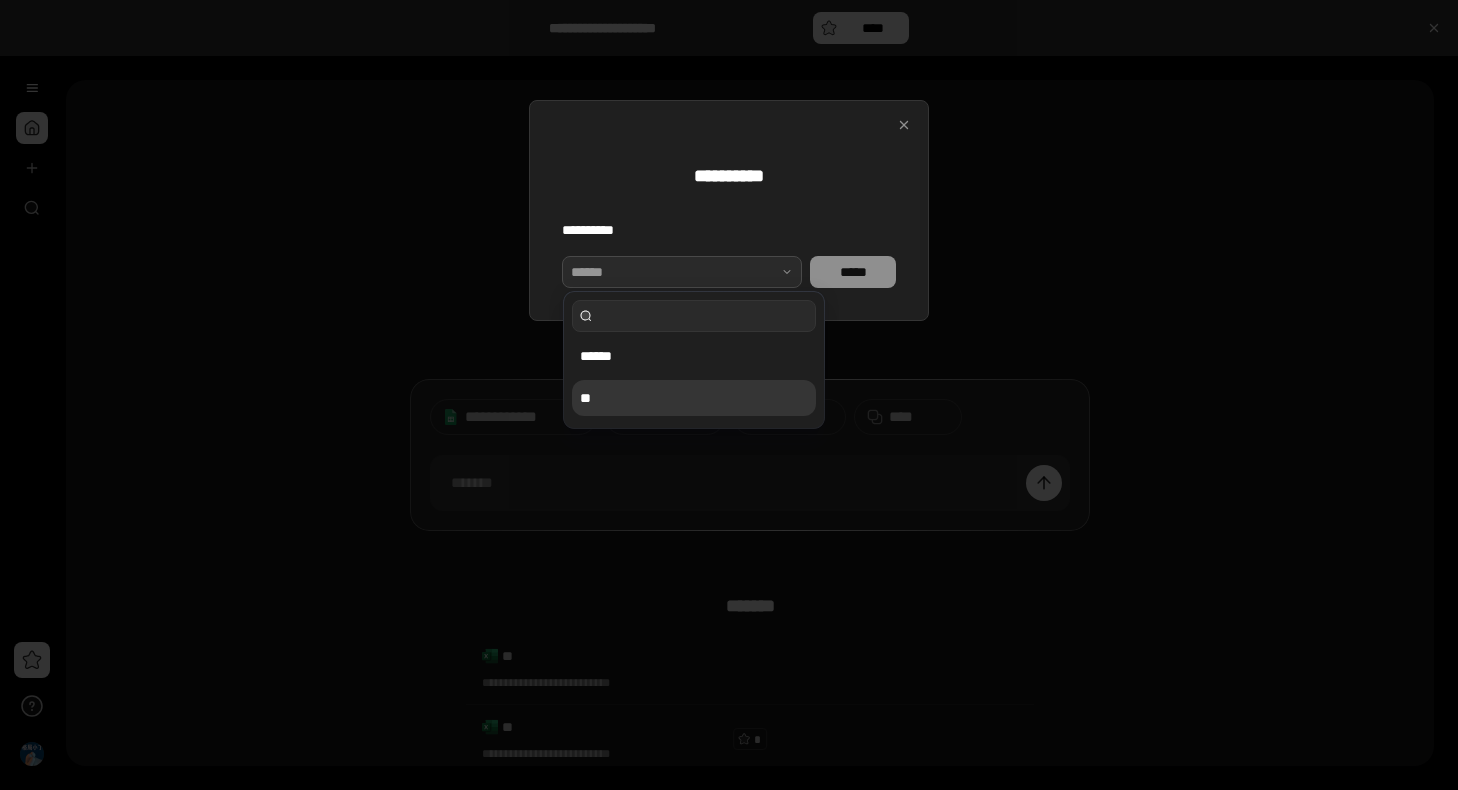 drag, startPoint x: 661, startPoint y: 398, endPoint x: 730, endPoint y: 368, distance: 75.23962 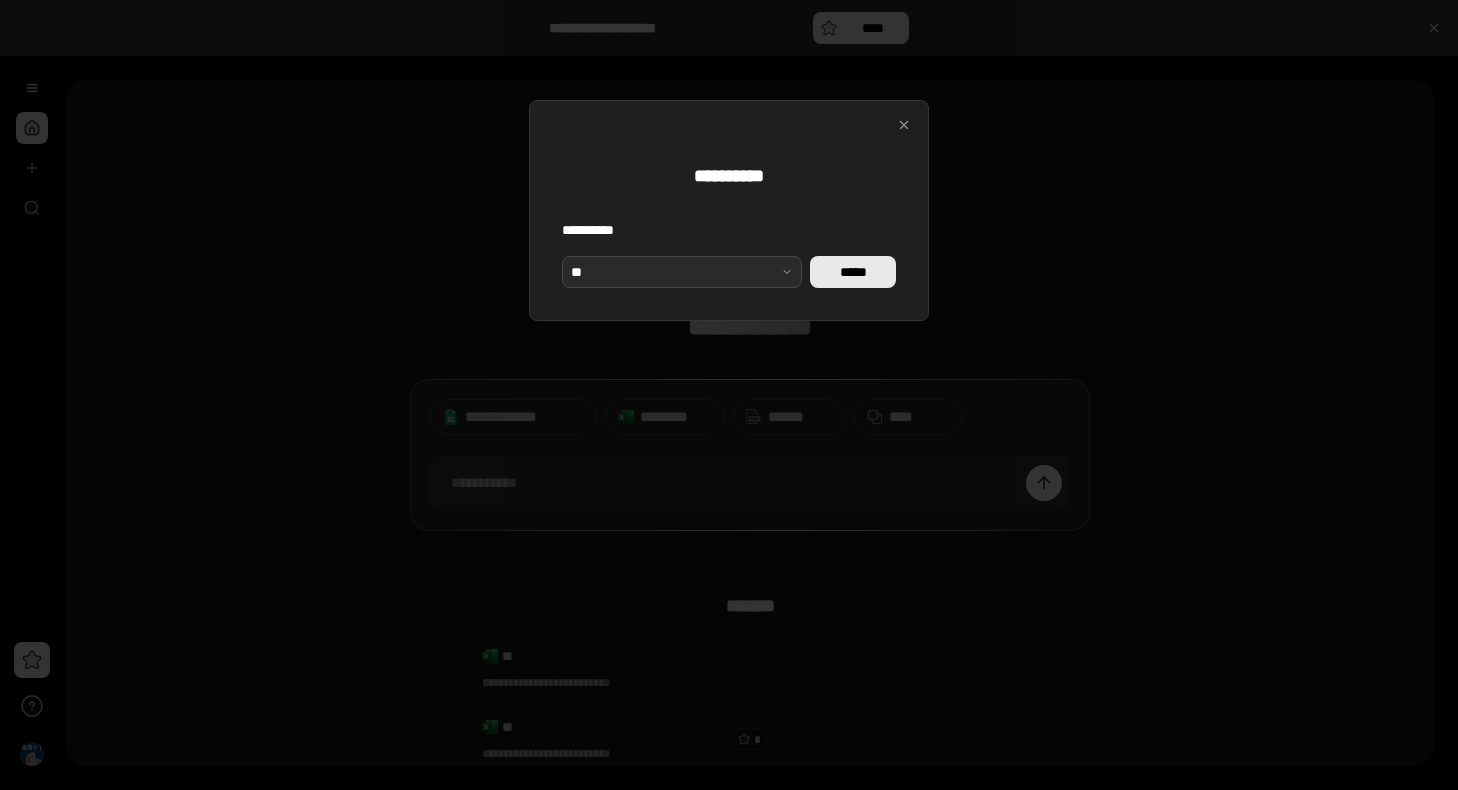 click on "*****" at bounding box center (853, 272) 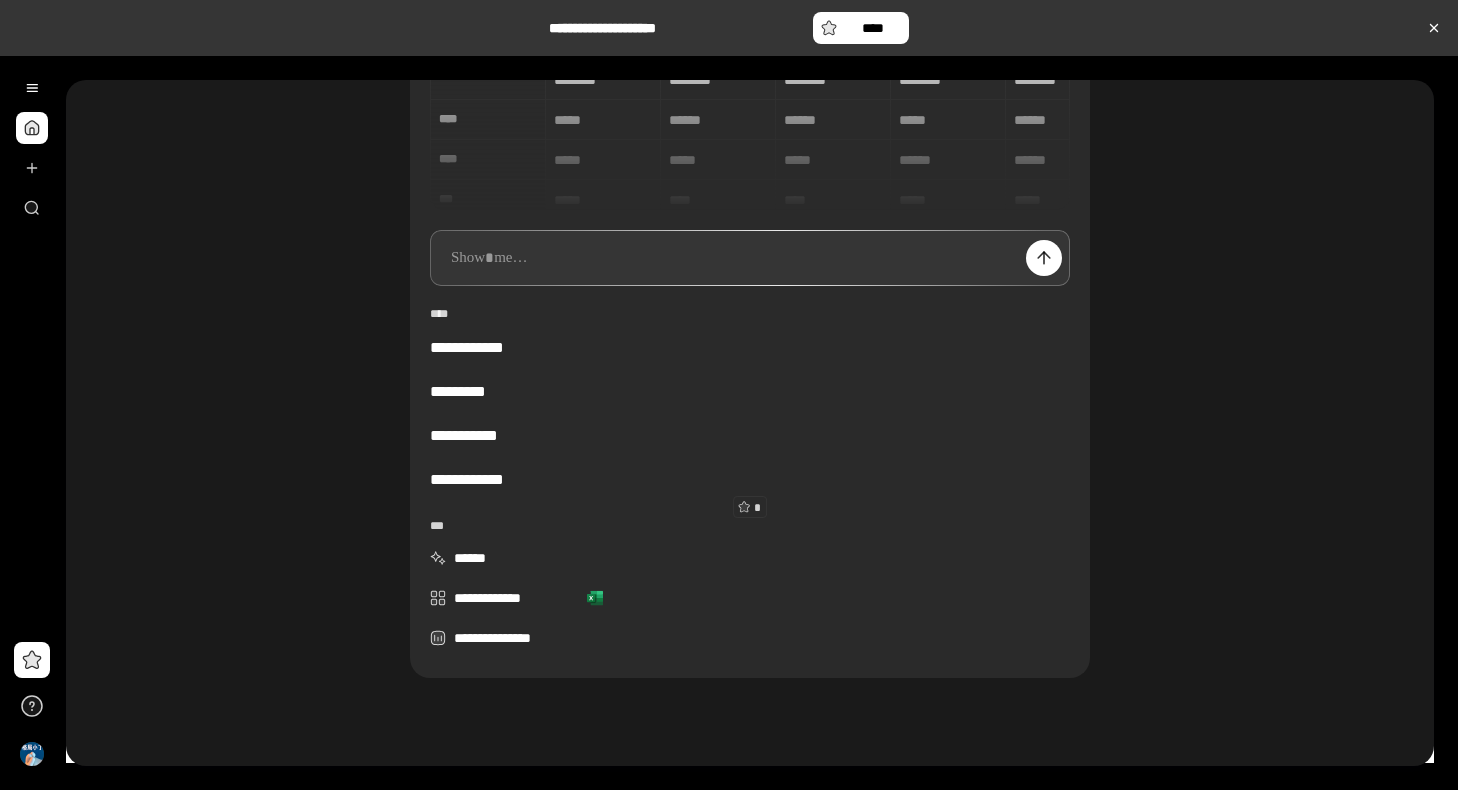 scroll, scrollTop: 239, scrollLeft: 0, axis: vertical 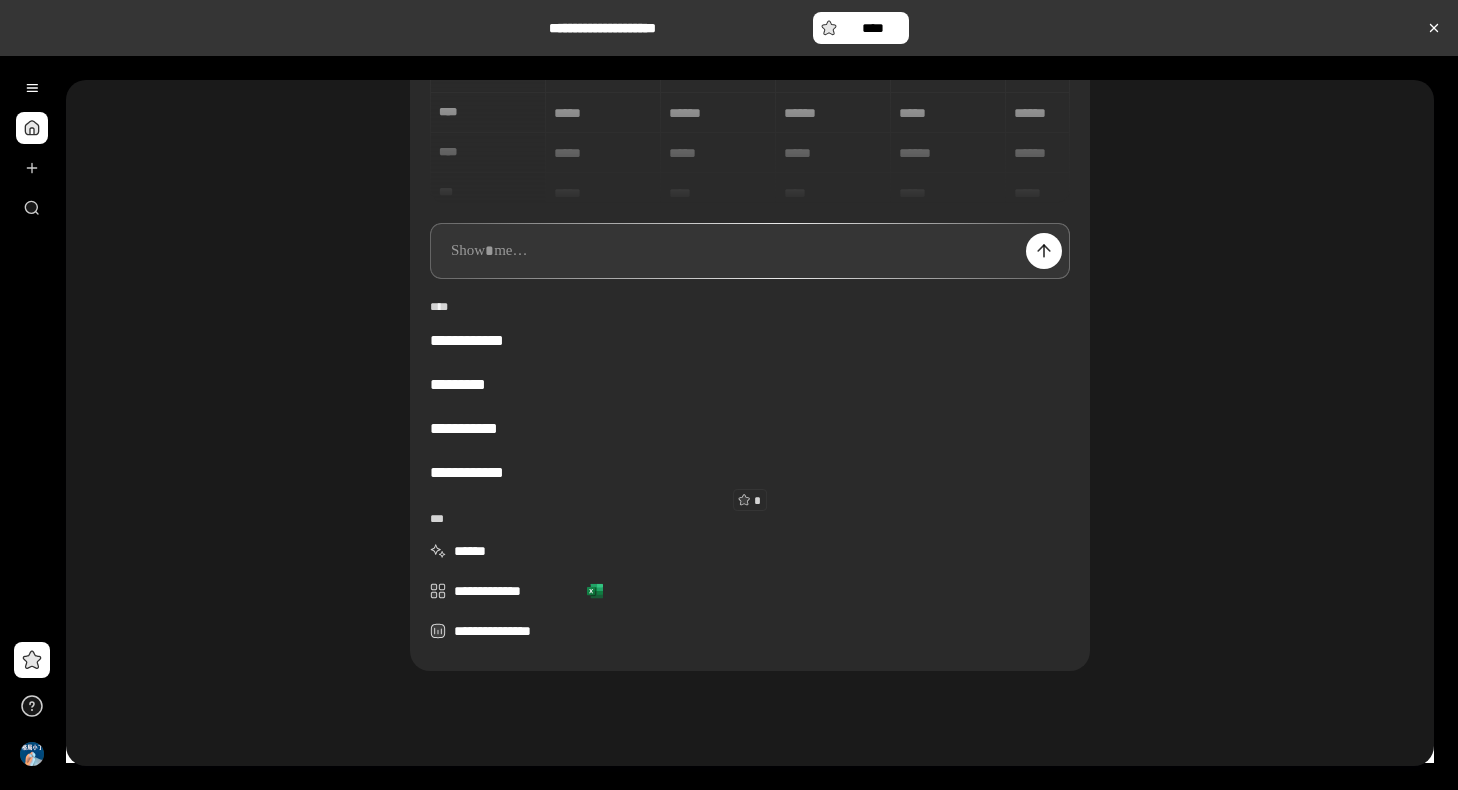 click at bounding box center (750, 251) 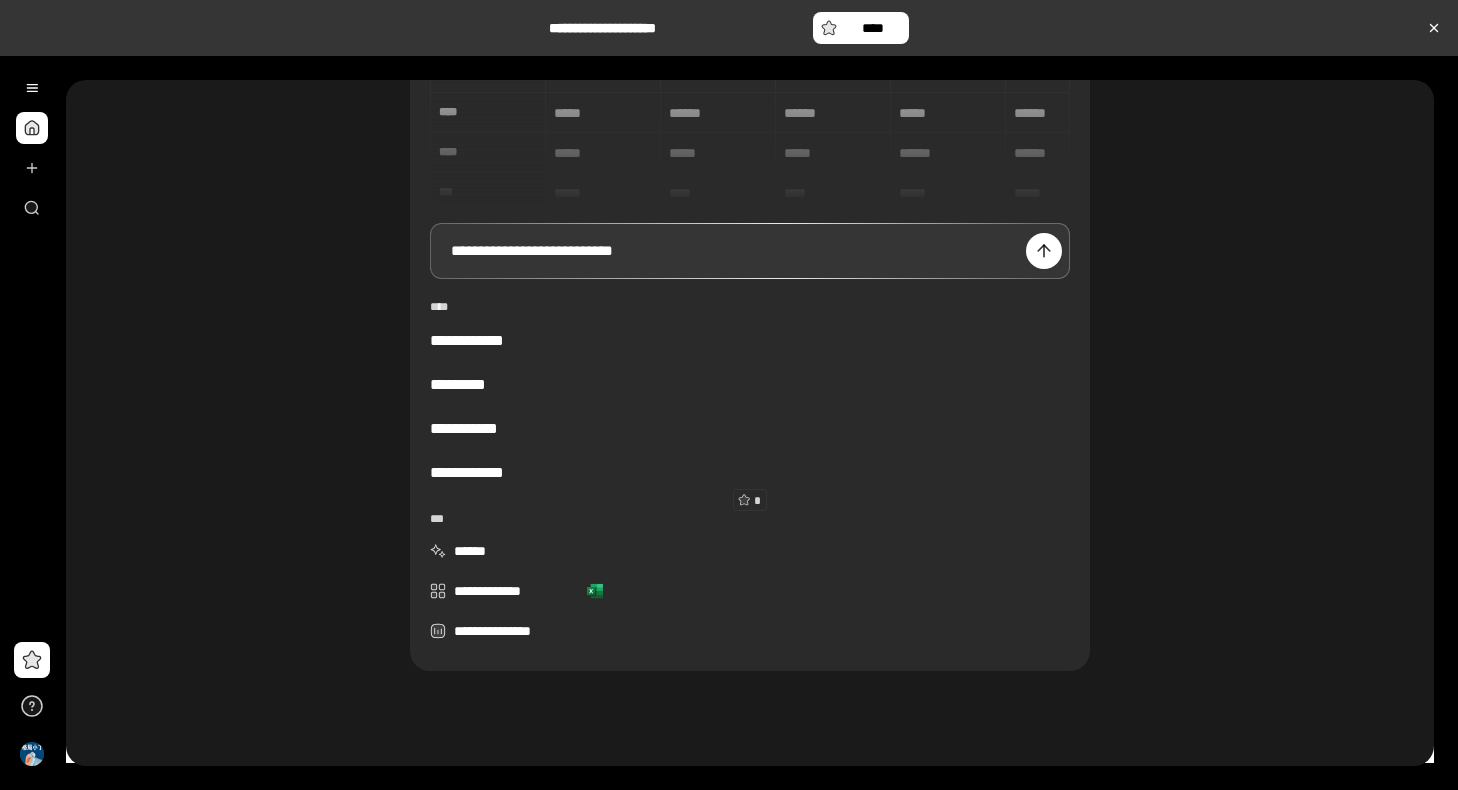click on "**********" at bounding box center (750, 251) 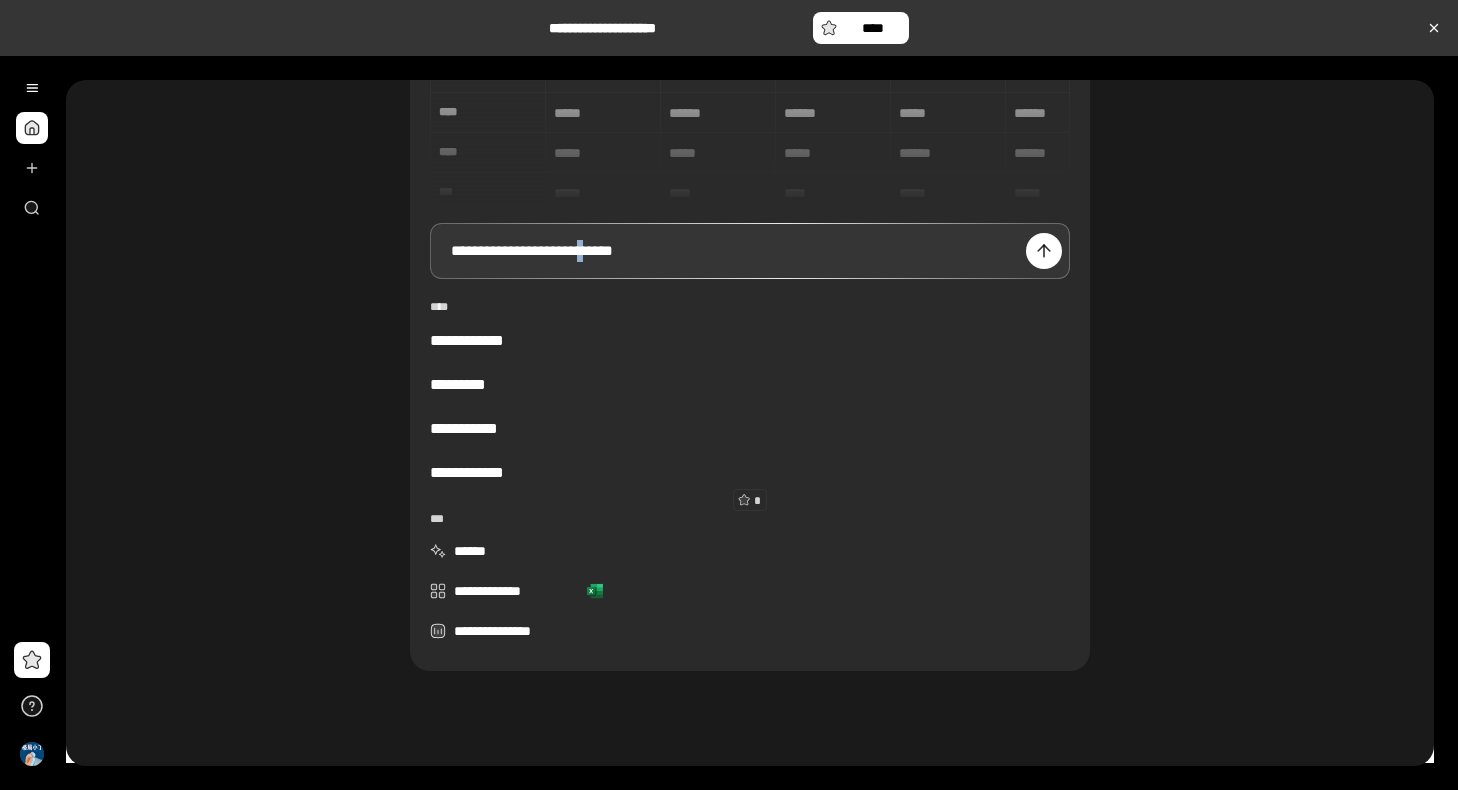 click on "**********" at bounding box center [750, 251] 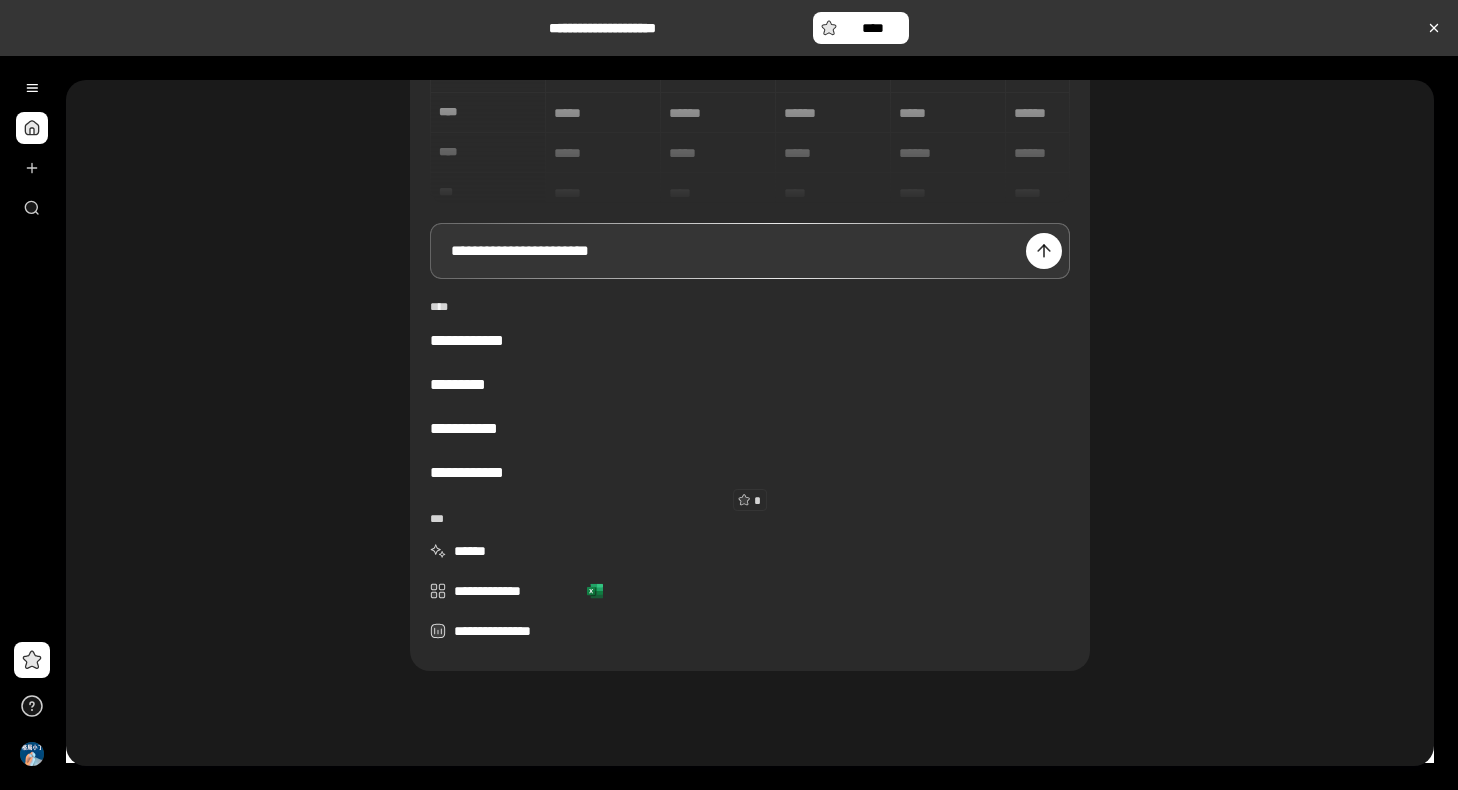 click on "**********" at bounding box center [750, 251] 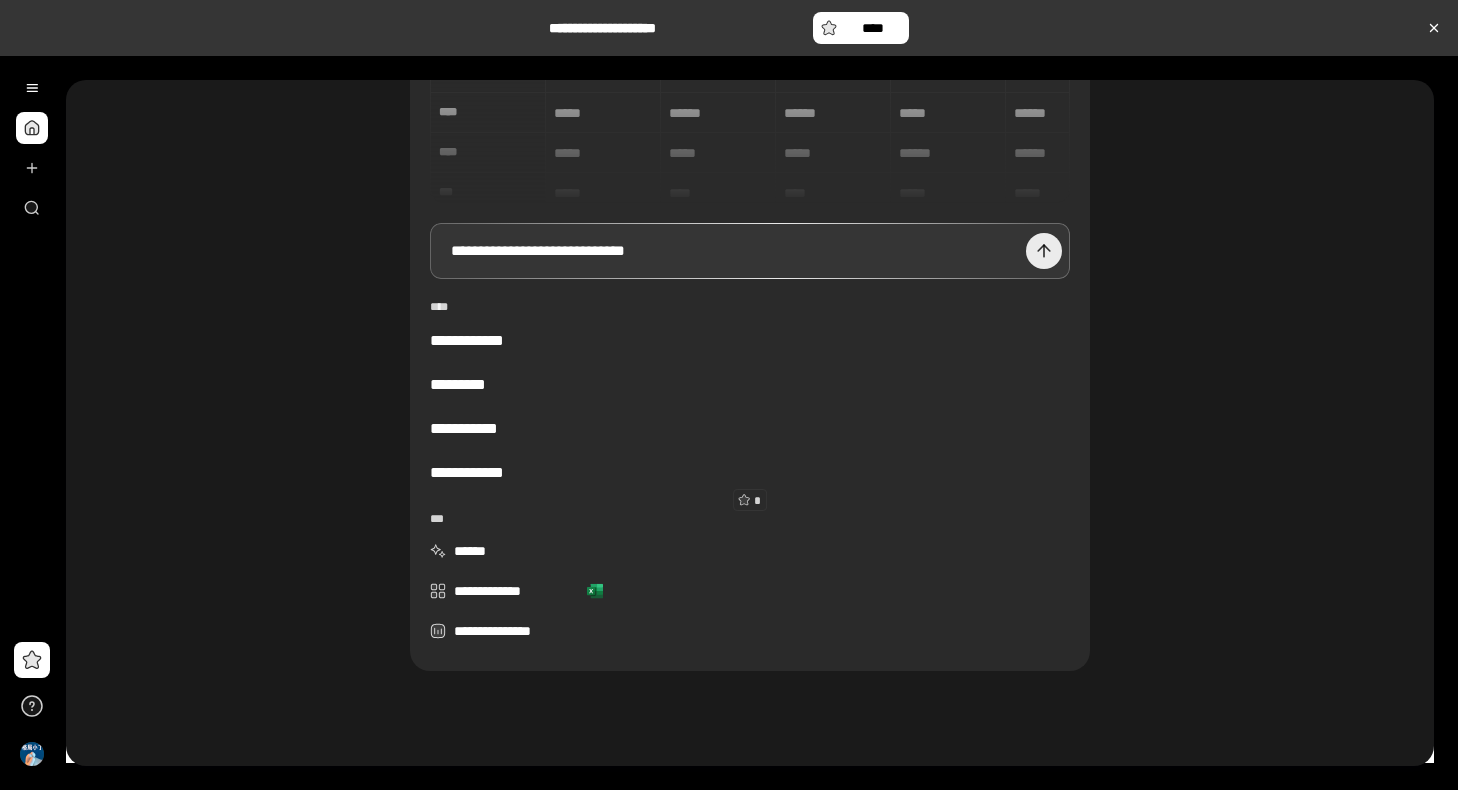 click at bounding box center (1044, 251) 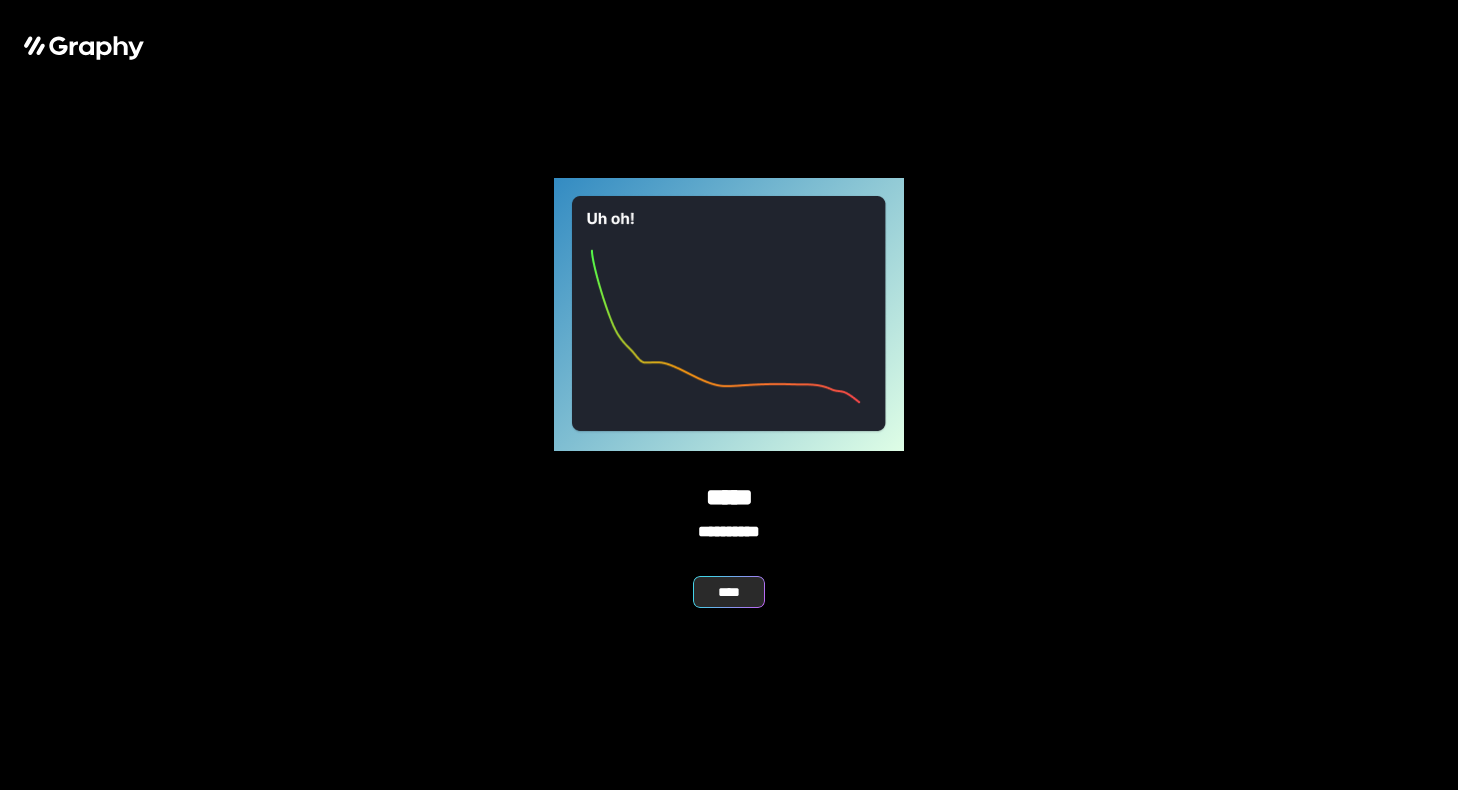 click on "****" at bounding box center [729, 592] 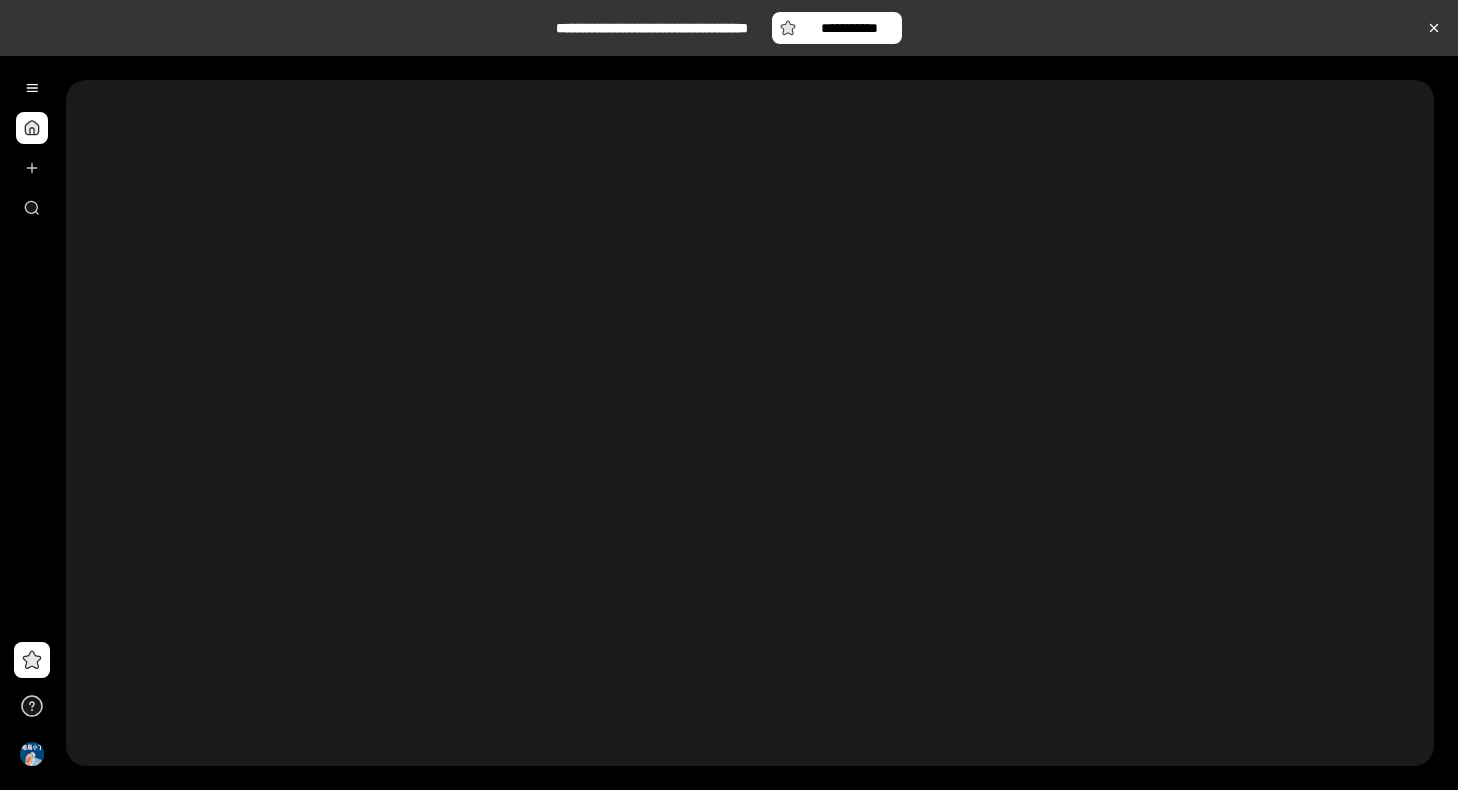 scroll, scrollTop: 0, scrollLeft: 0, axis: both 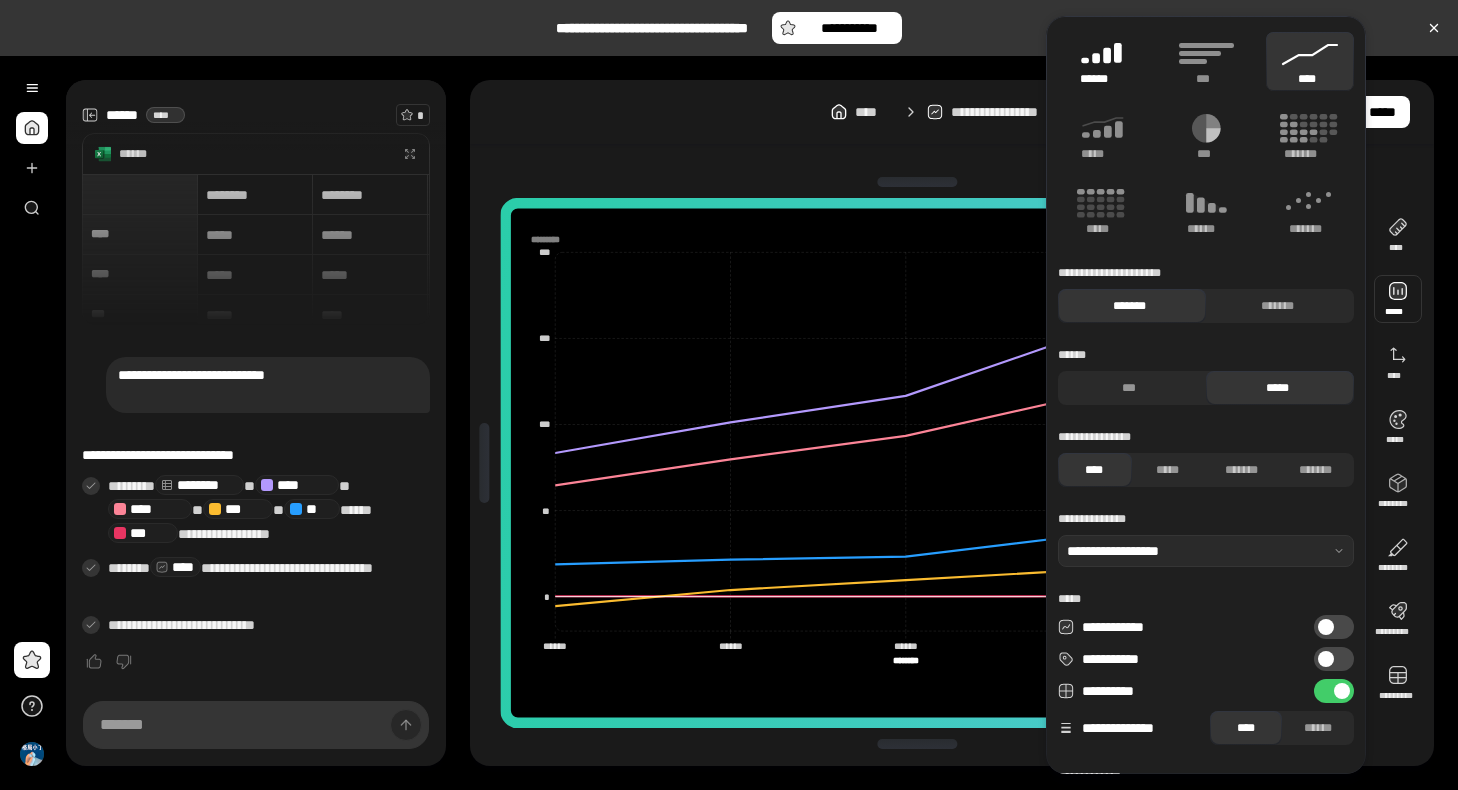 click 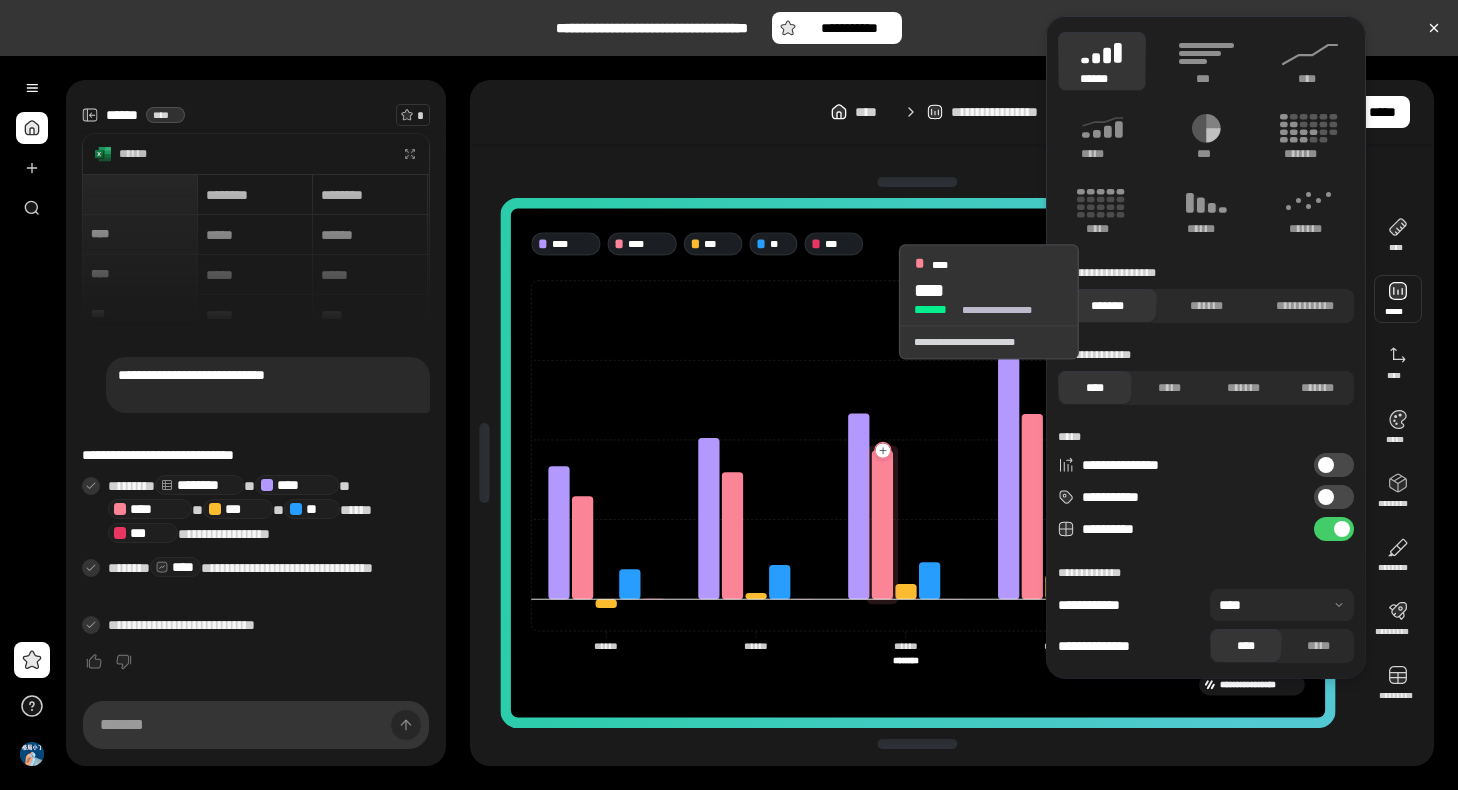 click 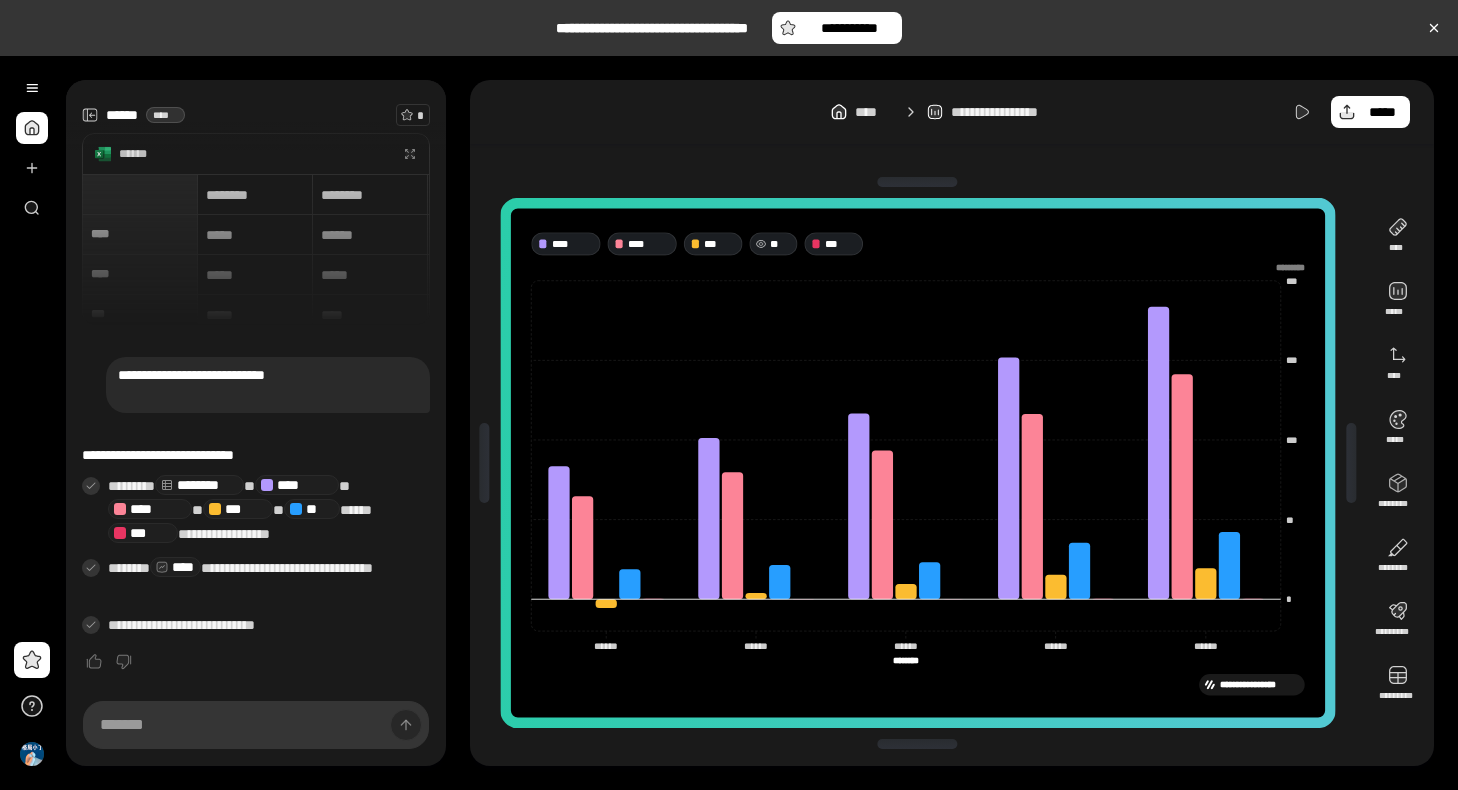 click on "**" at bounding box center [780, 244] 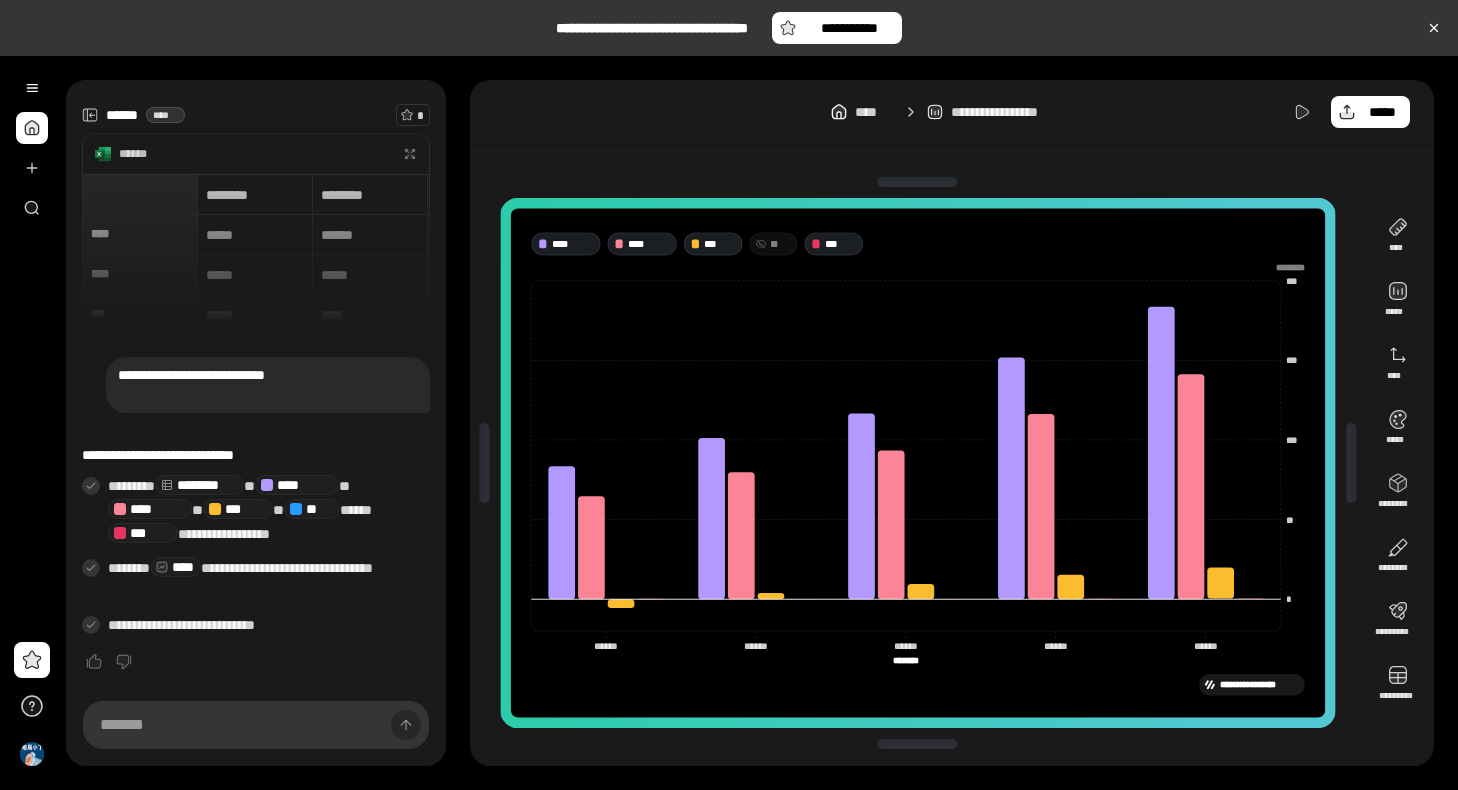 click on "**" at bounding box center [780, 244] 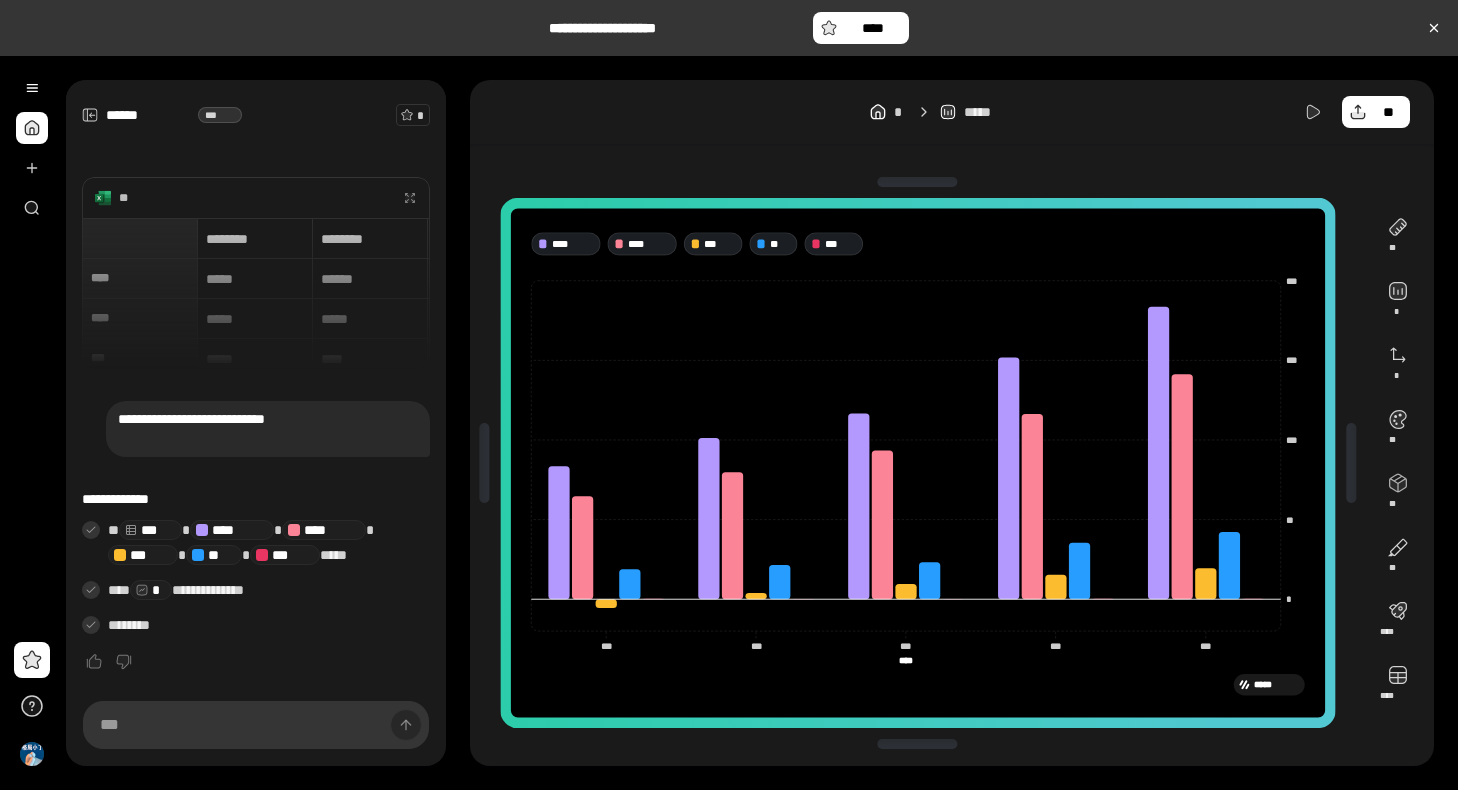click on "********* ***" 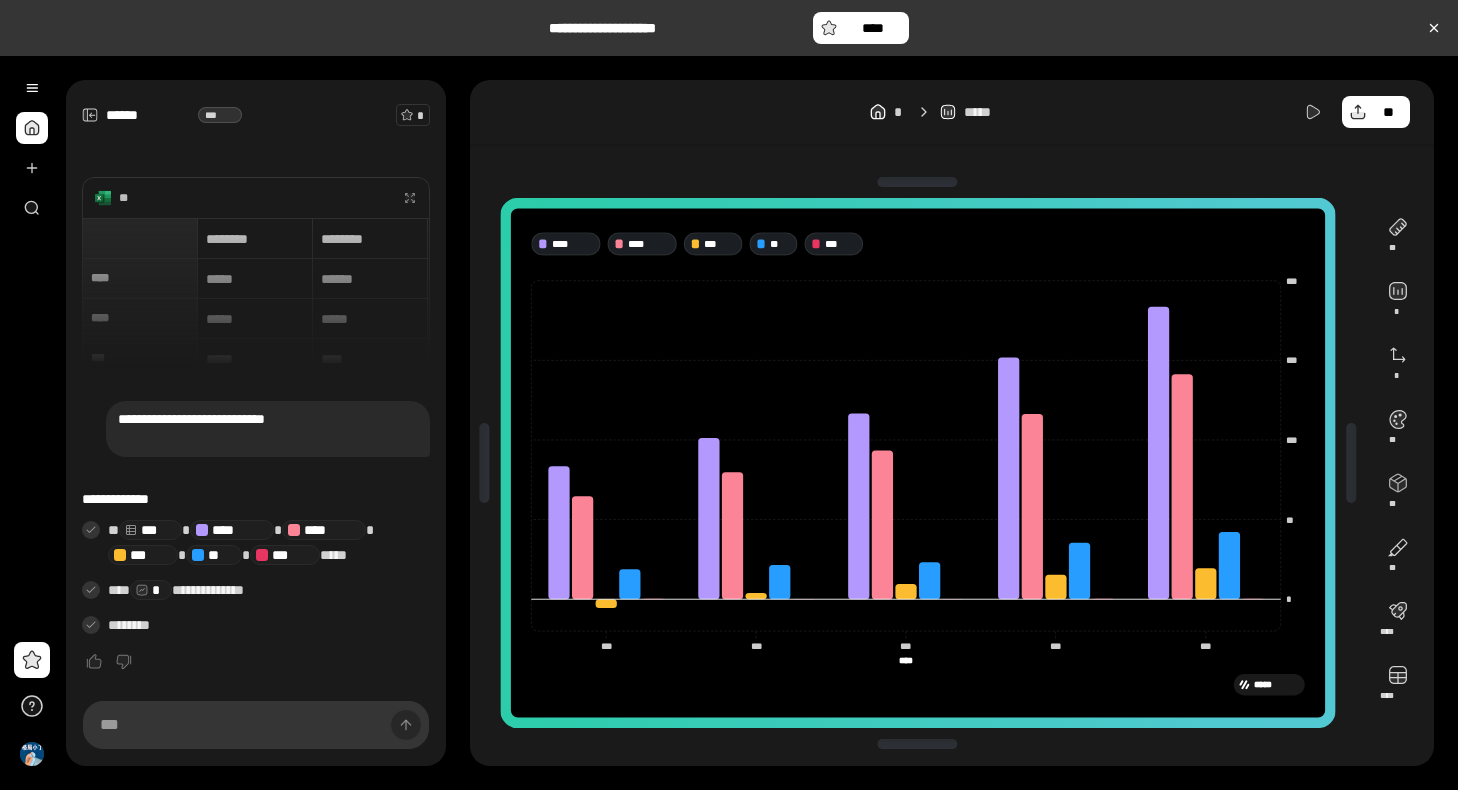 click on "********* ***" 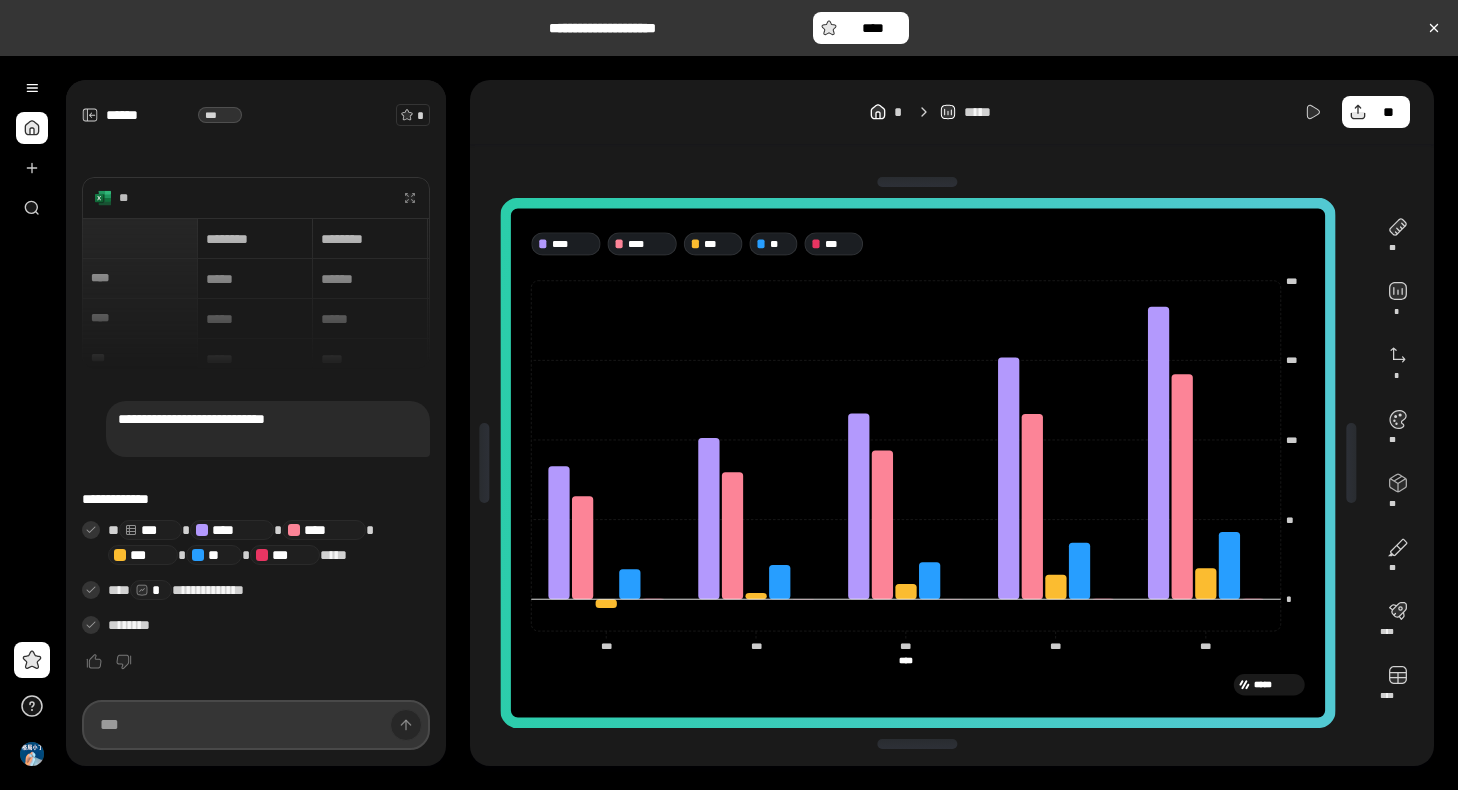 click at bounding box center (256, 725) 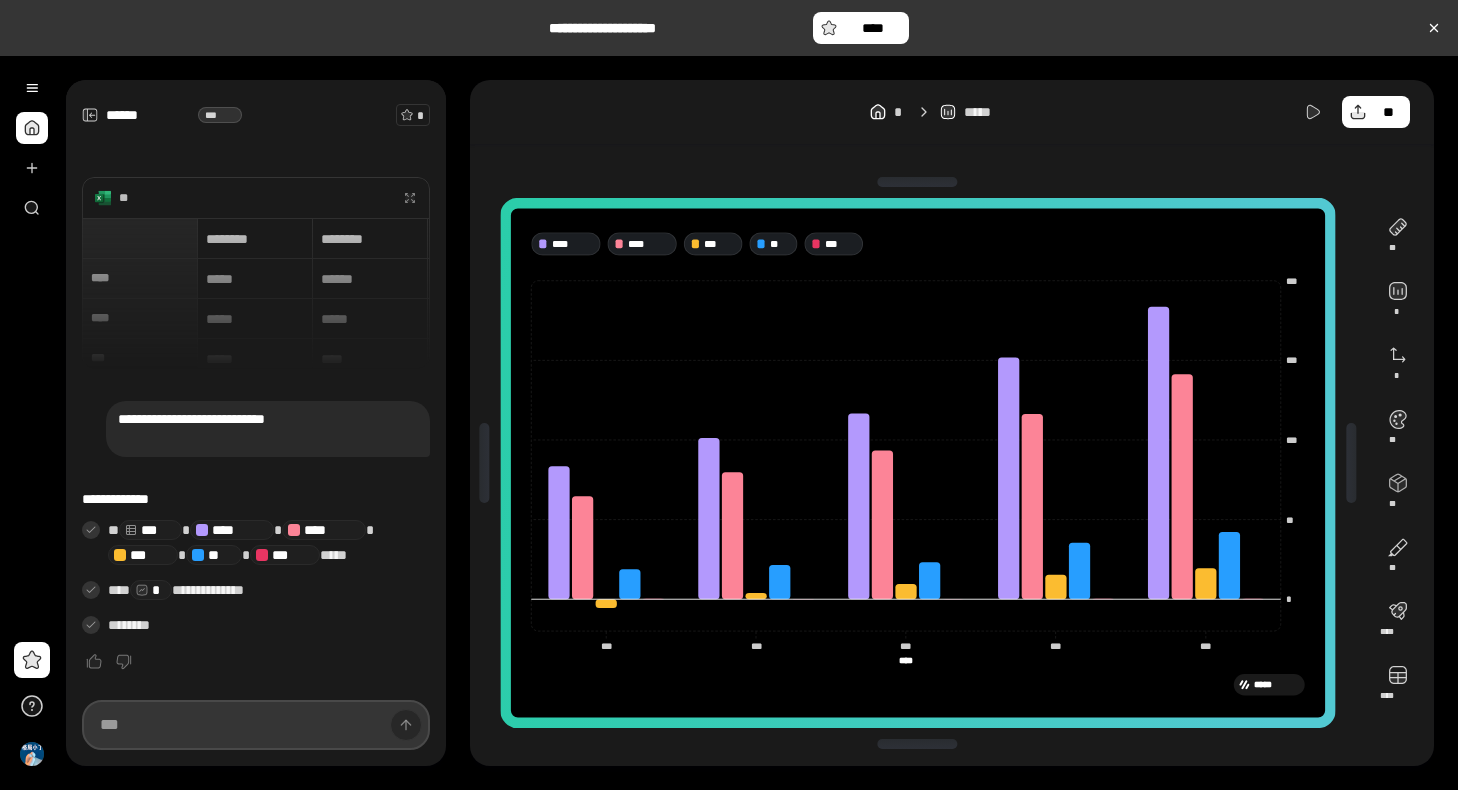click at bounding box center (256, 725) 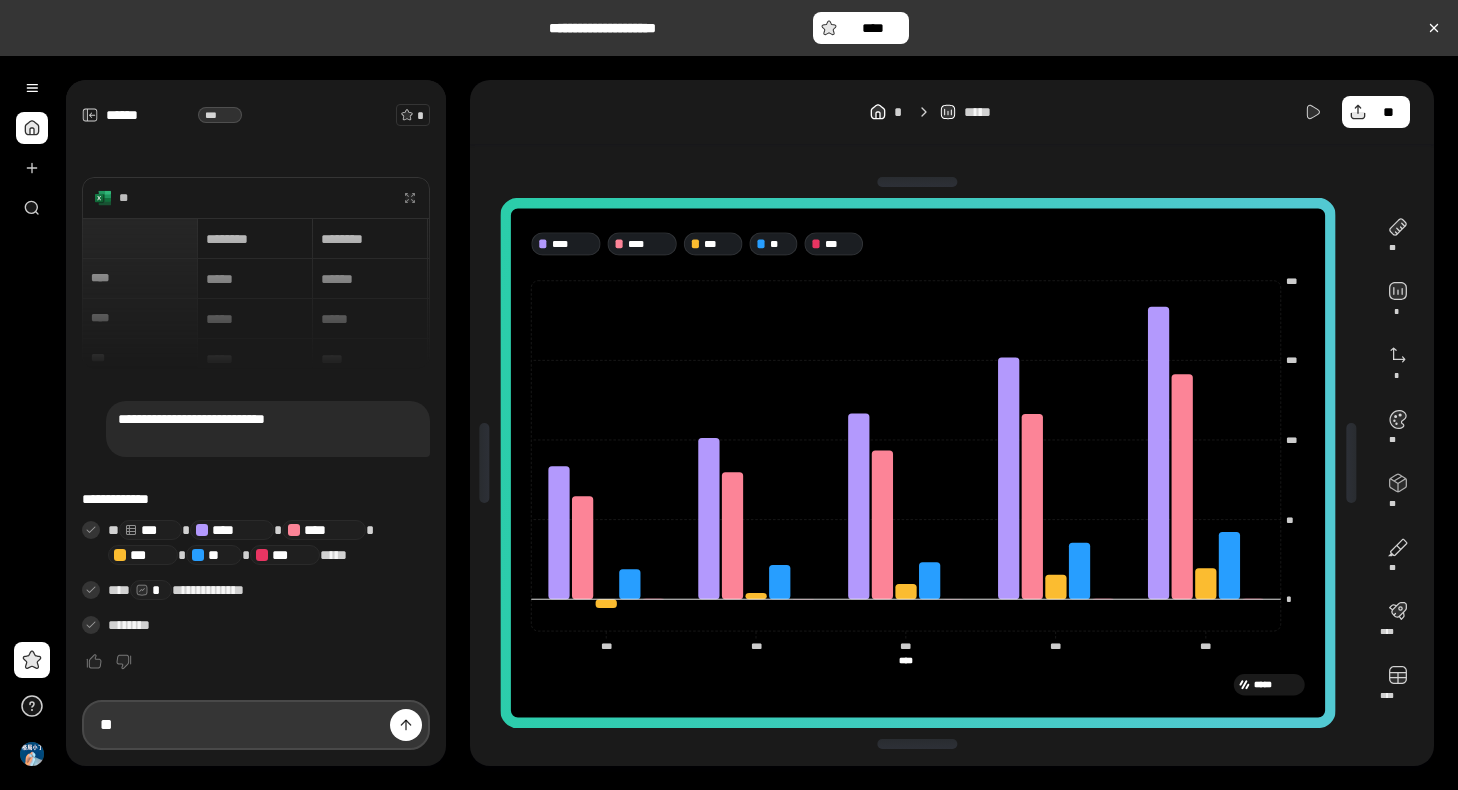 type on "*" 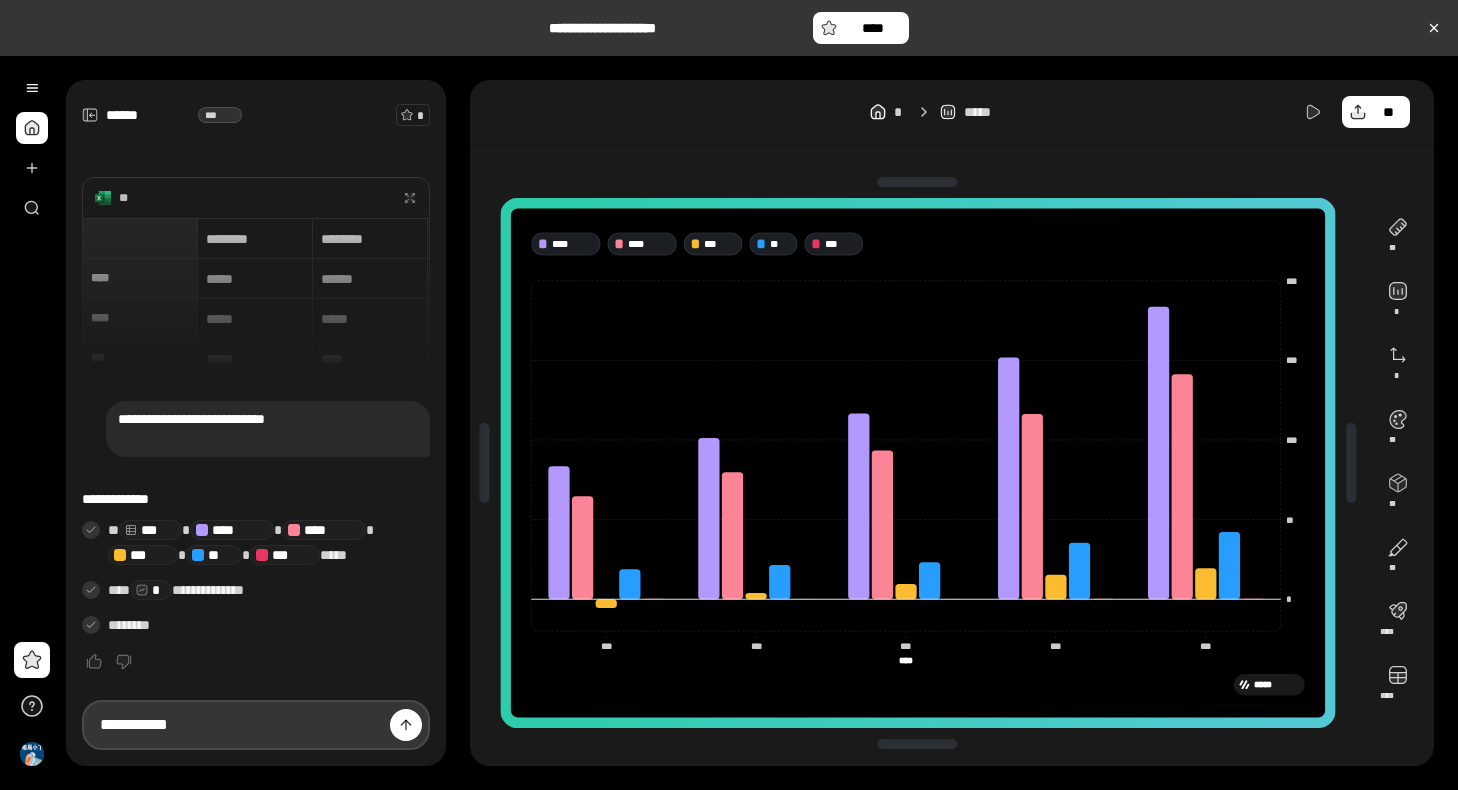type on "**********" 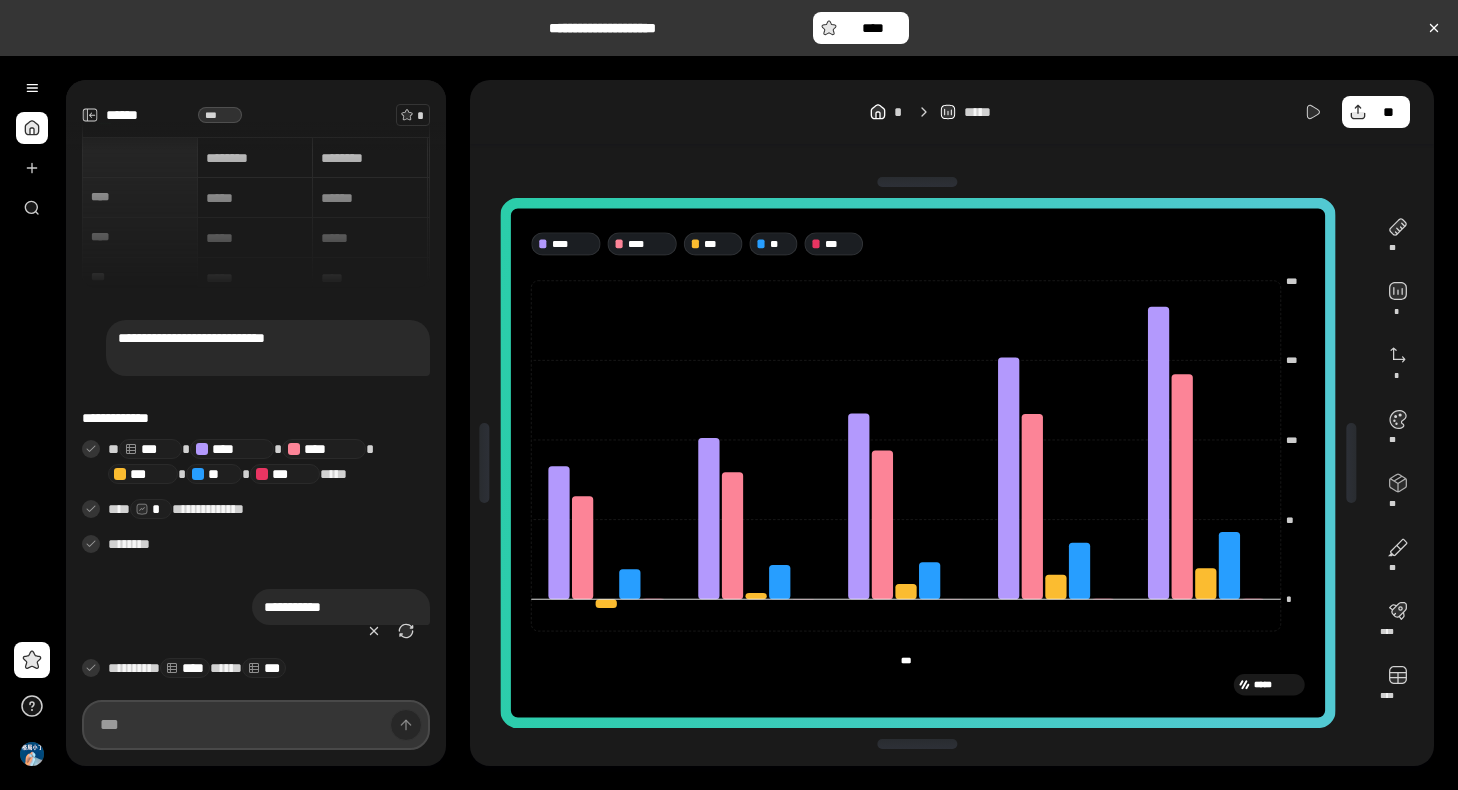 type on "****" 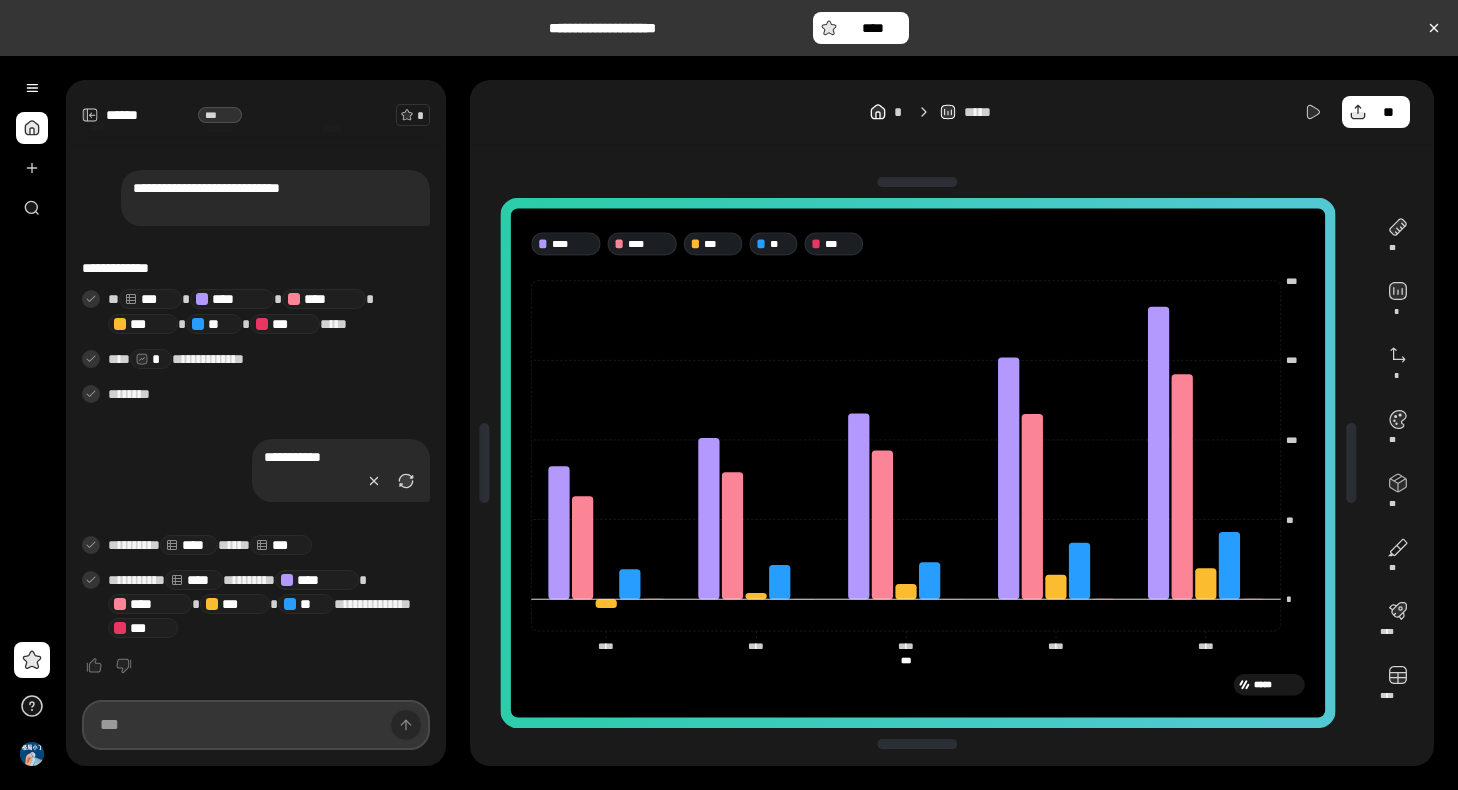 scroll, scrollTop: 130, scrollLeft: 0, axis: vertical 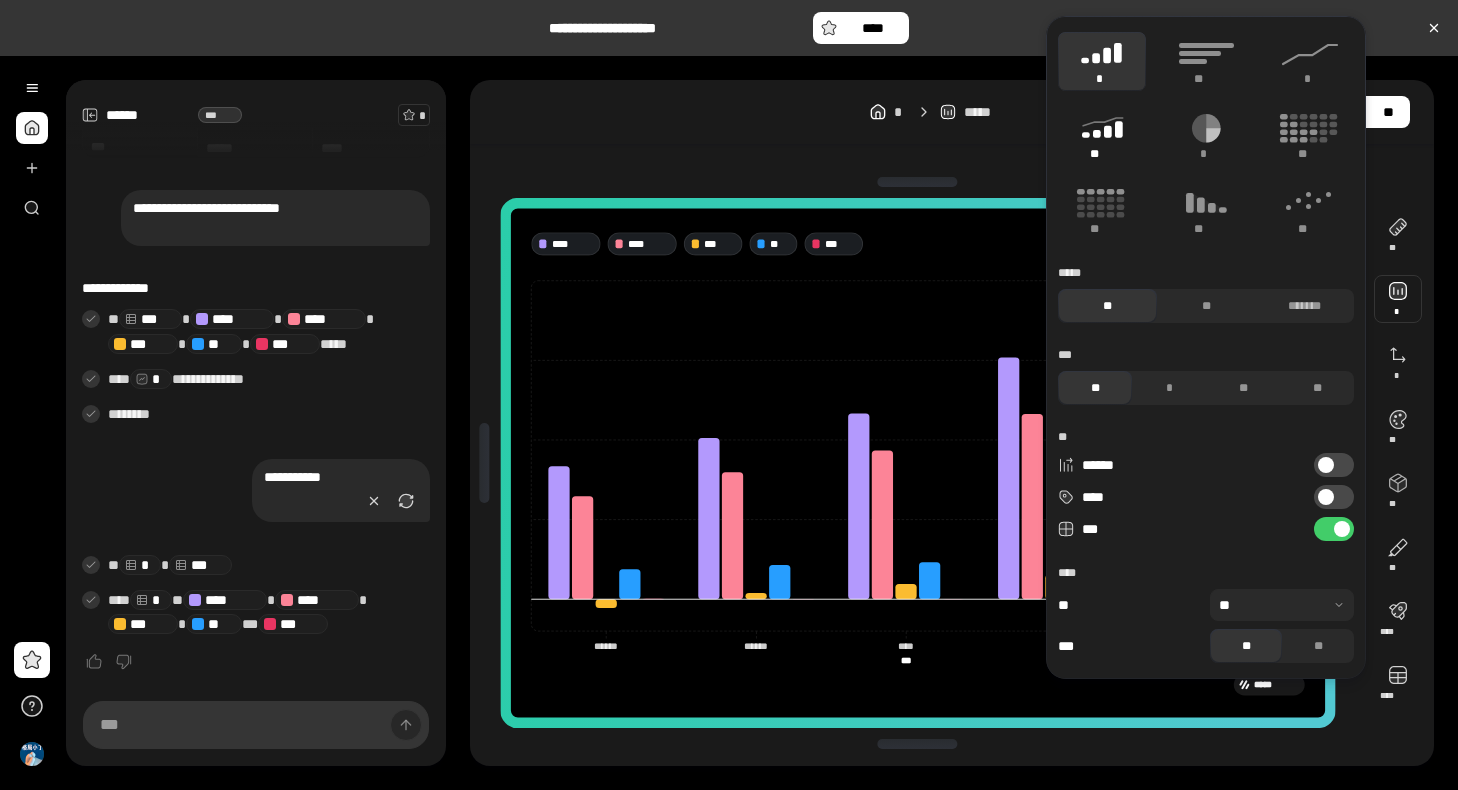 click 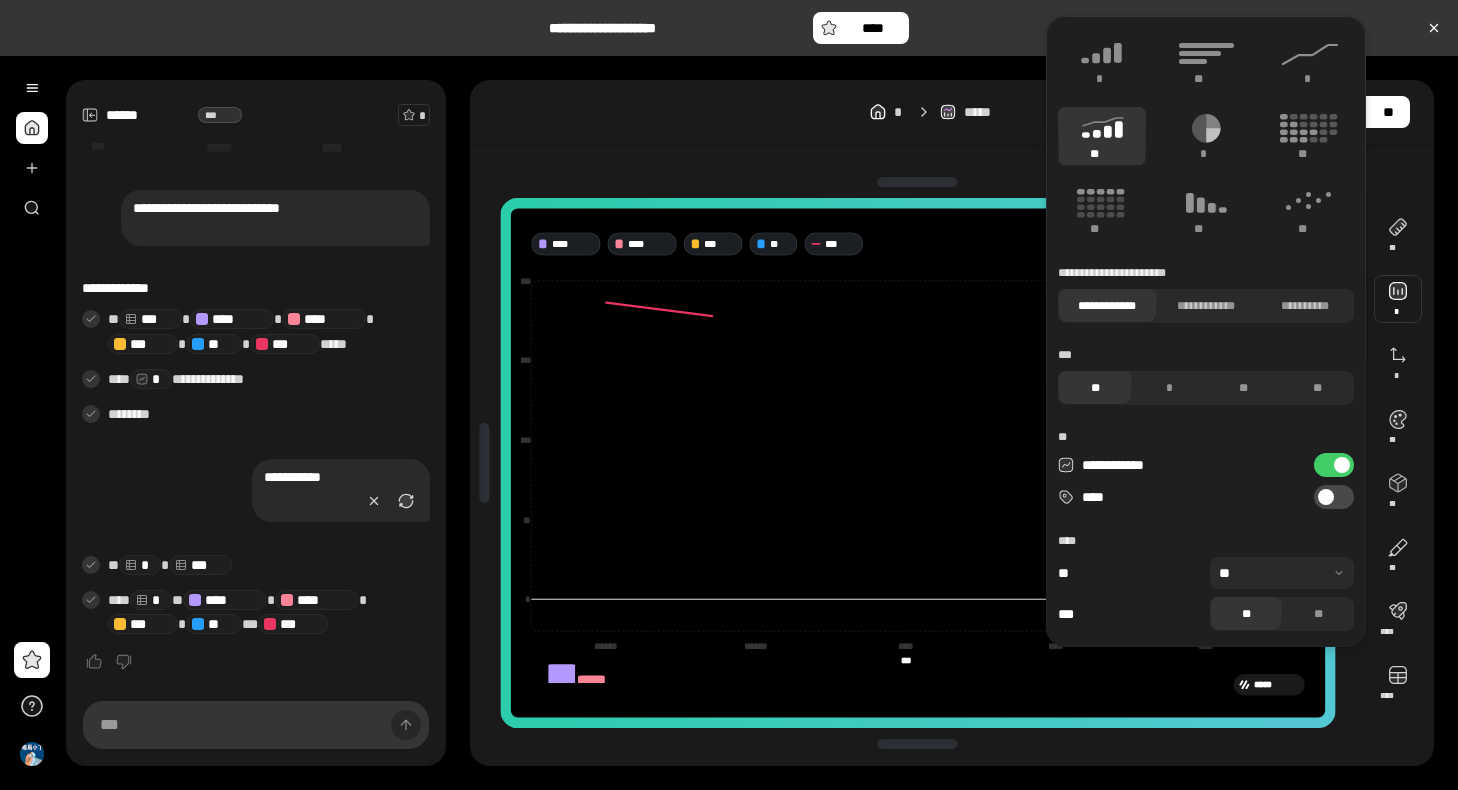 type on "***" 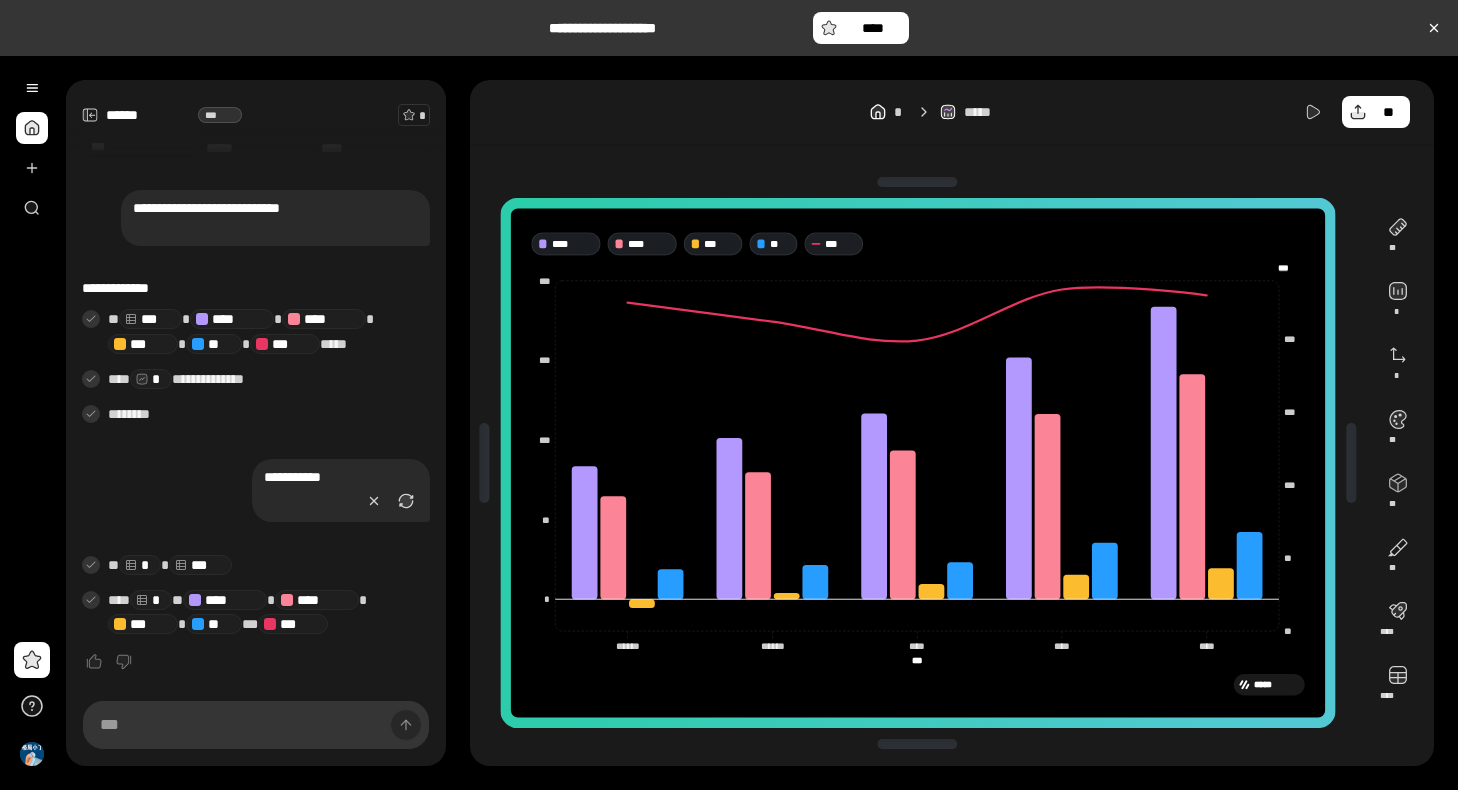 click on "*** *** *********" at bounding box center [1111, 267] 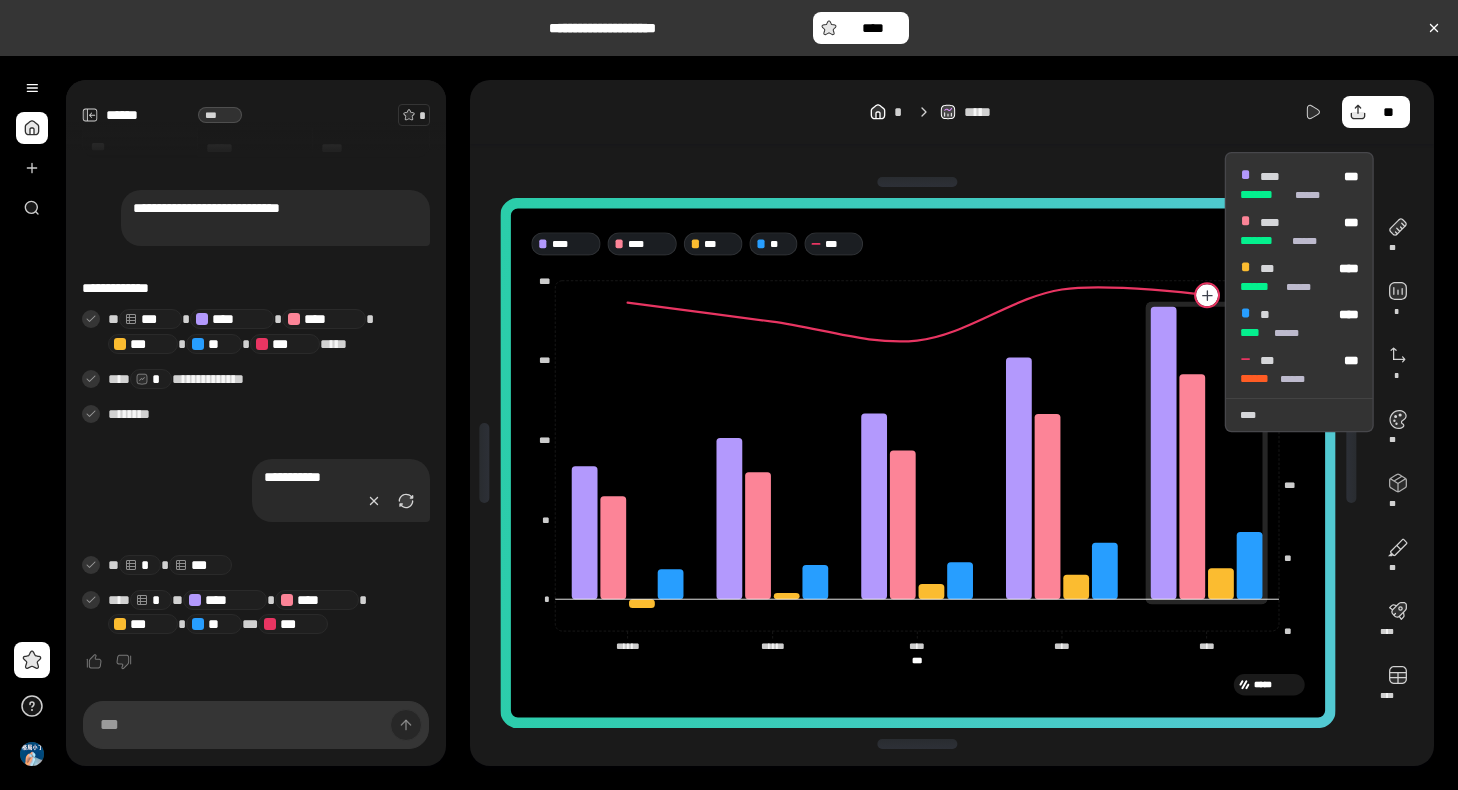 click 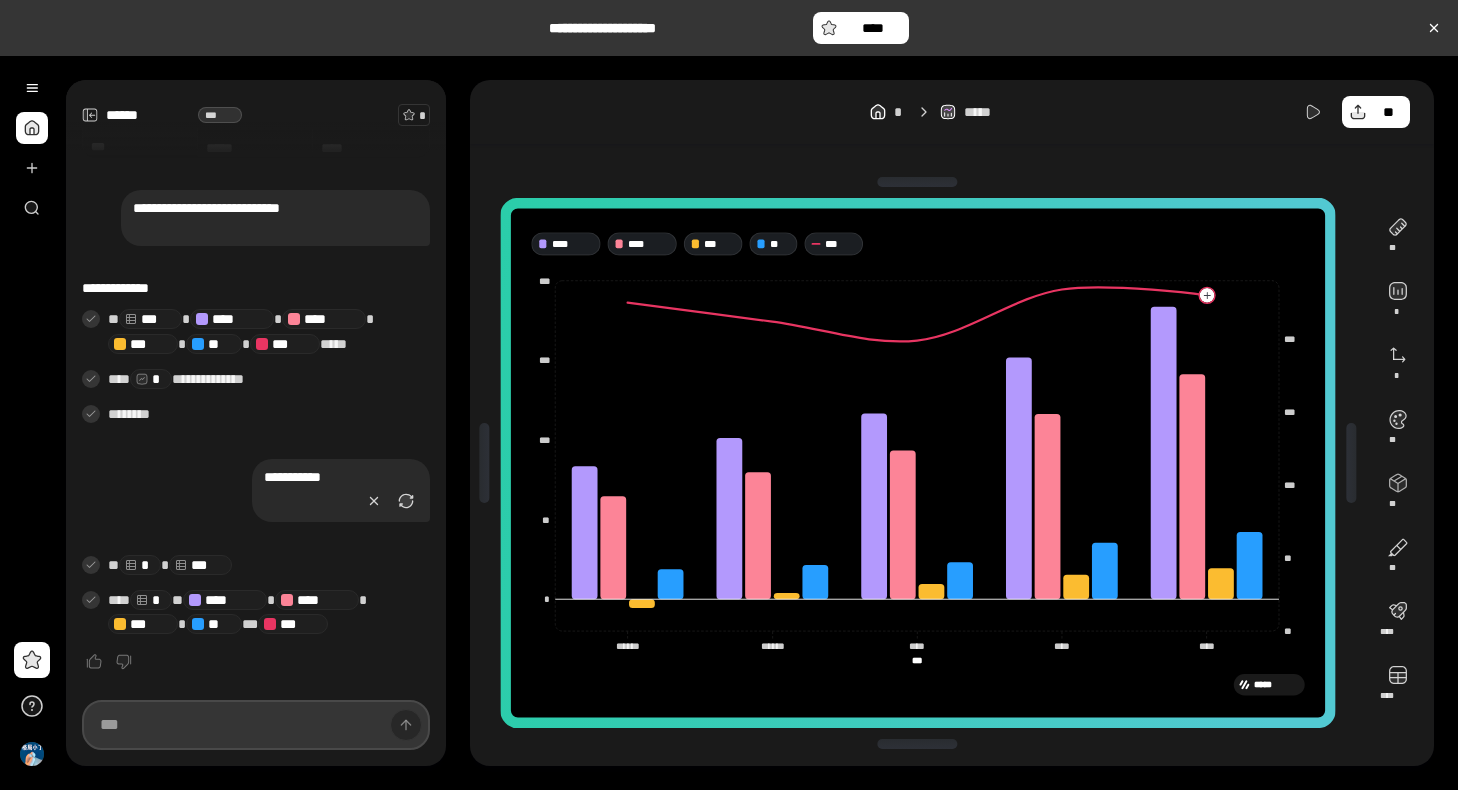 click at bounding box center (256, 725) 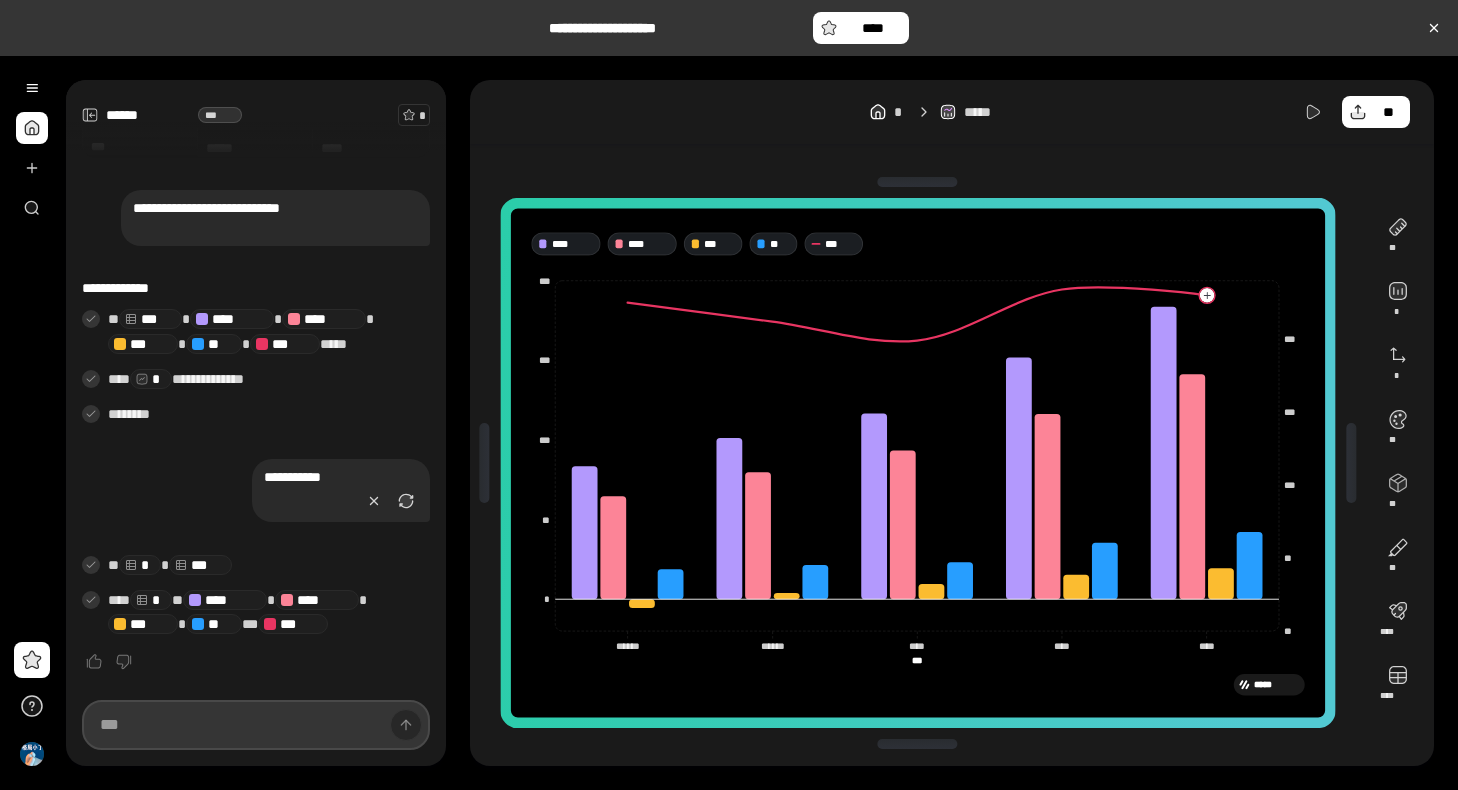 click at bounding box center [256, 725] 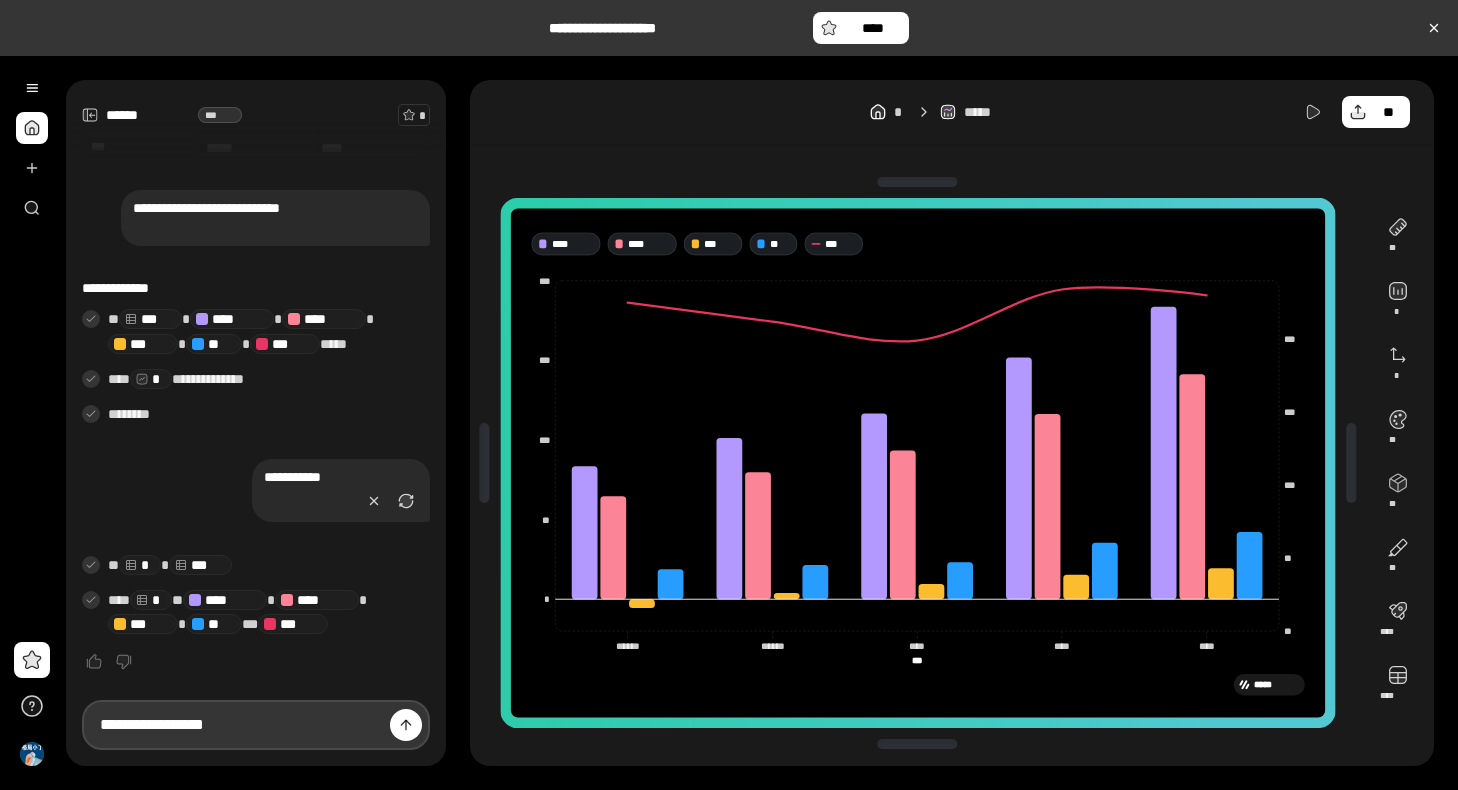 scroll, scrollTop: 0, scrollLeft: 0, axis: both 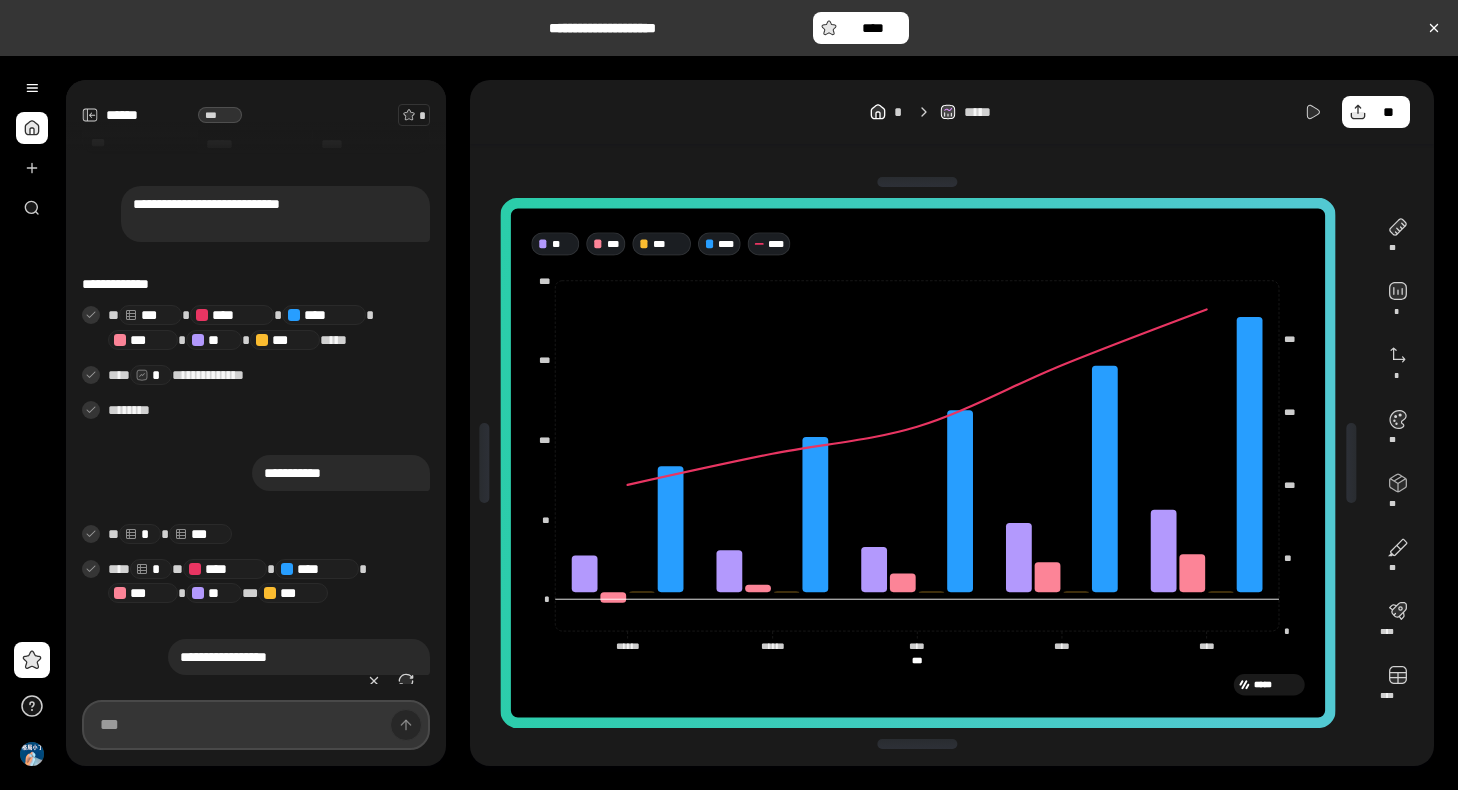 type on "****" 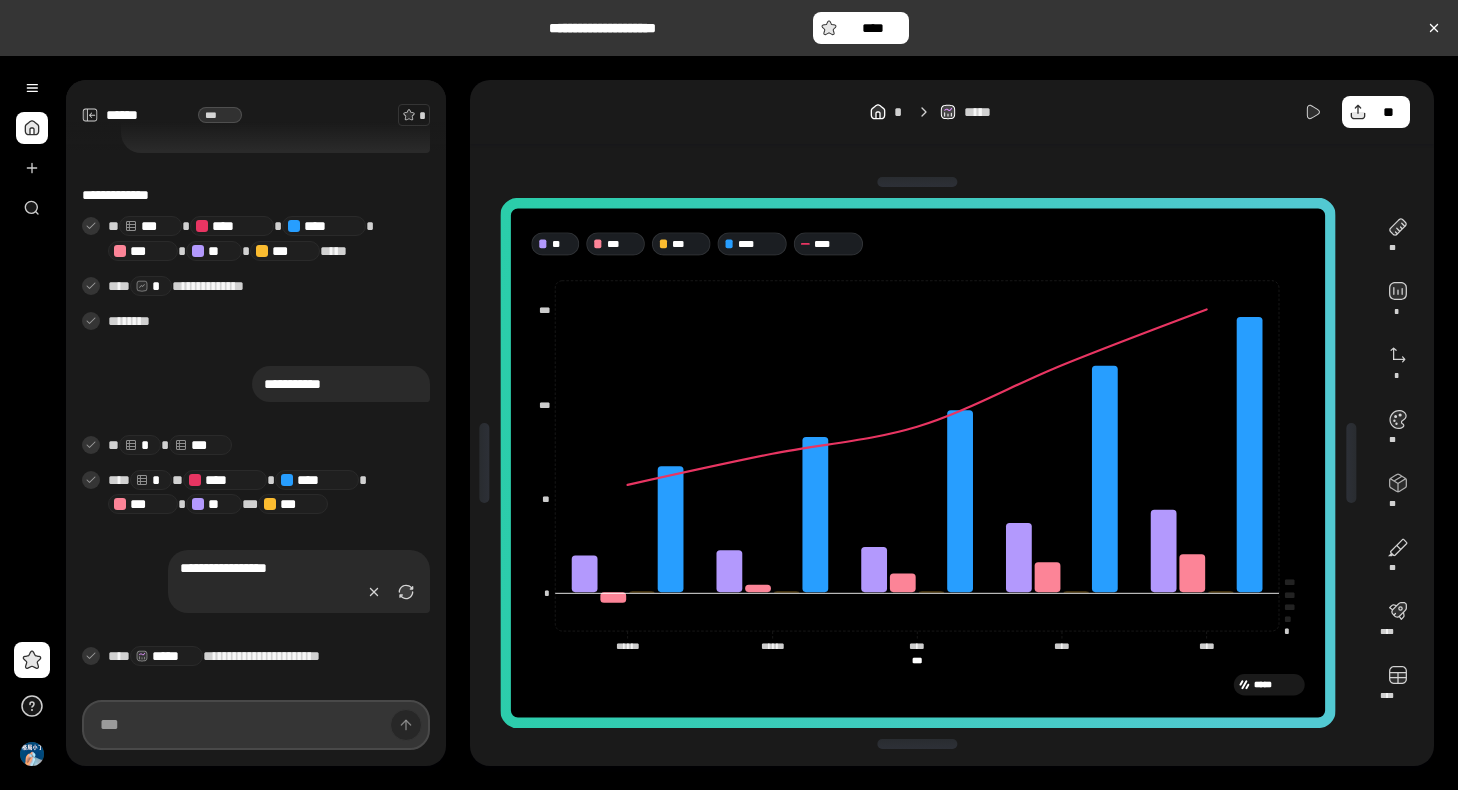 scroll, scrollTop: 254, scrollLeft: 0, axis: vertical 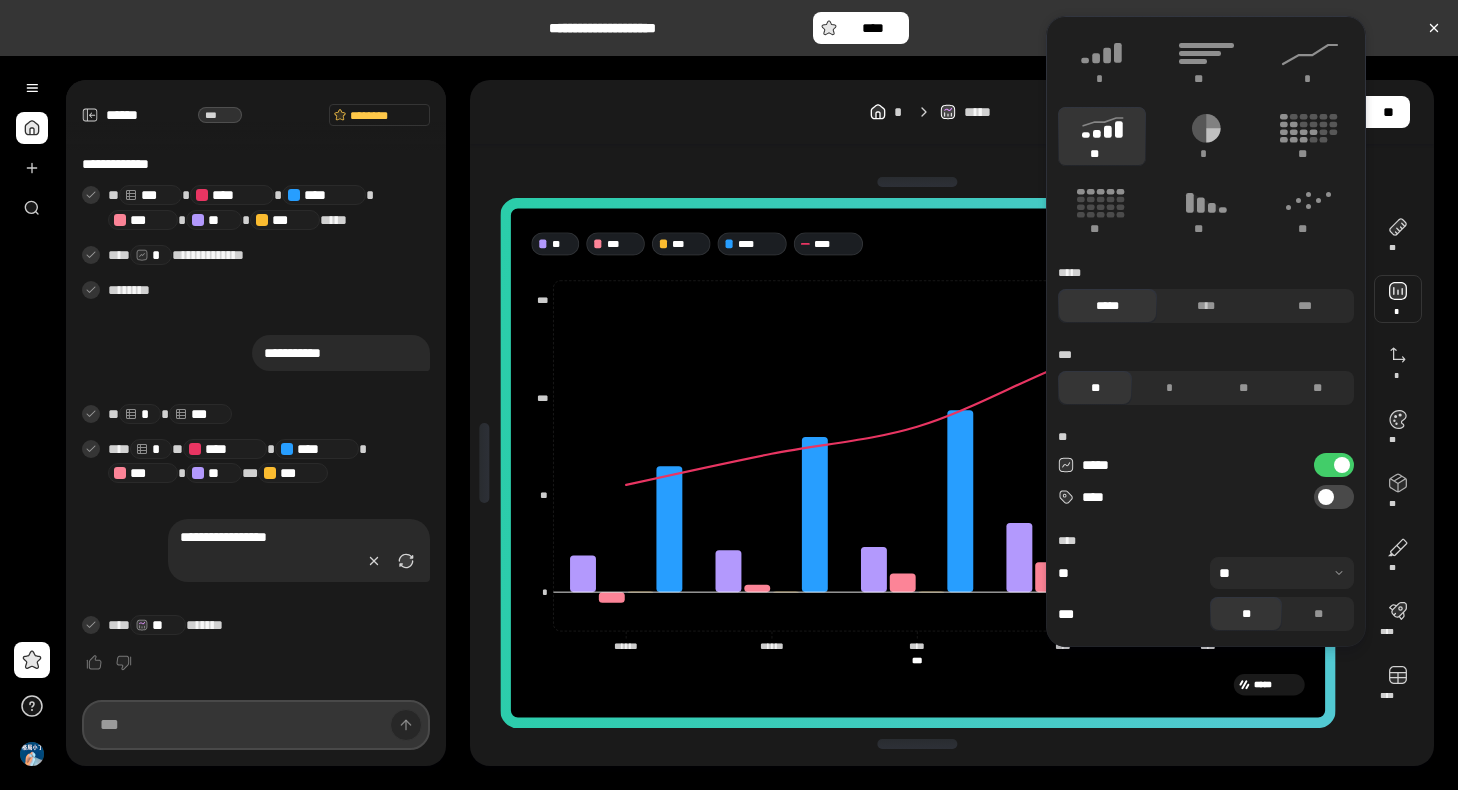 click at bounding box center (256, 725) 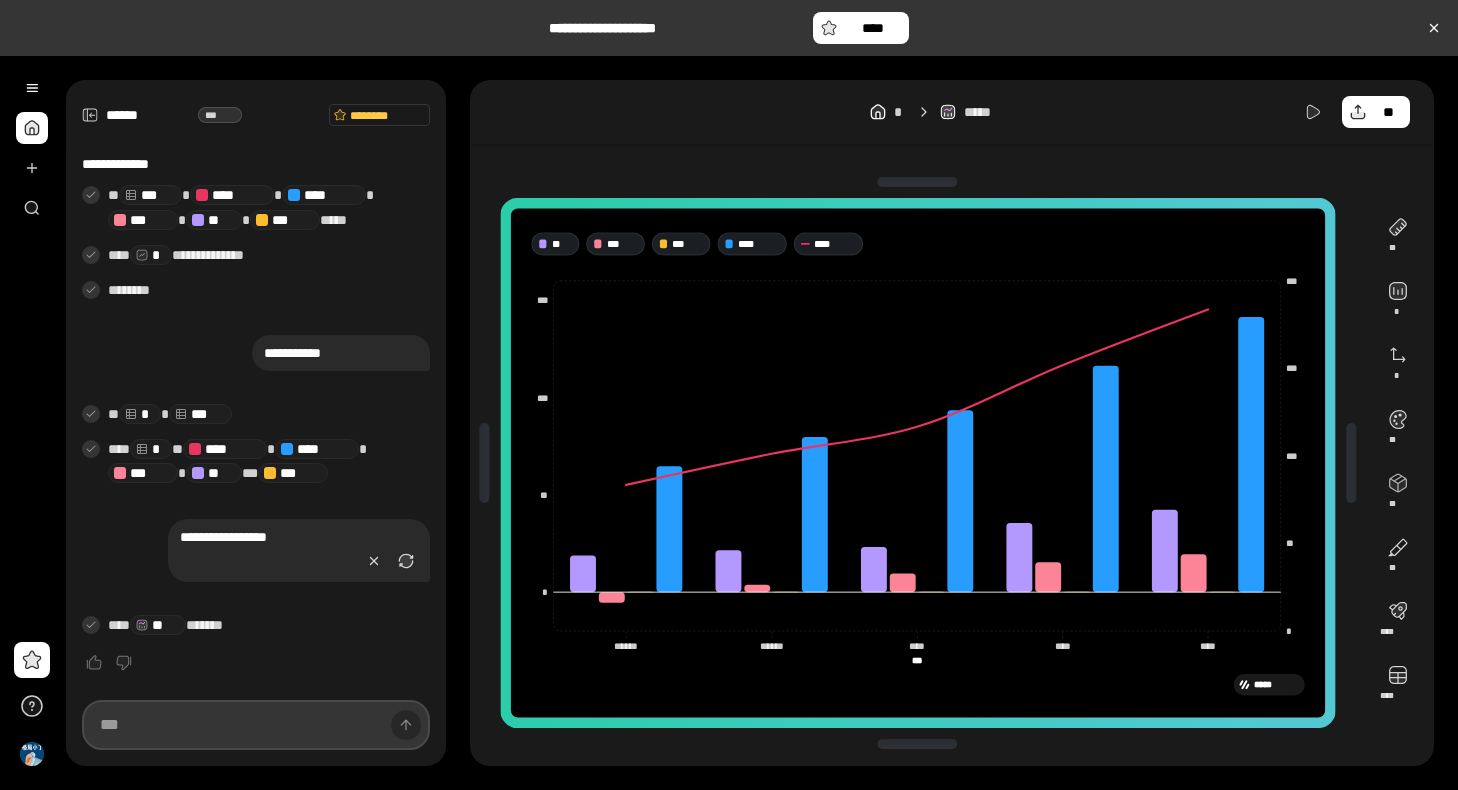 click at bounding box center (256, 725) 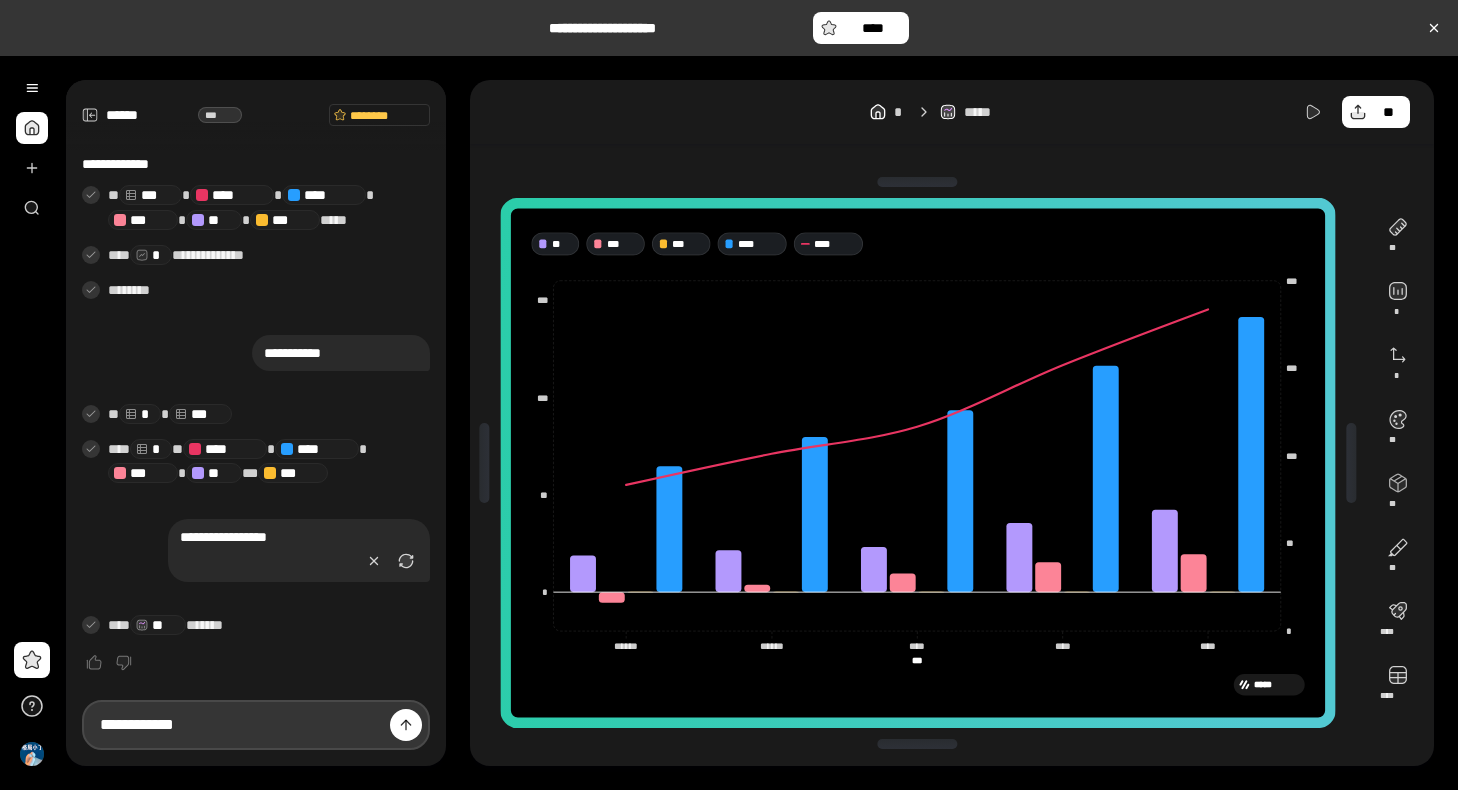 type on "**********" 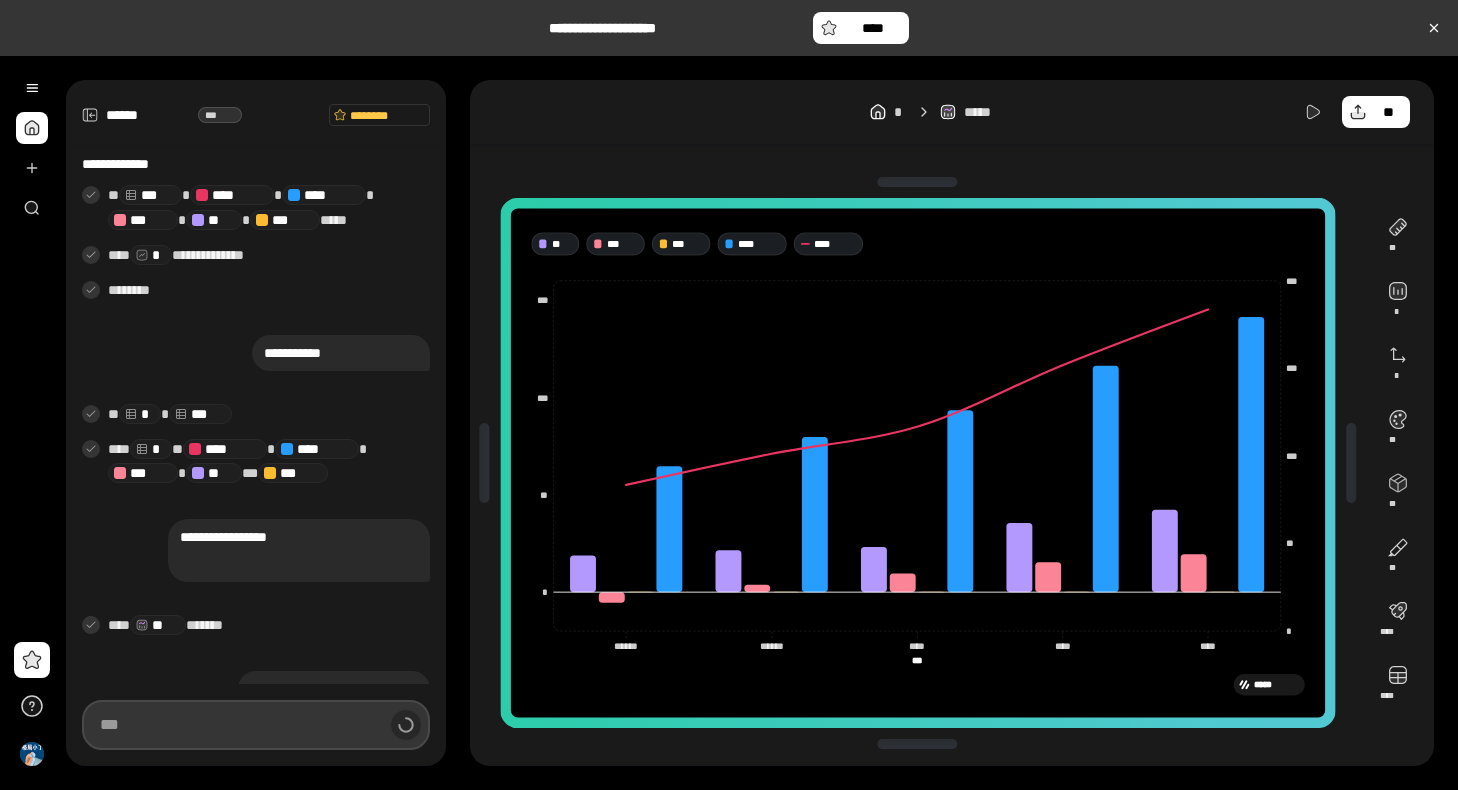 scroll, scrollTop: 259, scrollLeft: 0, axis: vertical 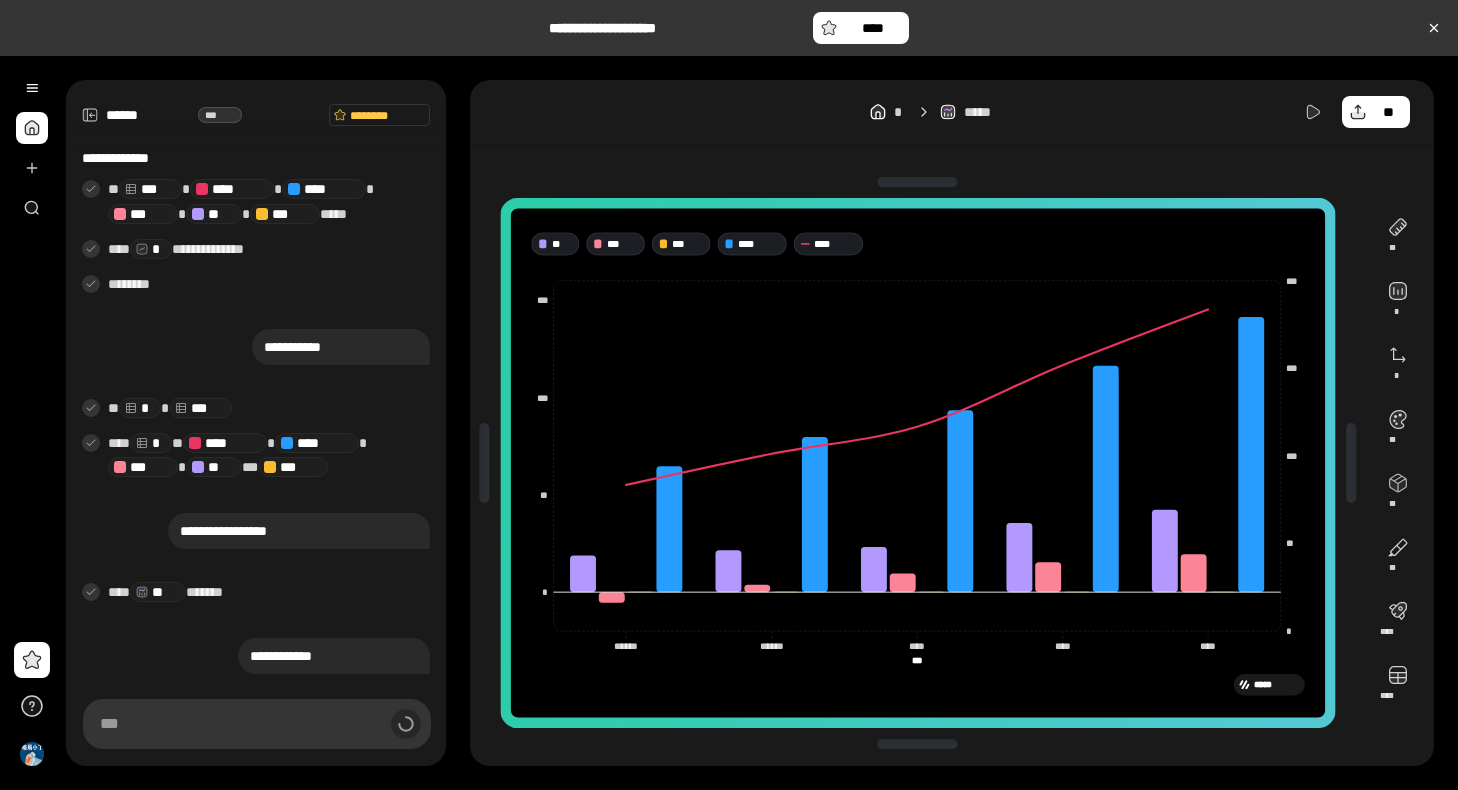 type on "**********" 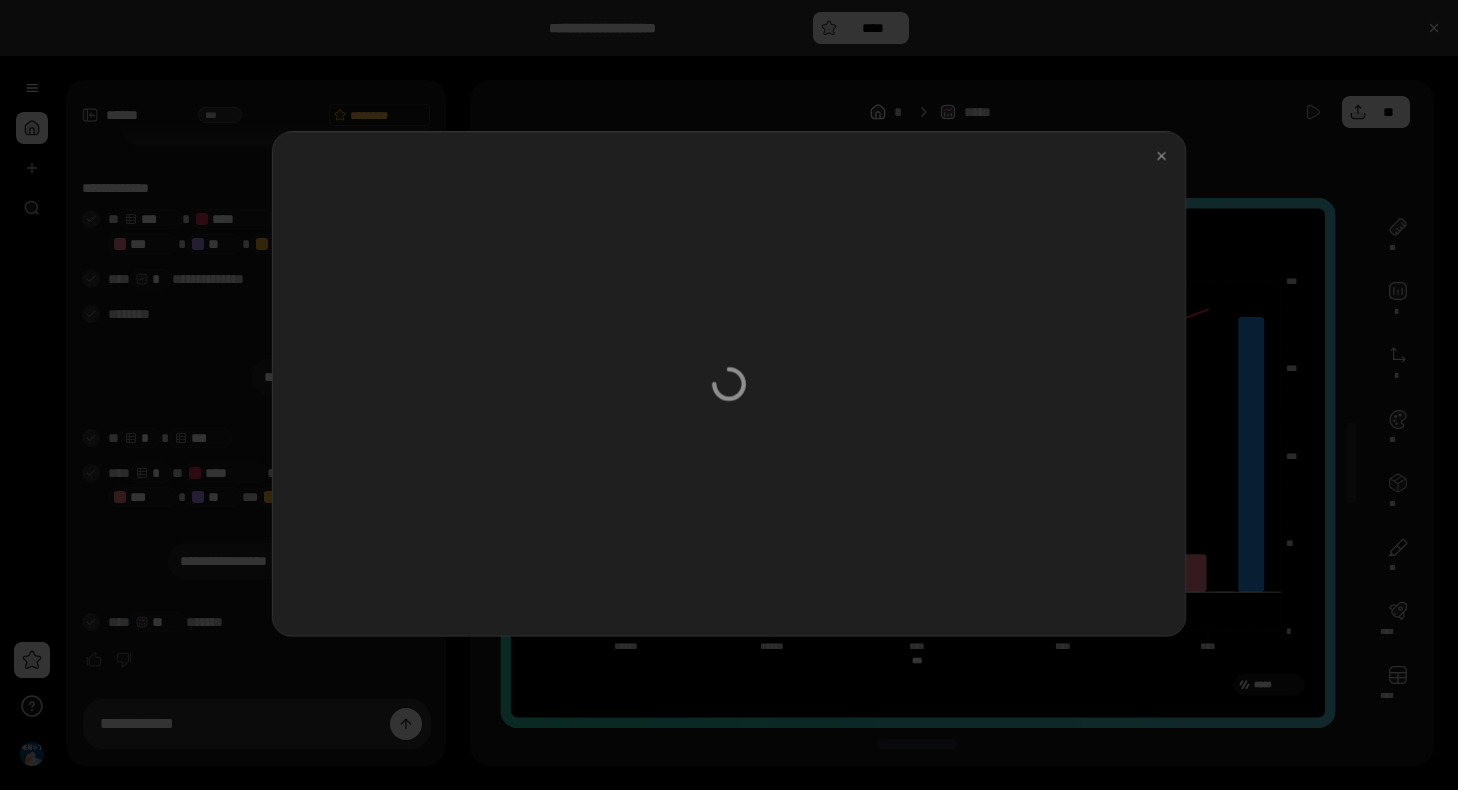 scroll, scrollTop: 255, scrollLeft: 0, axis: vertical 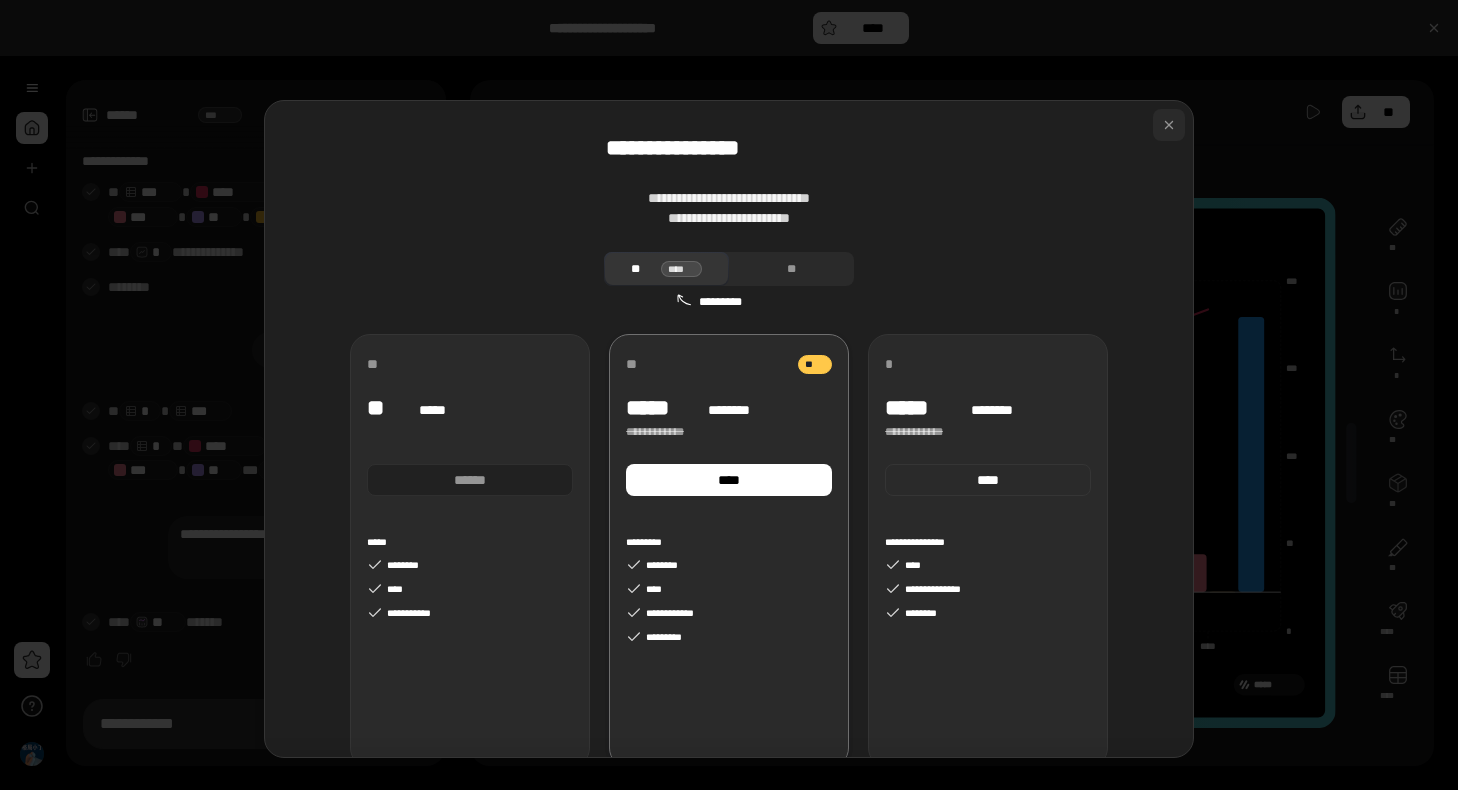 click at bounding box center [1169, 125] 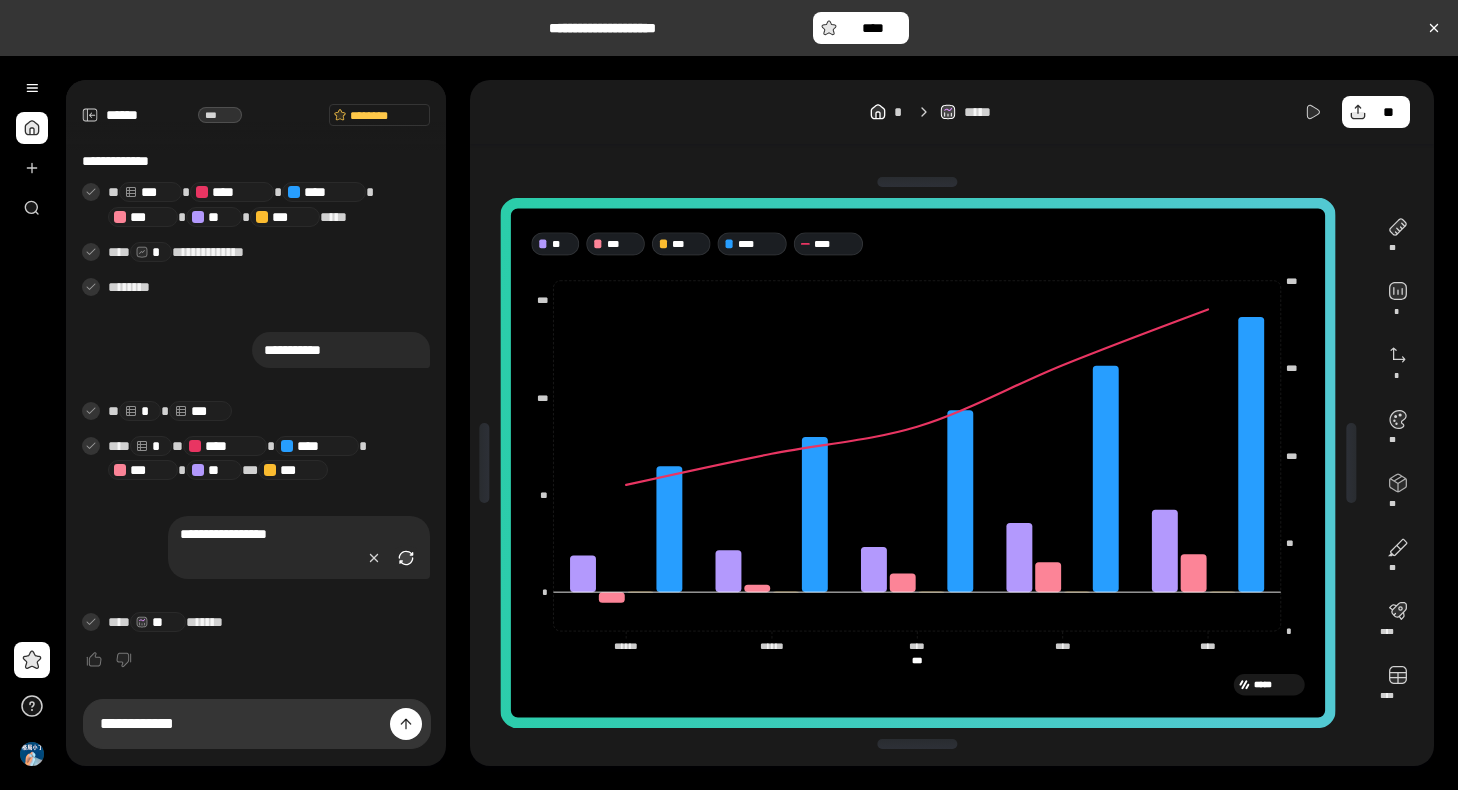click at bounding box center (406, 558) 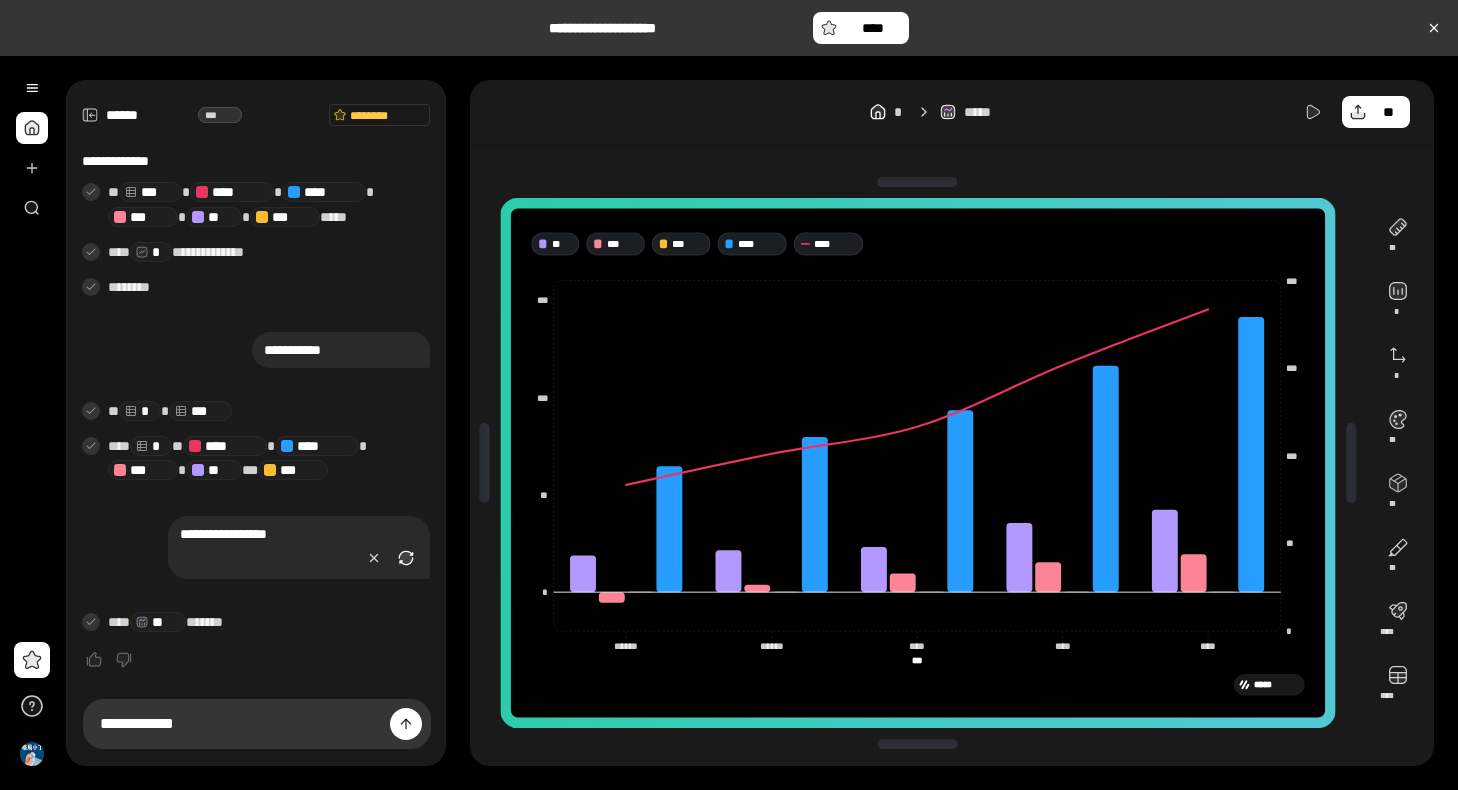 type on "***" 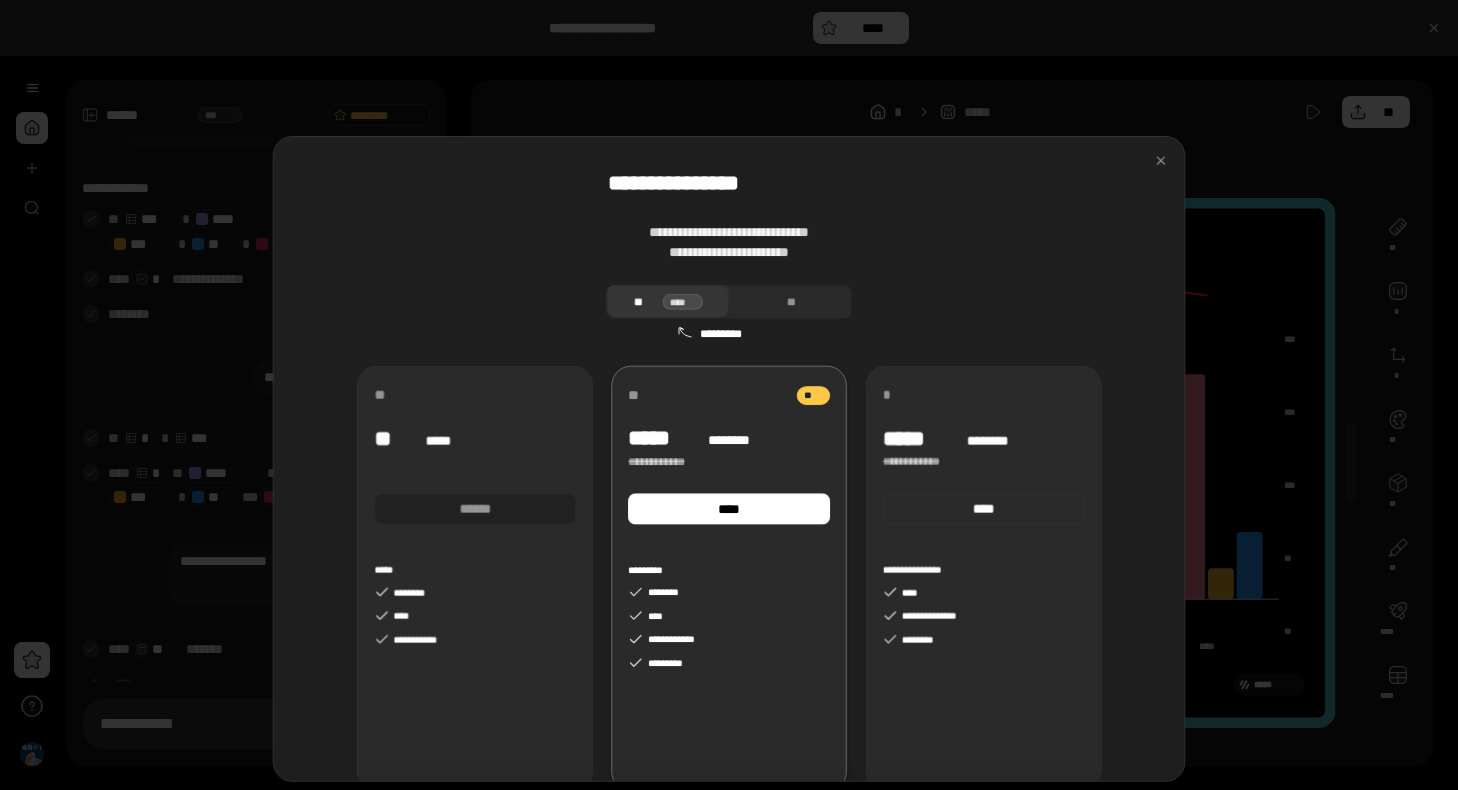 scroll, scrollTop: 255, scrollLeft: 0, axis: vertical 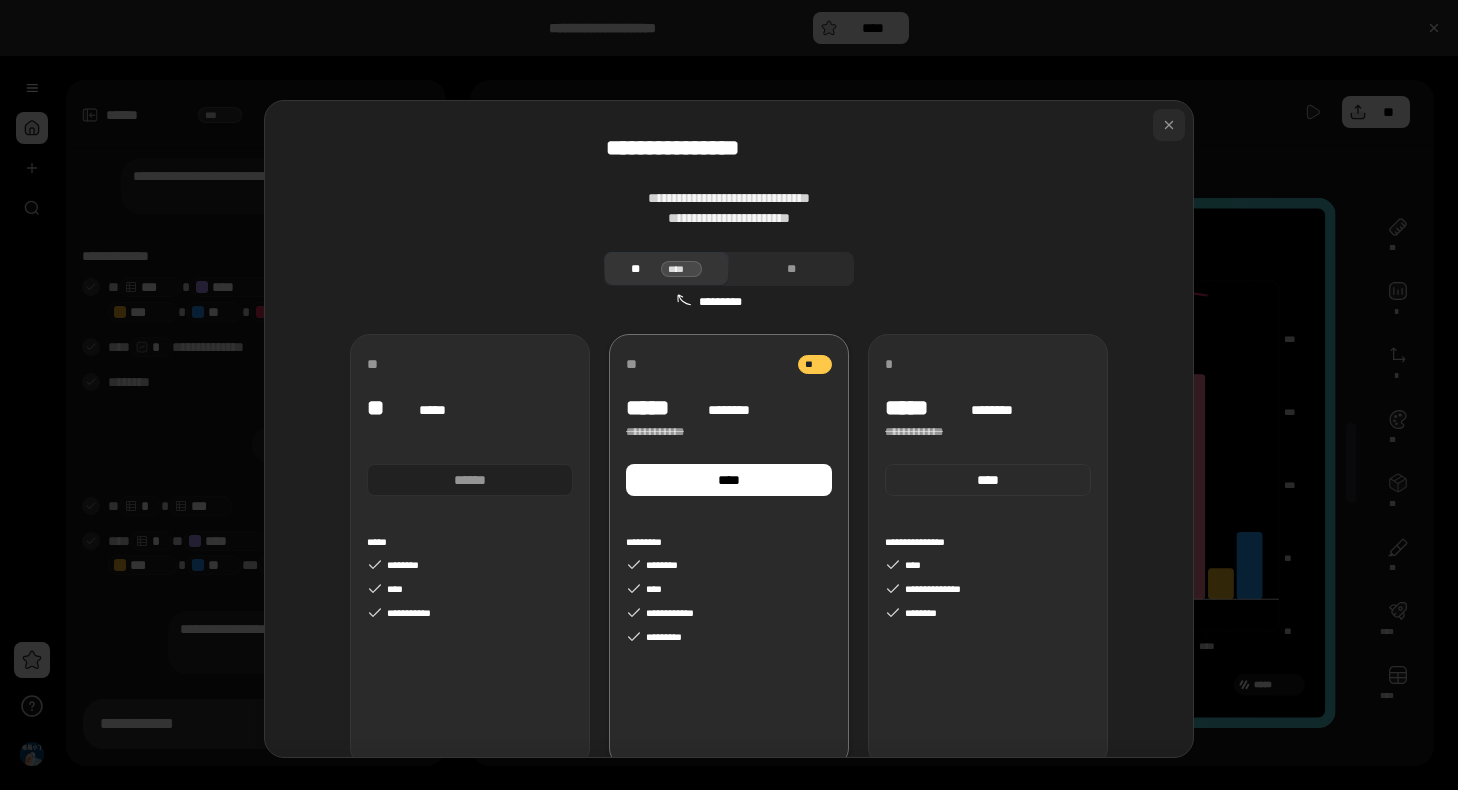 click at bounding box center (1169, 125) 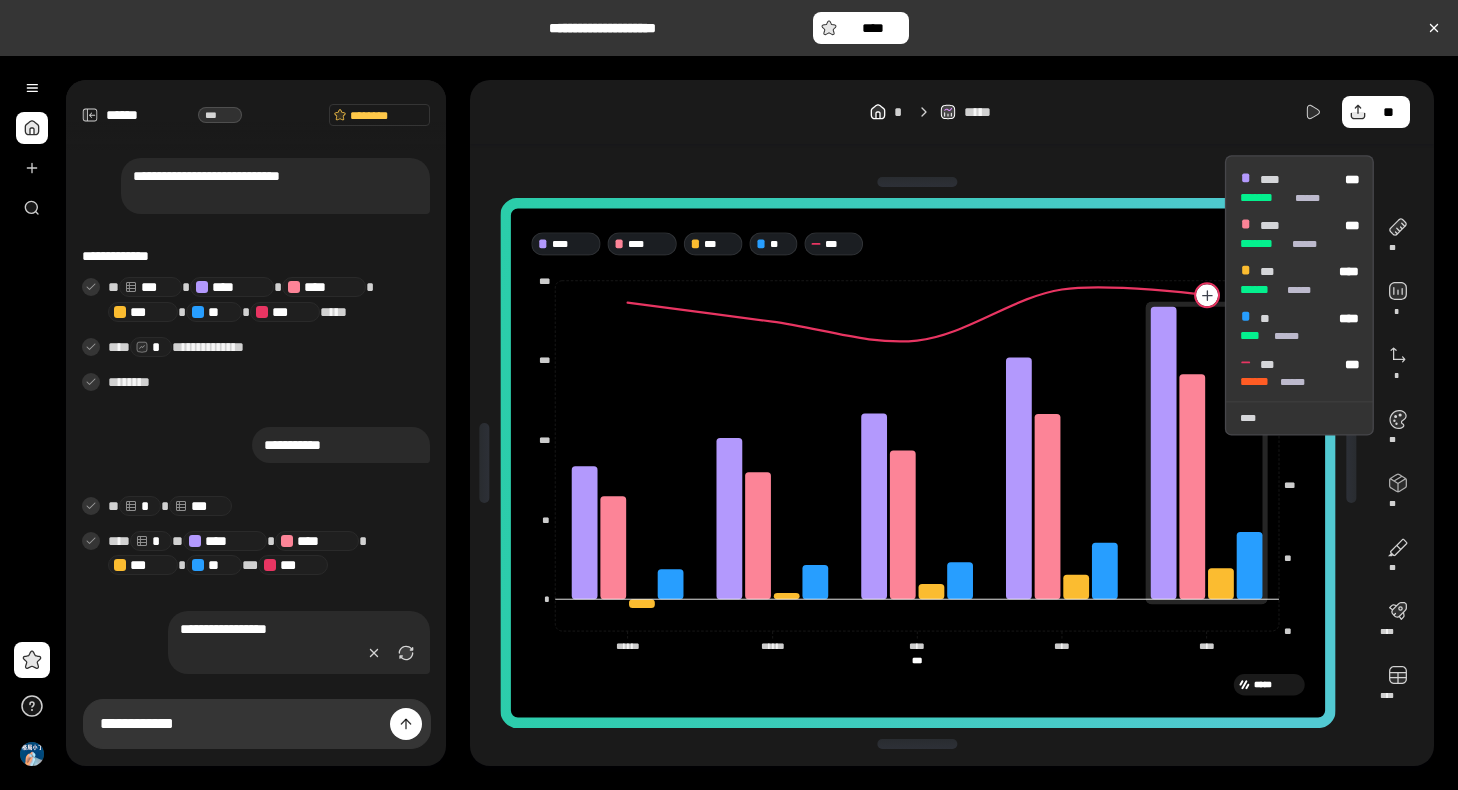 click 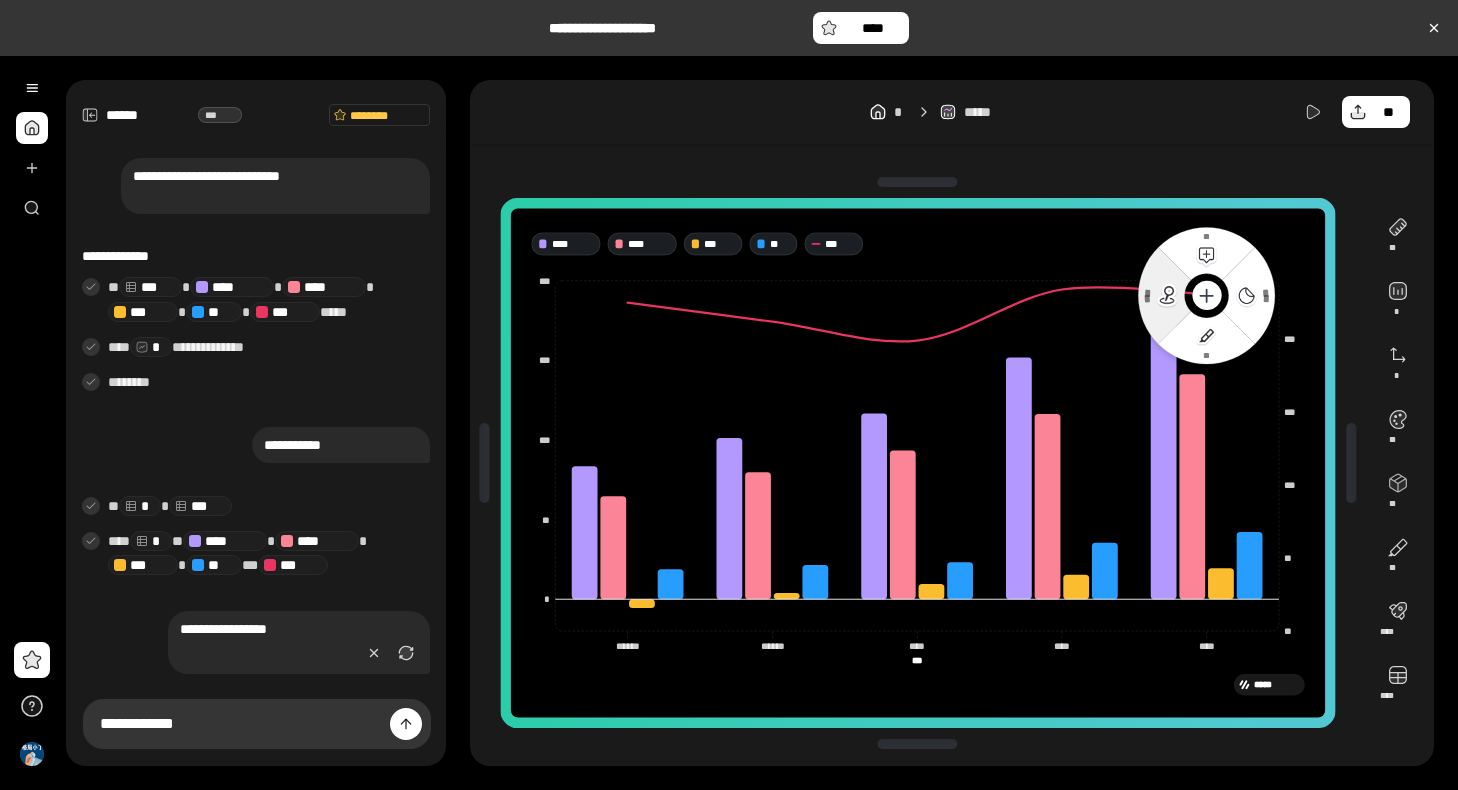 click 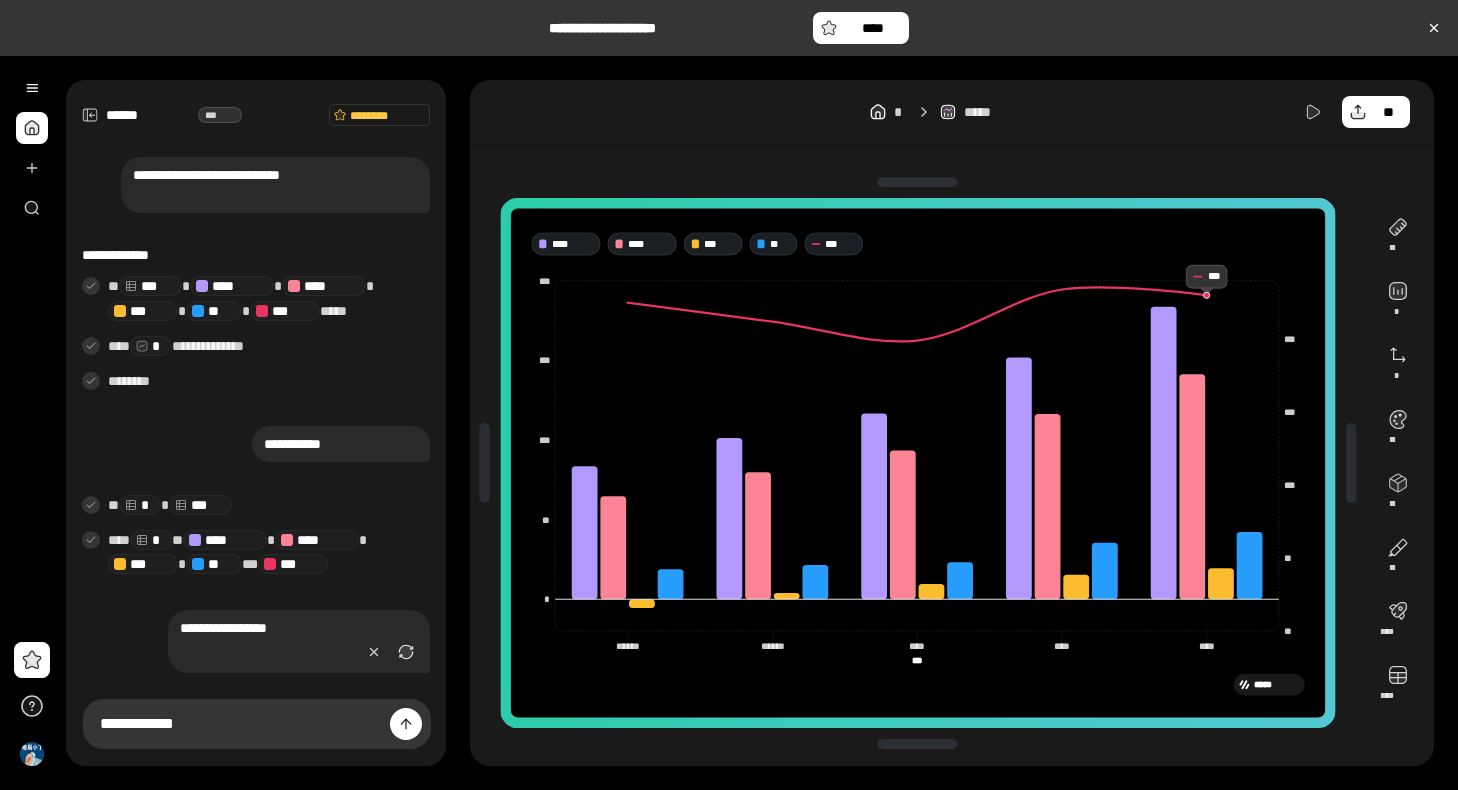 scroll, scrollTop: 255, scrollLeft: 0, axis: vertical 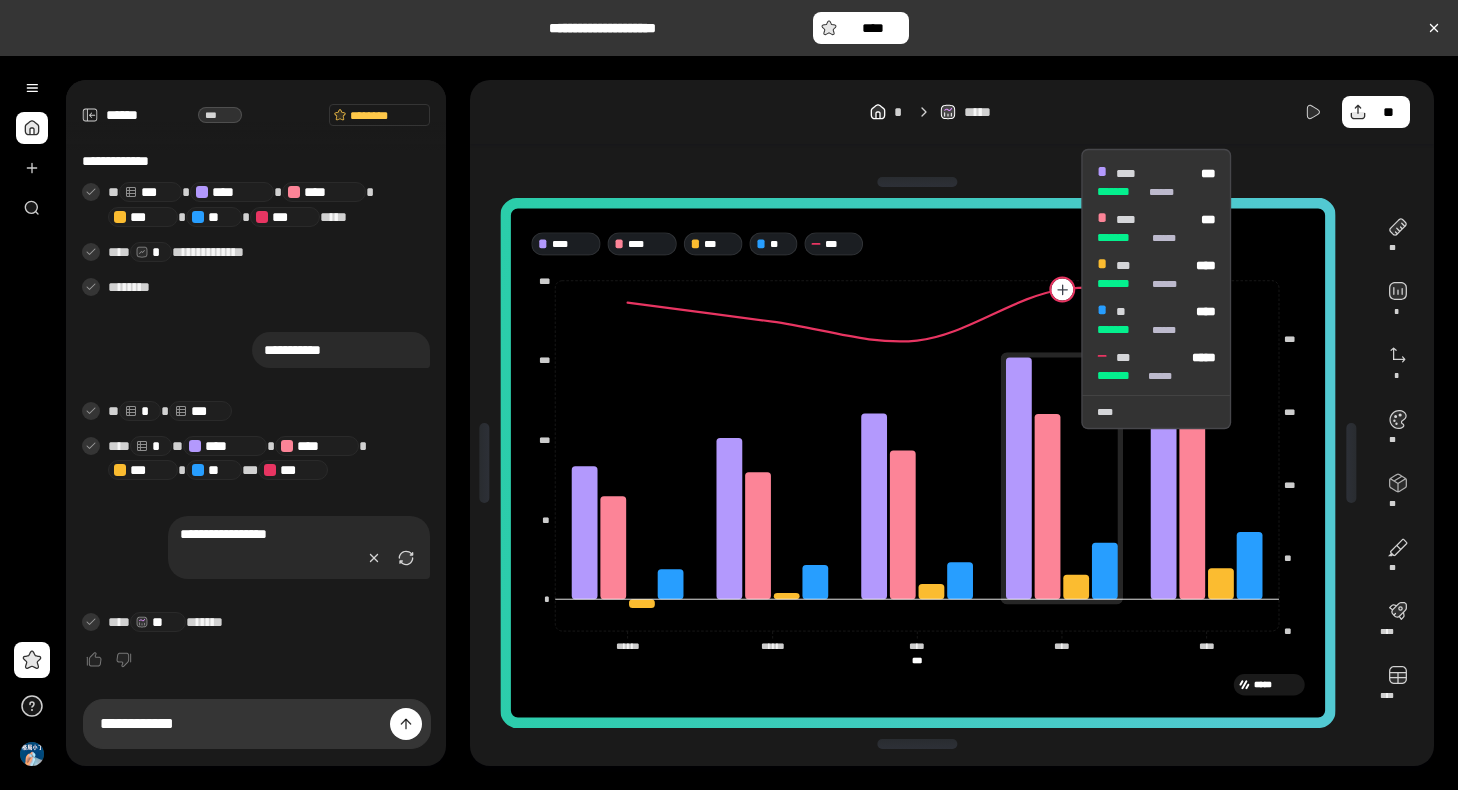 click 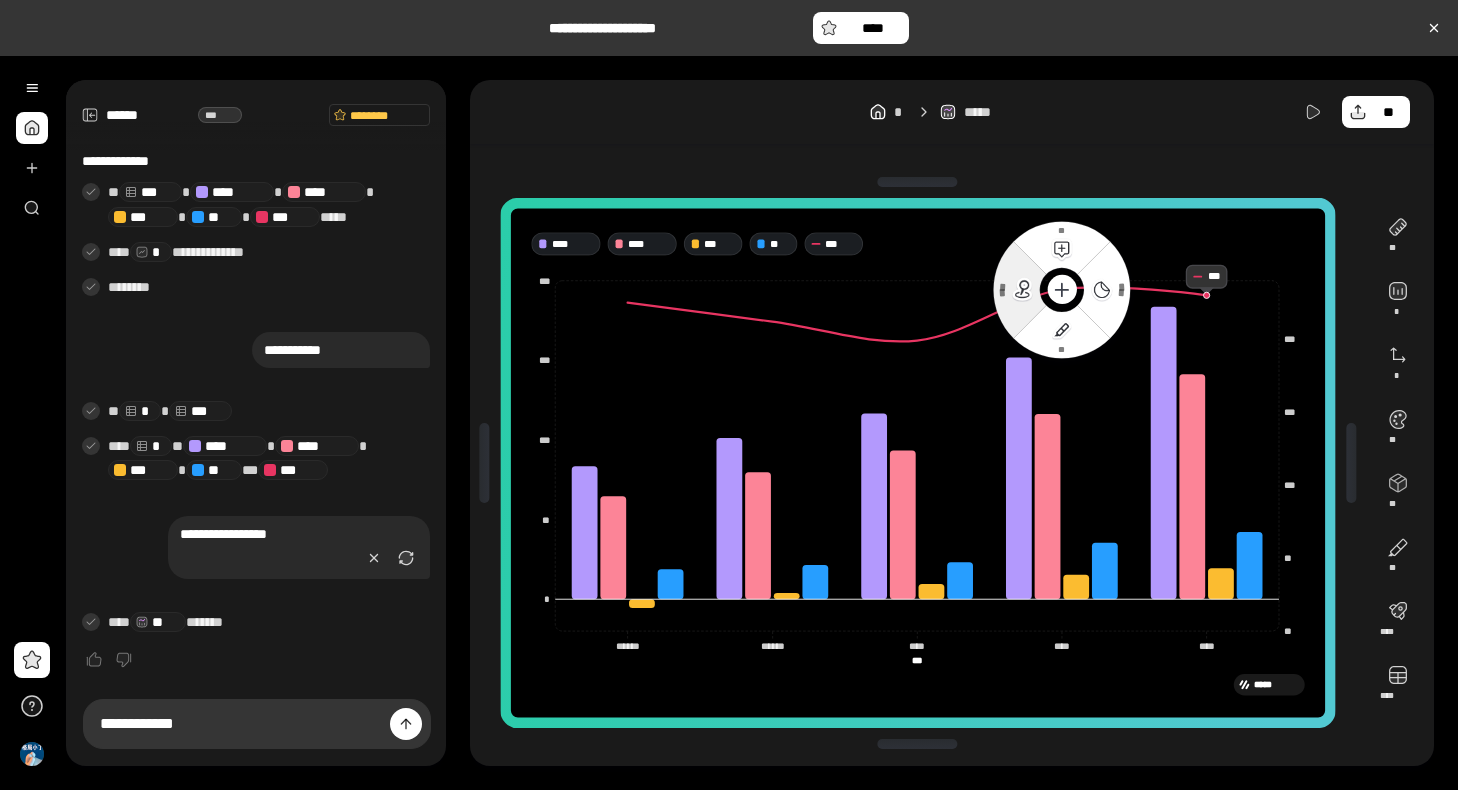 click 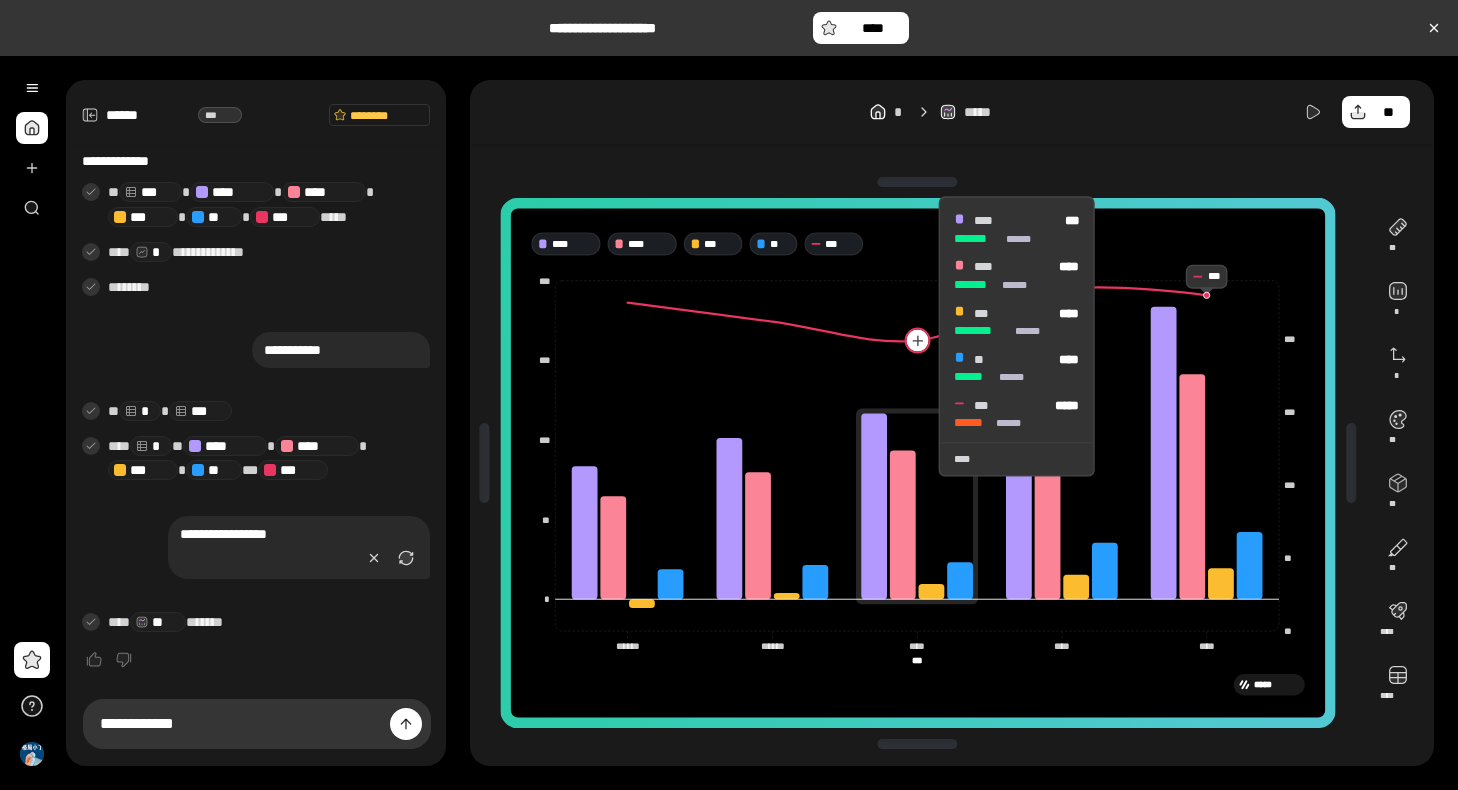 click 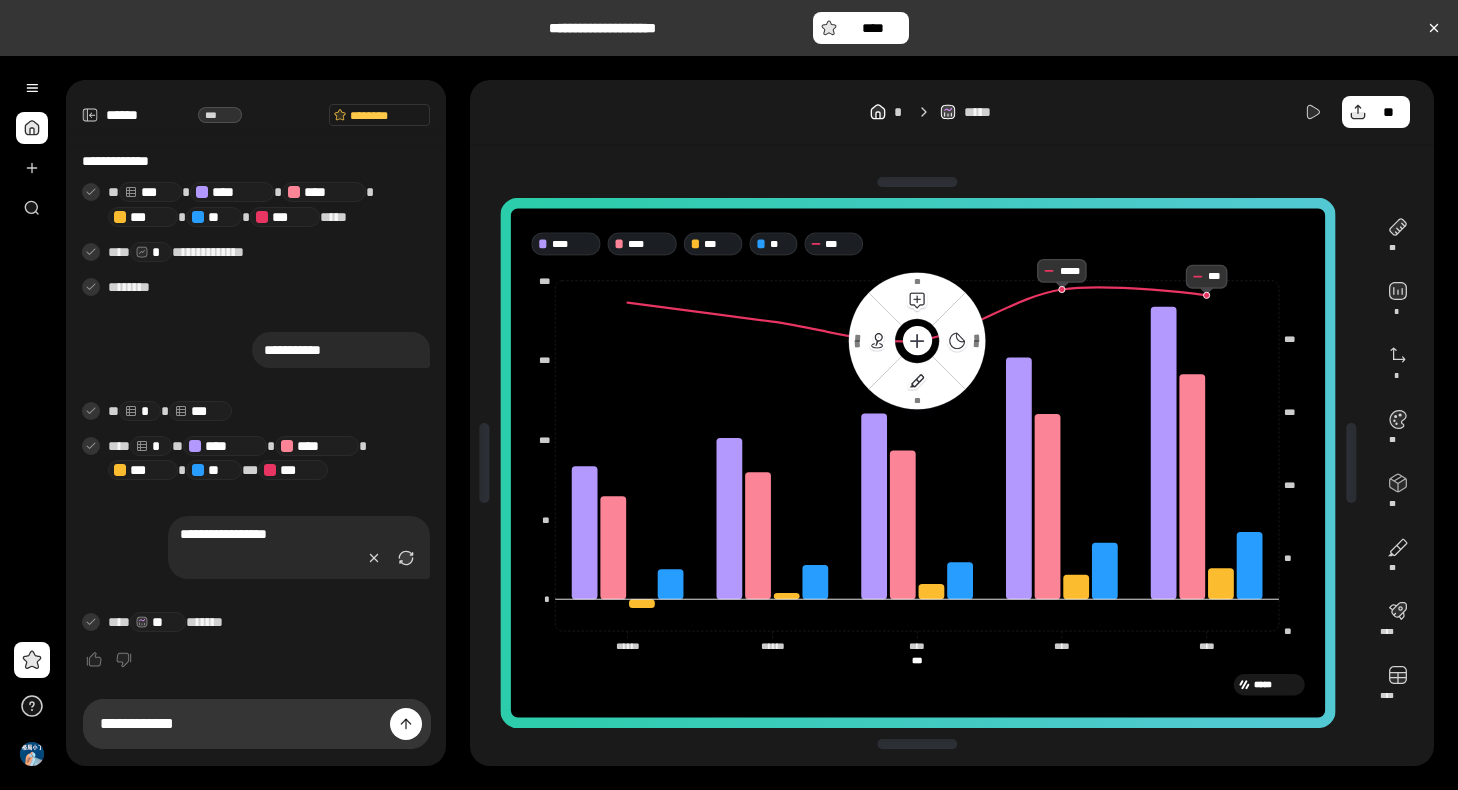 drag, startPoint x: 878, startPoint y: 339, endPoint x: 845, endPoint y: 330, distance: 34.20526 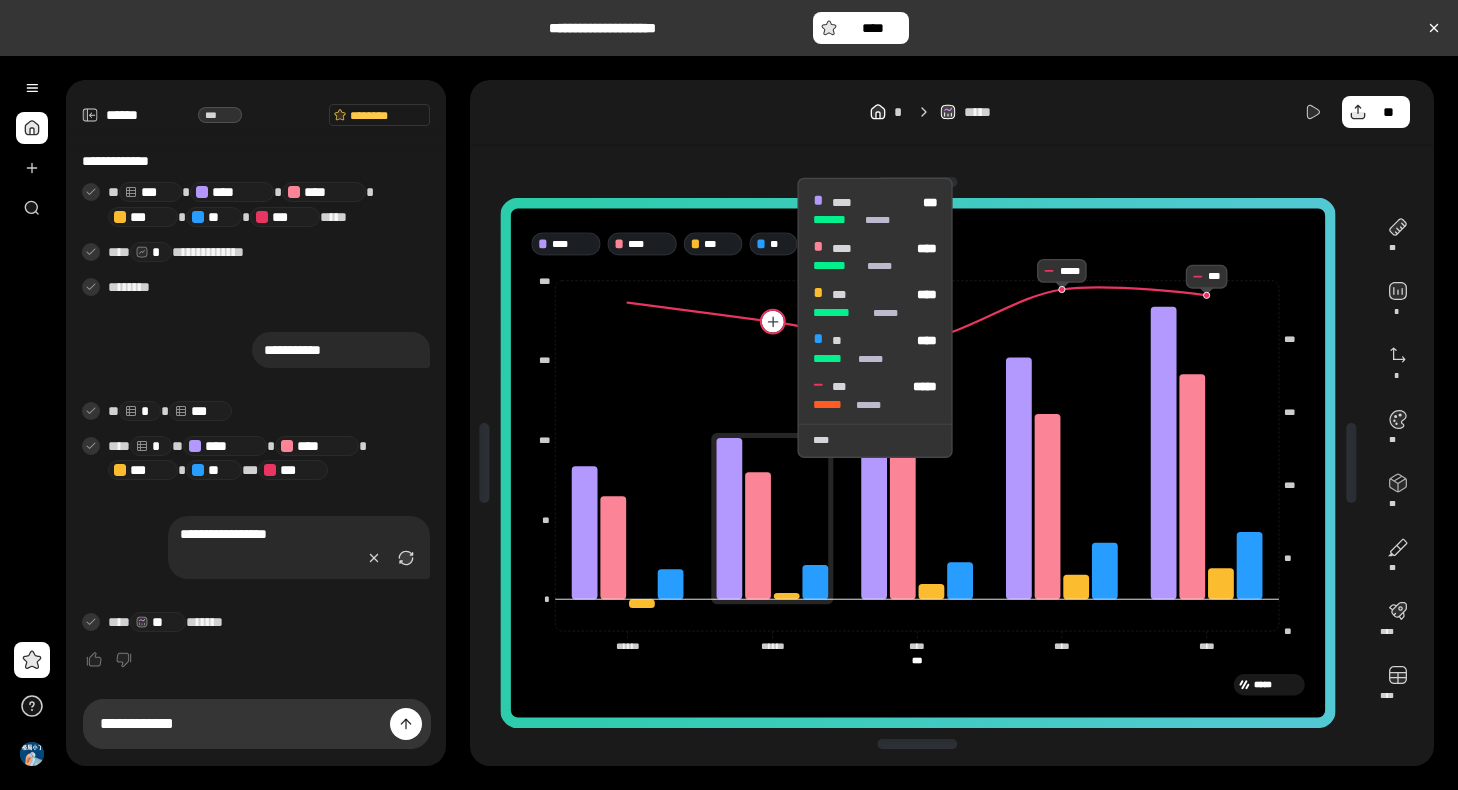 click 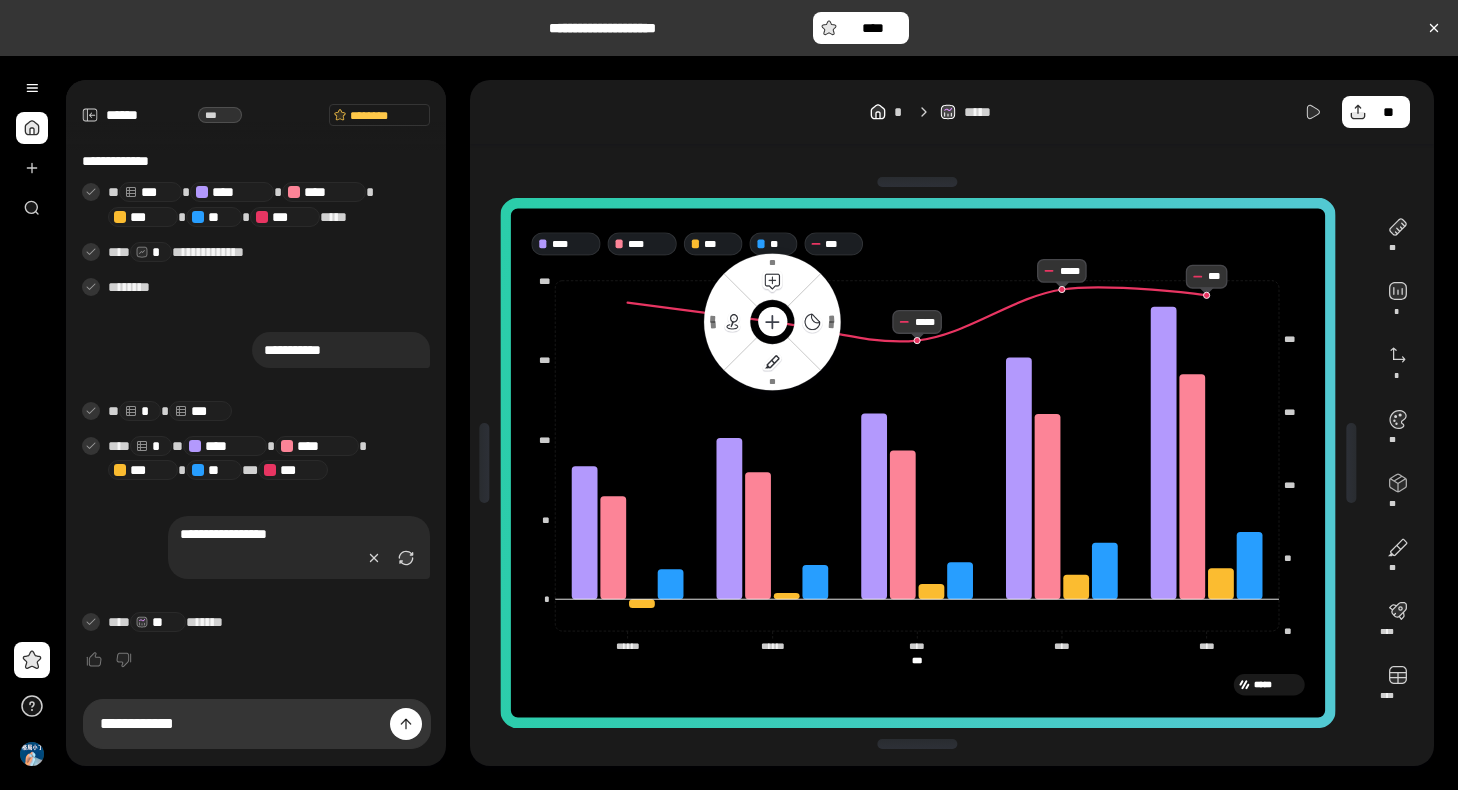click 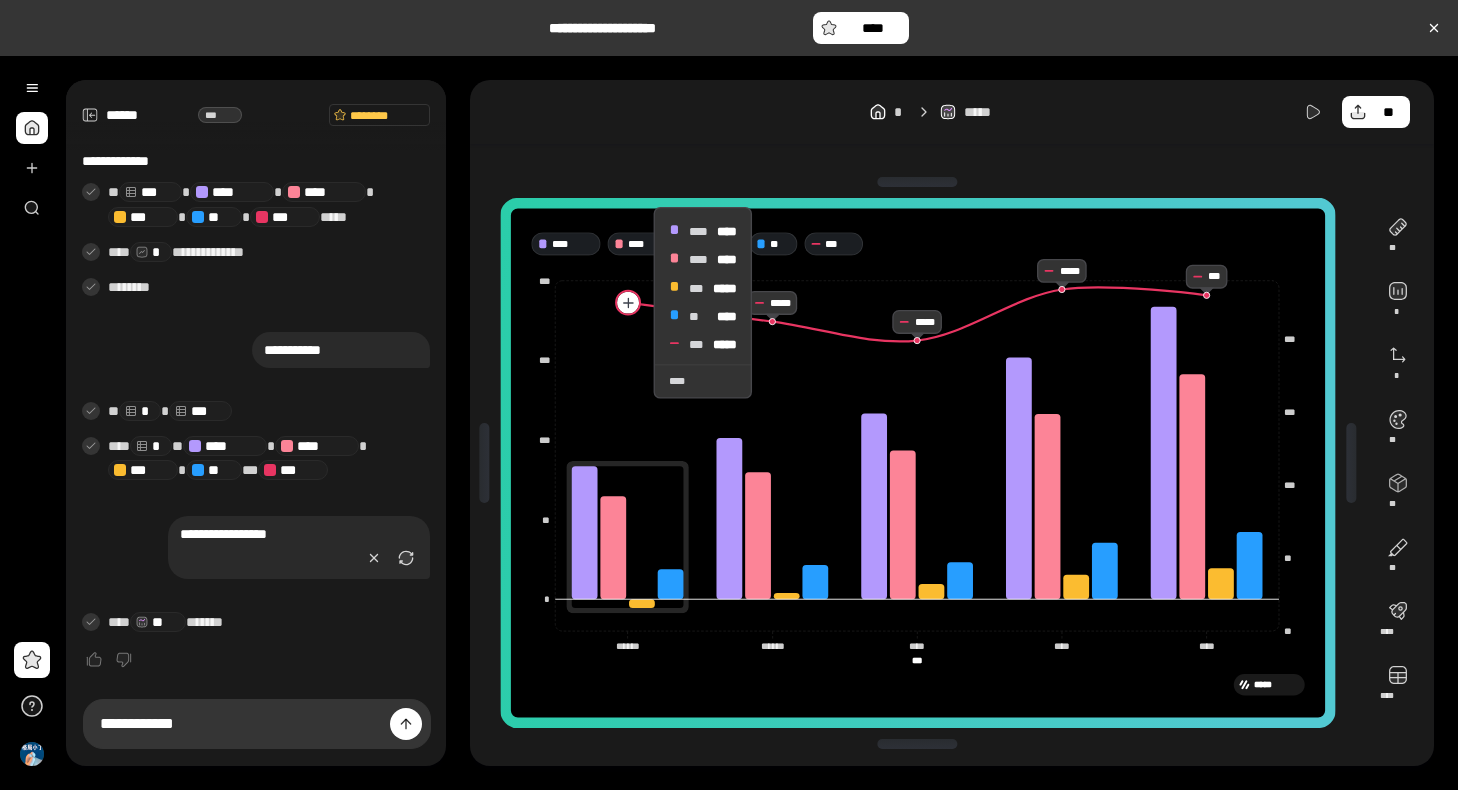 click 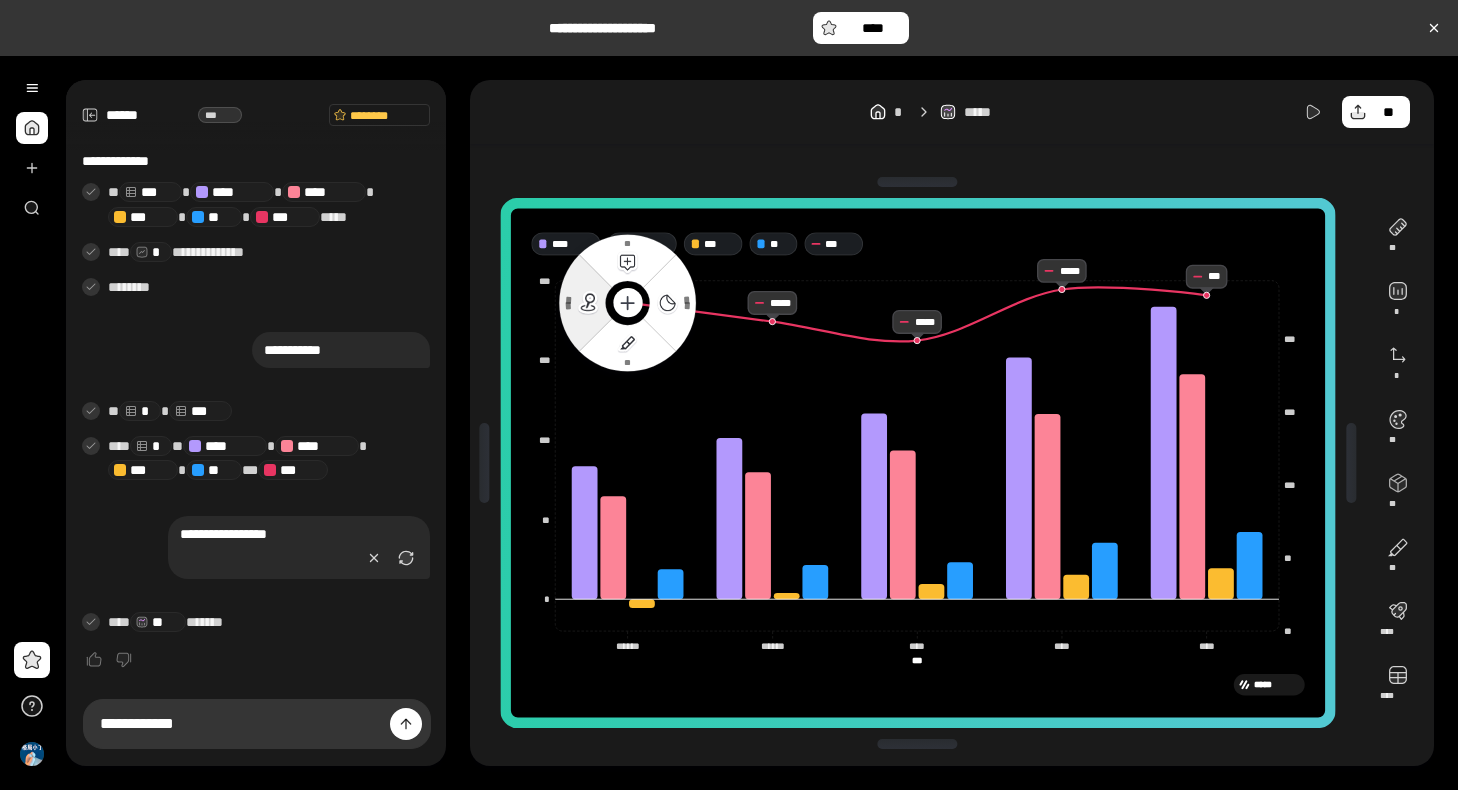 click 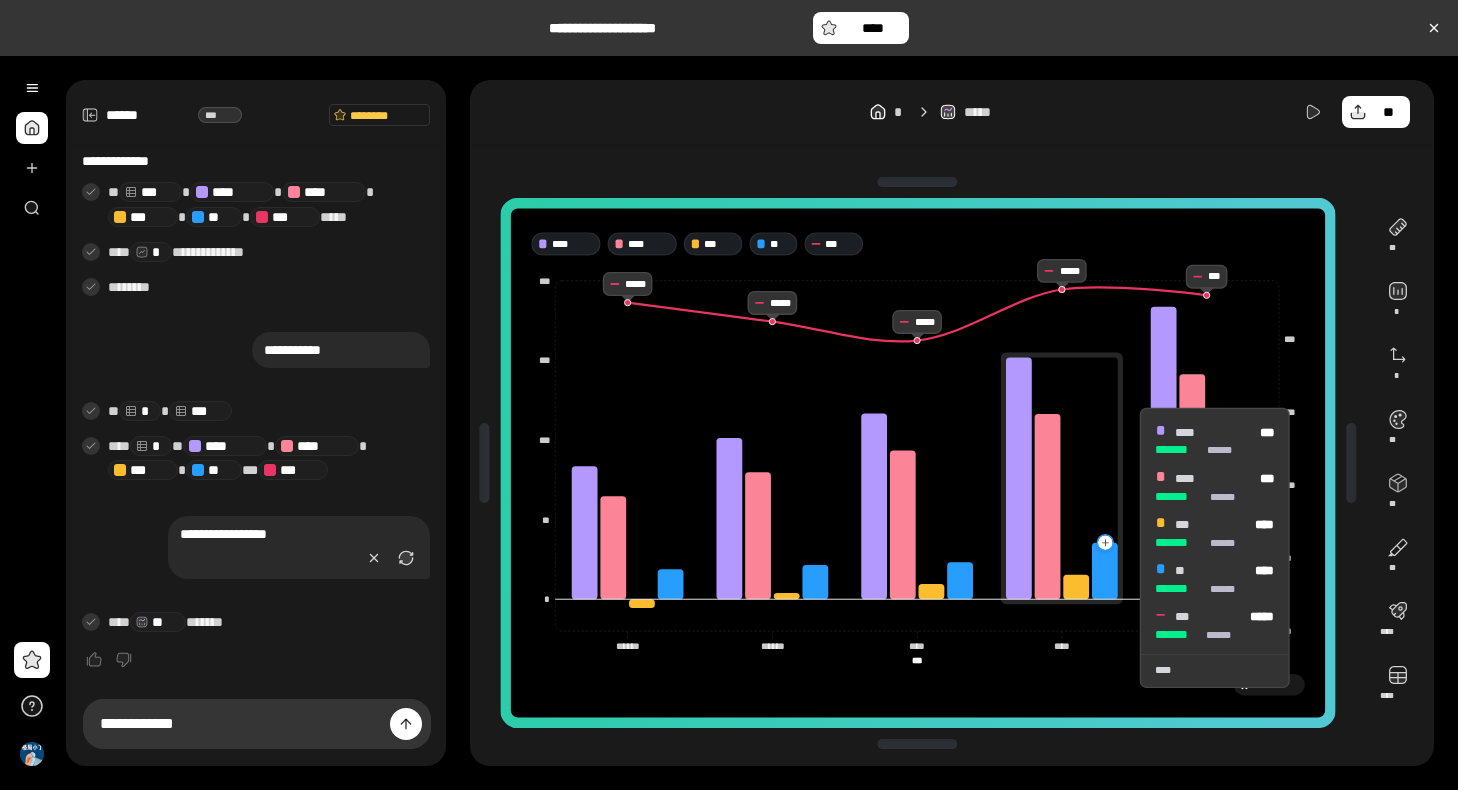 drag, startPoint x: 579, startPoint y: 411, endPoint x: 1120, endPoint y: 546, distance: 557.5895 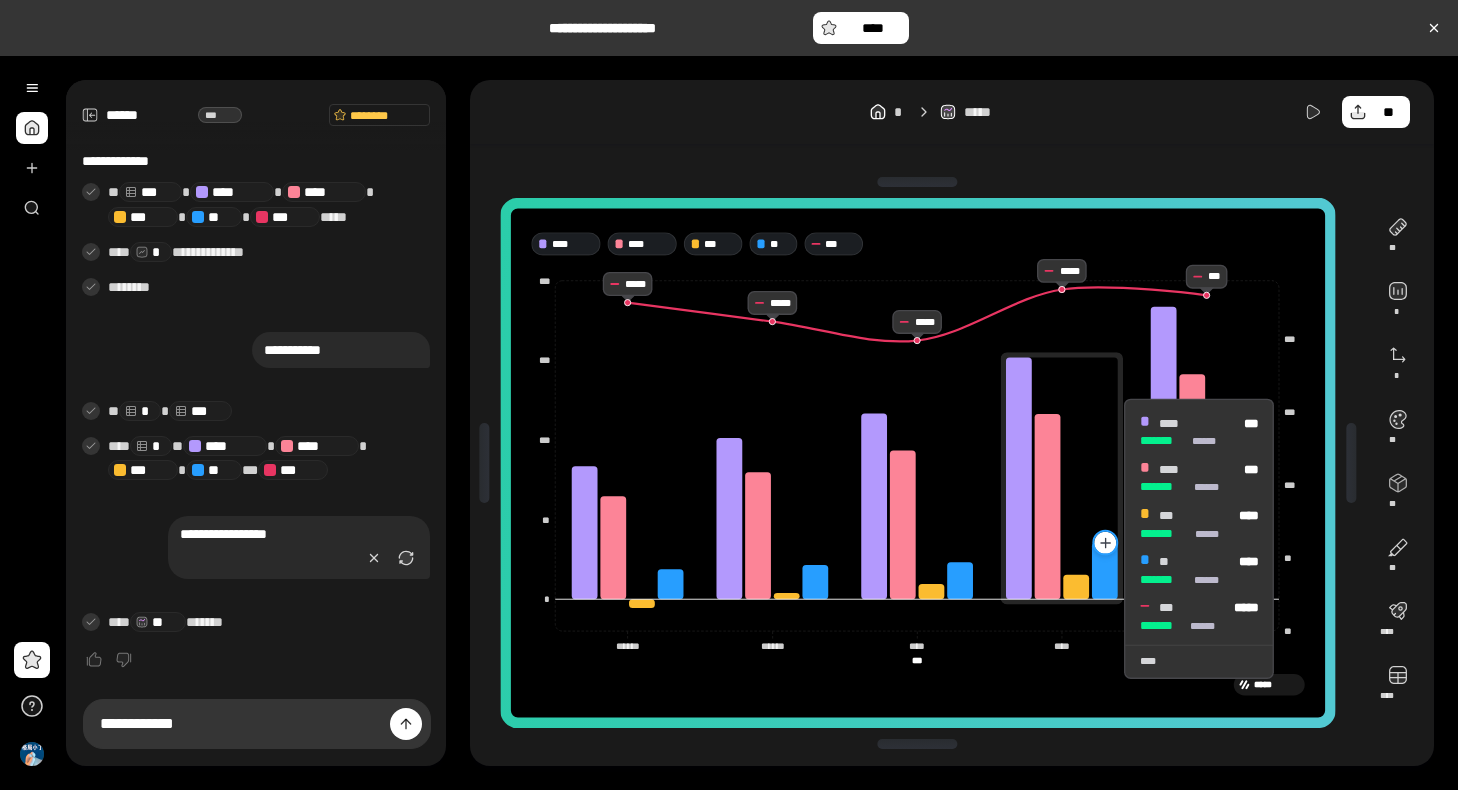 click 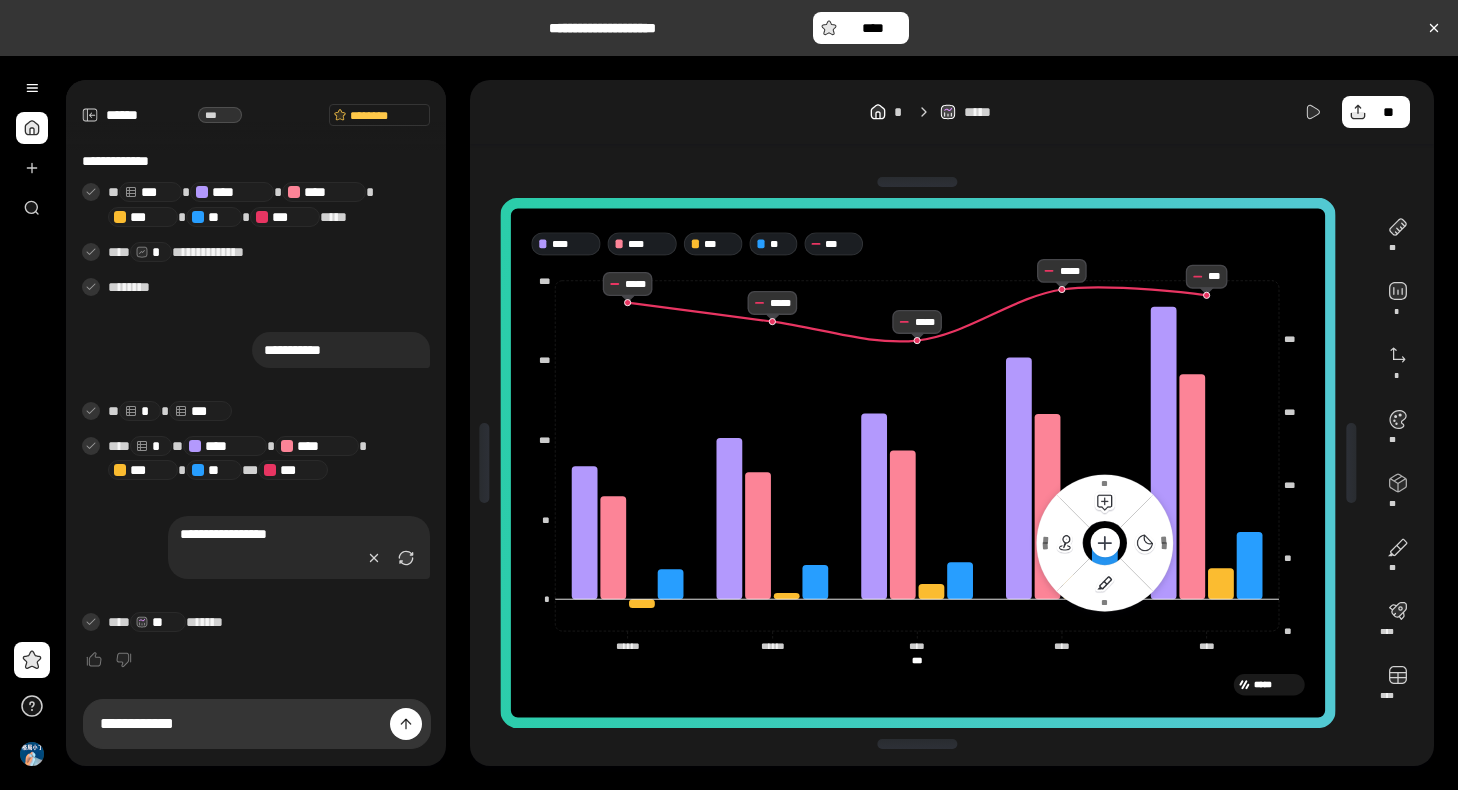 click 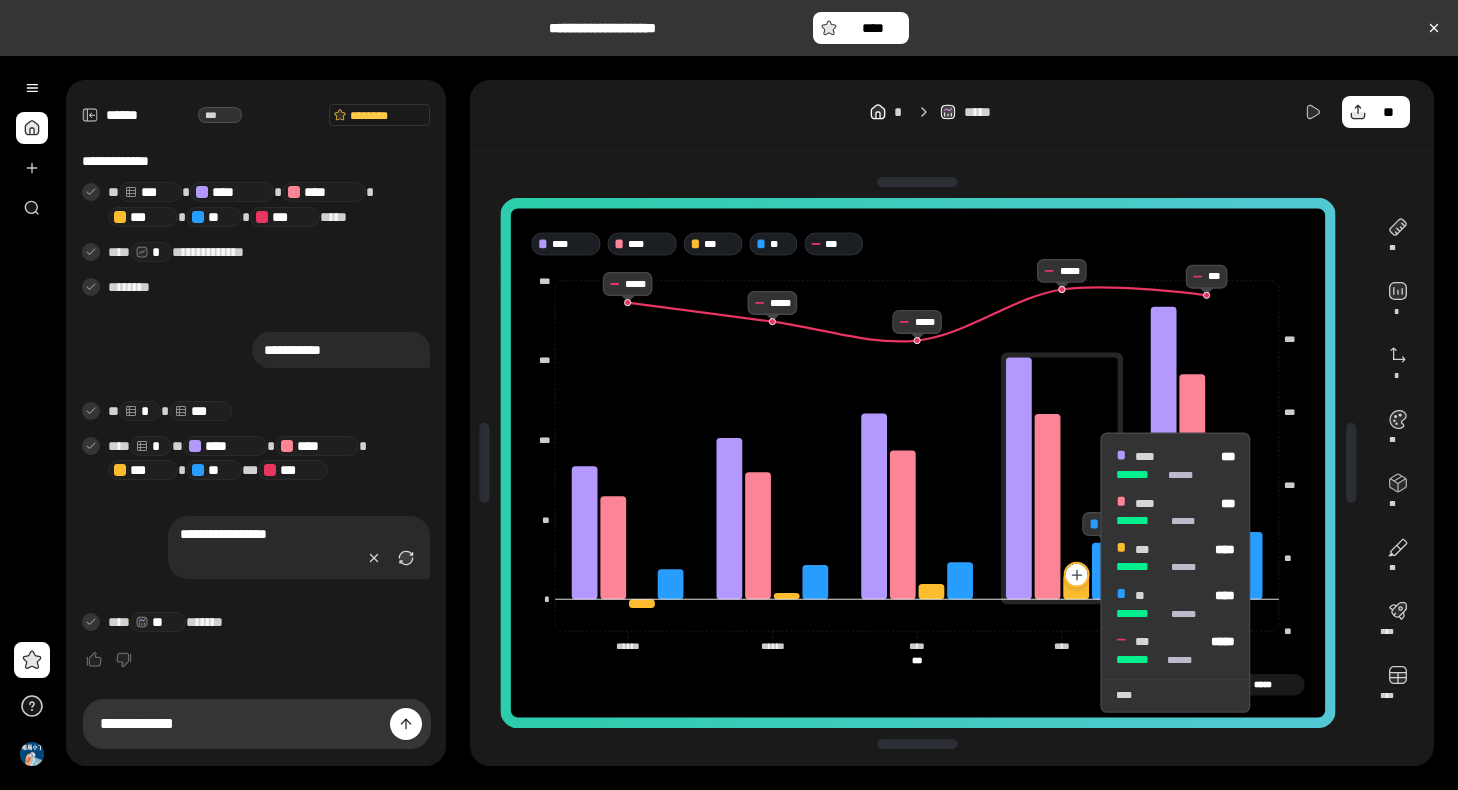 click 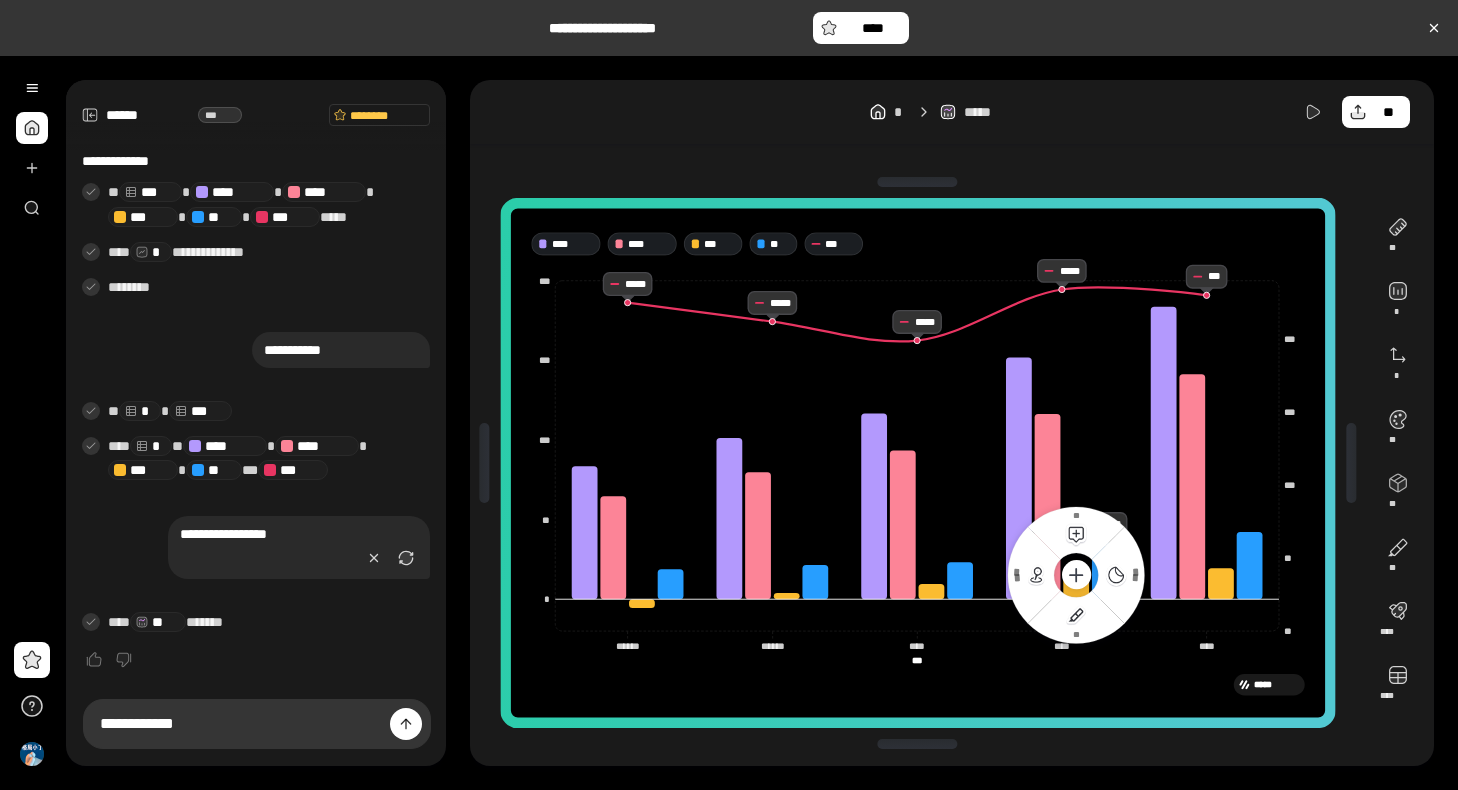 click 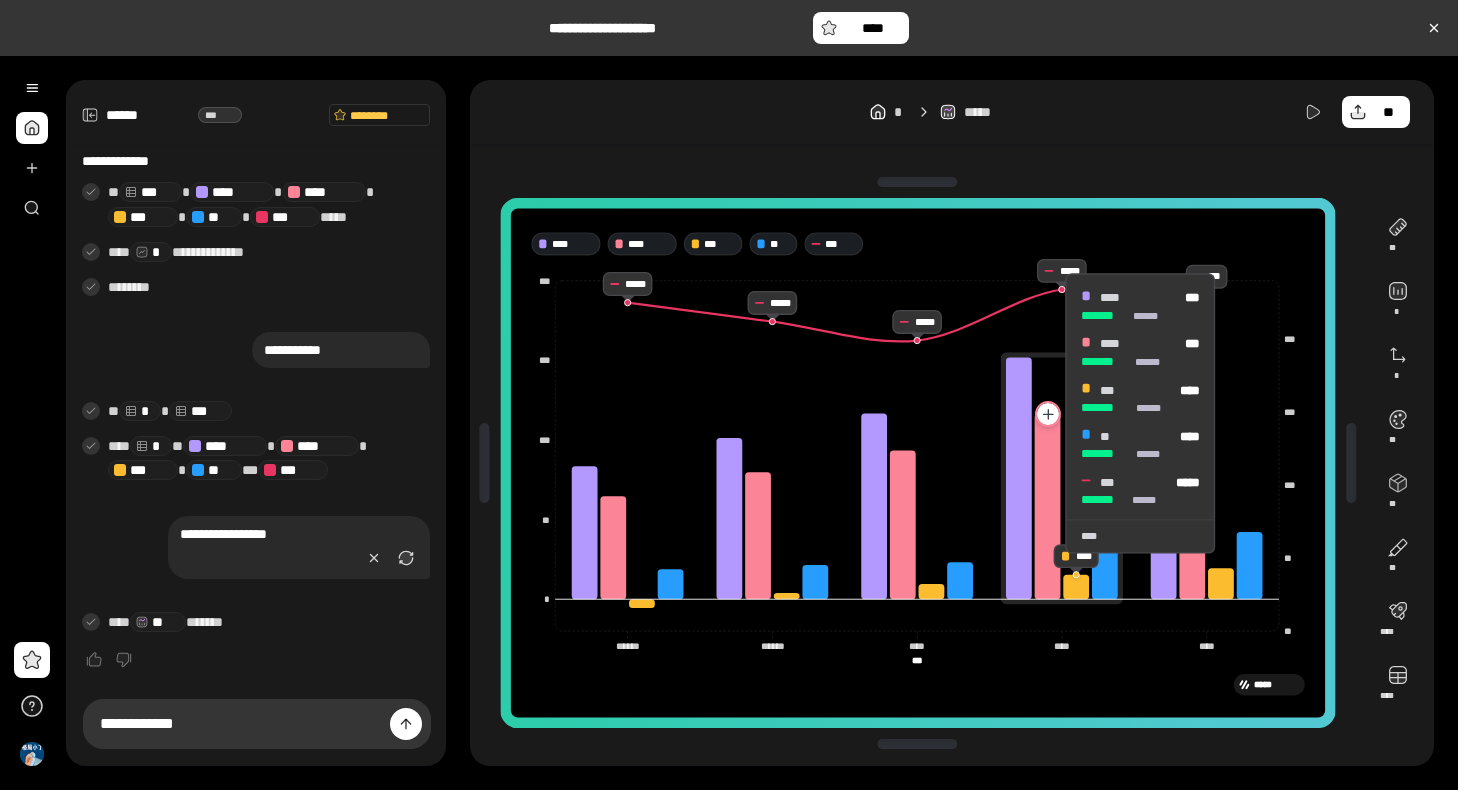 click 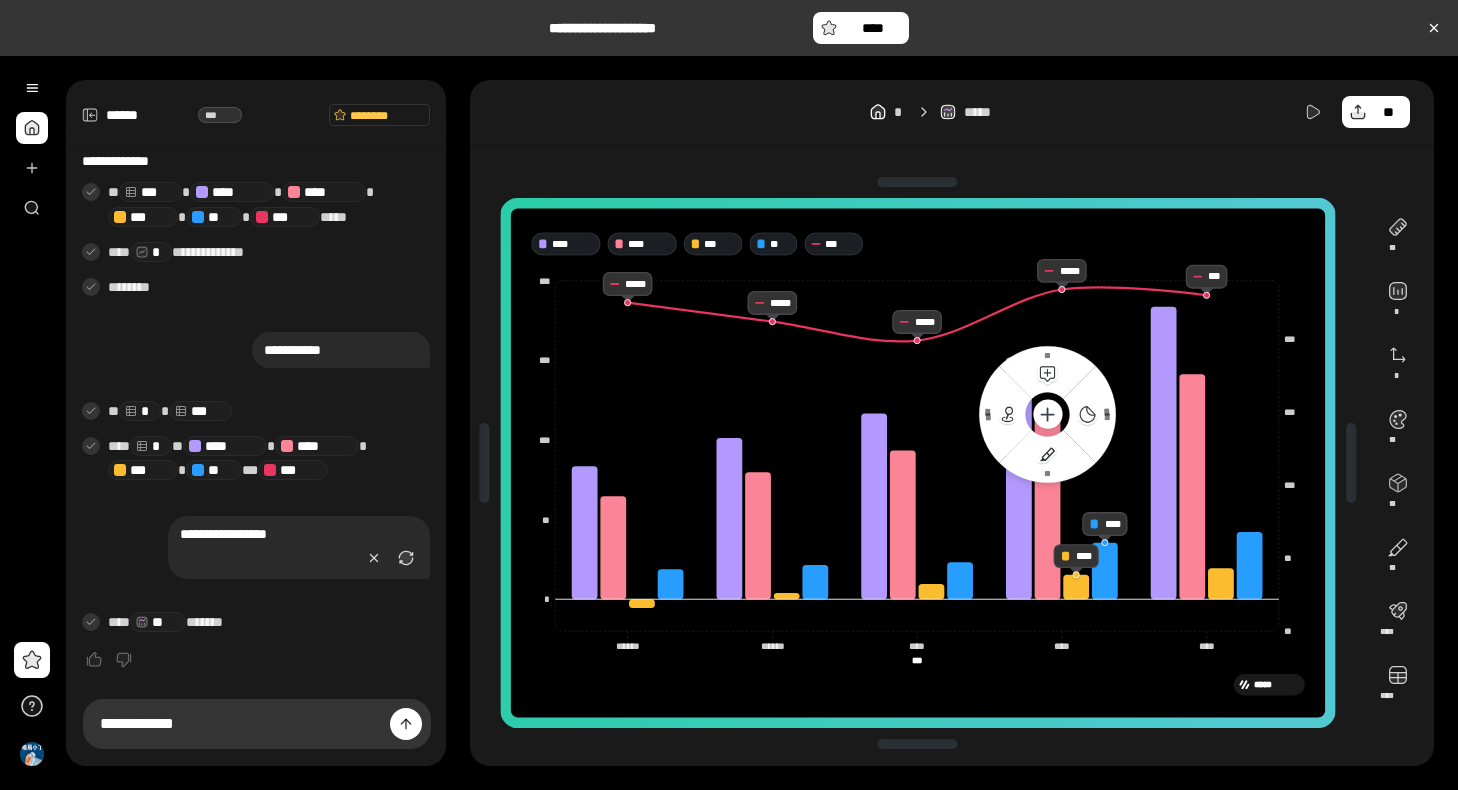 click 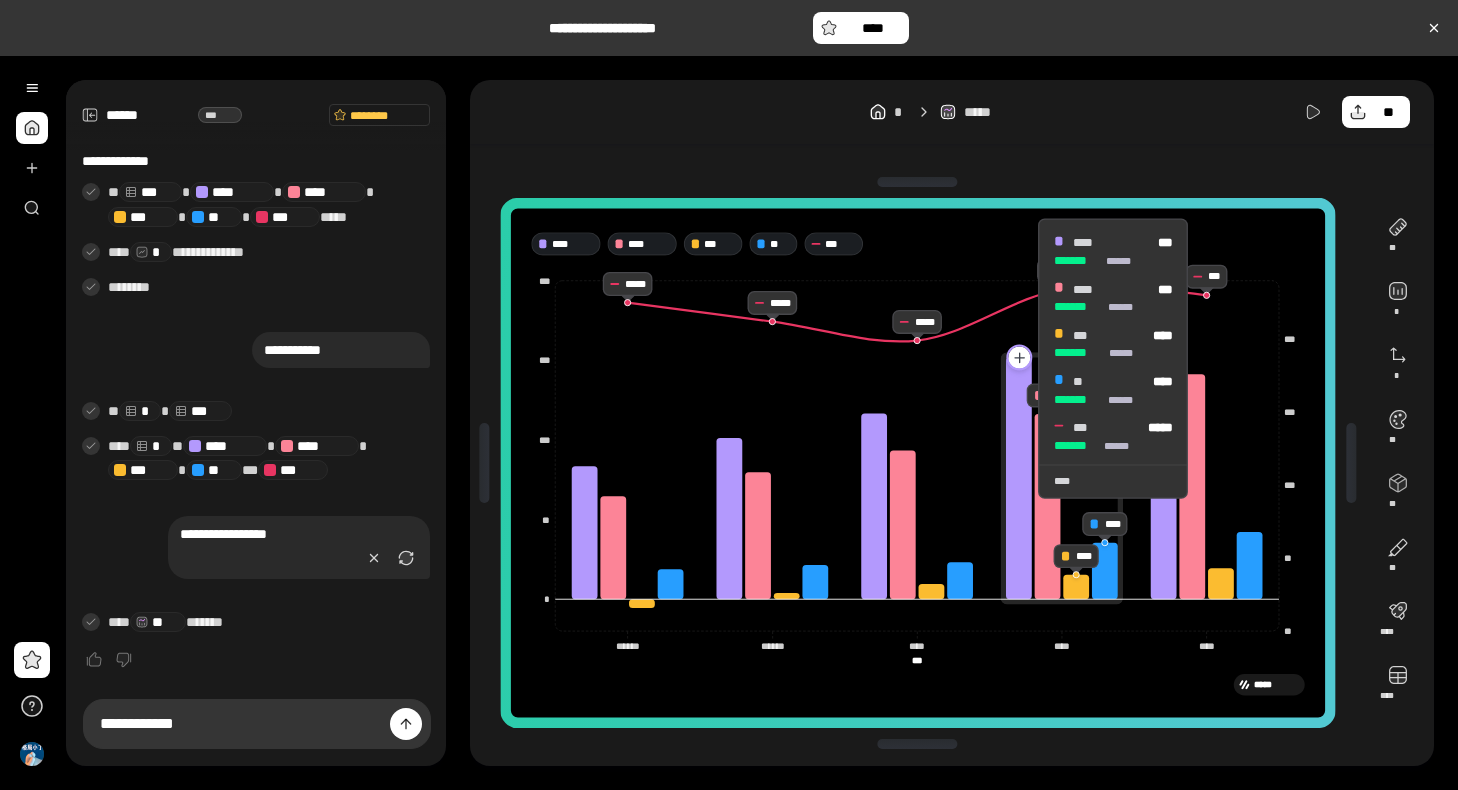 click 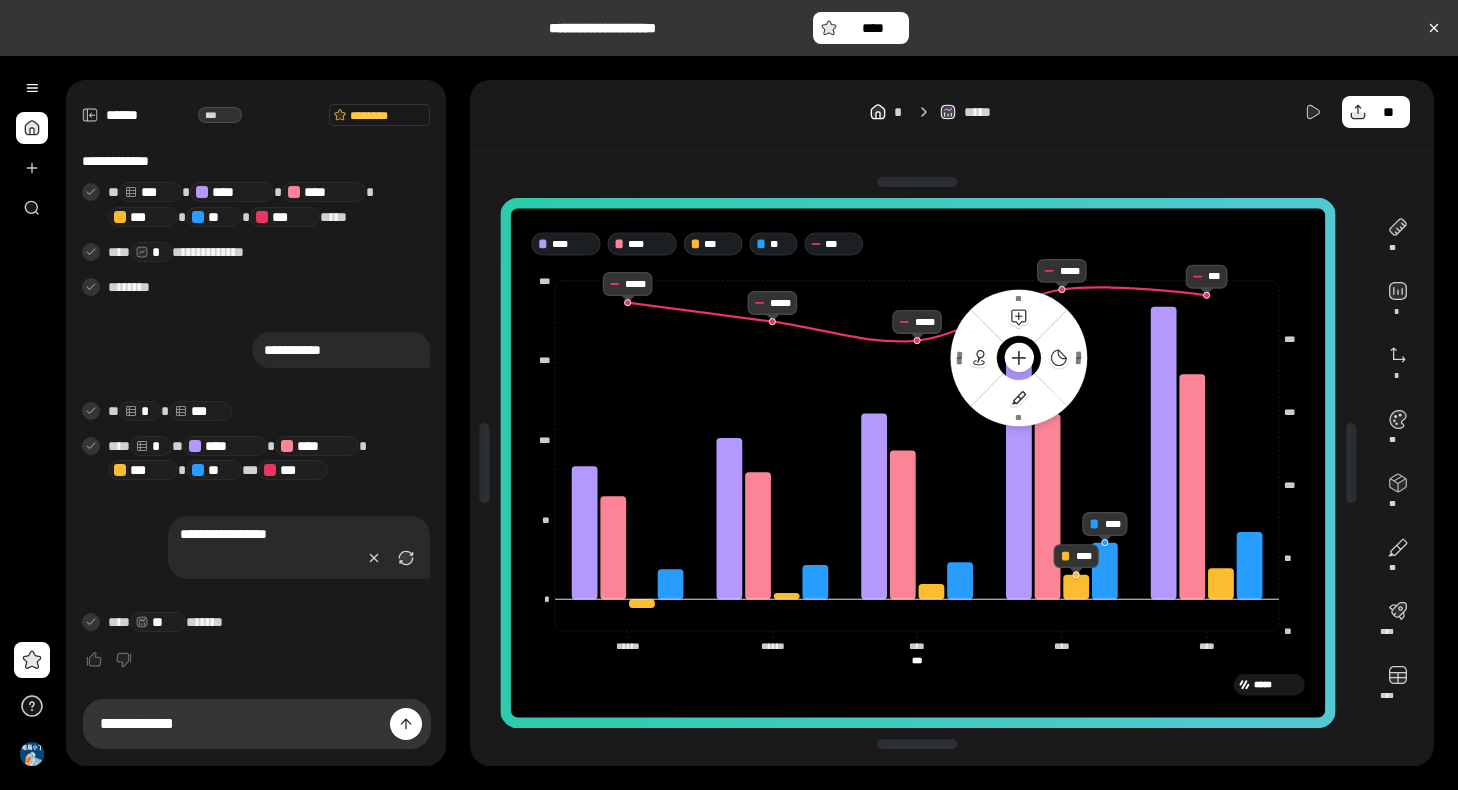 click 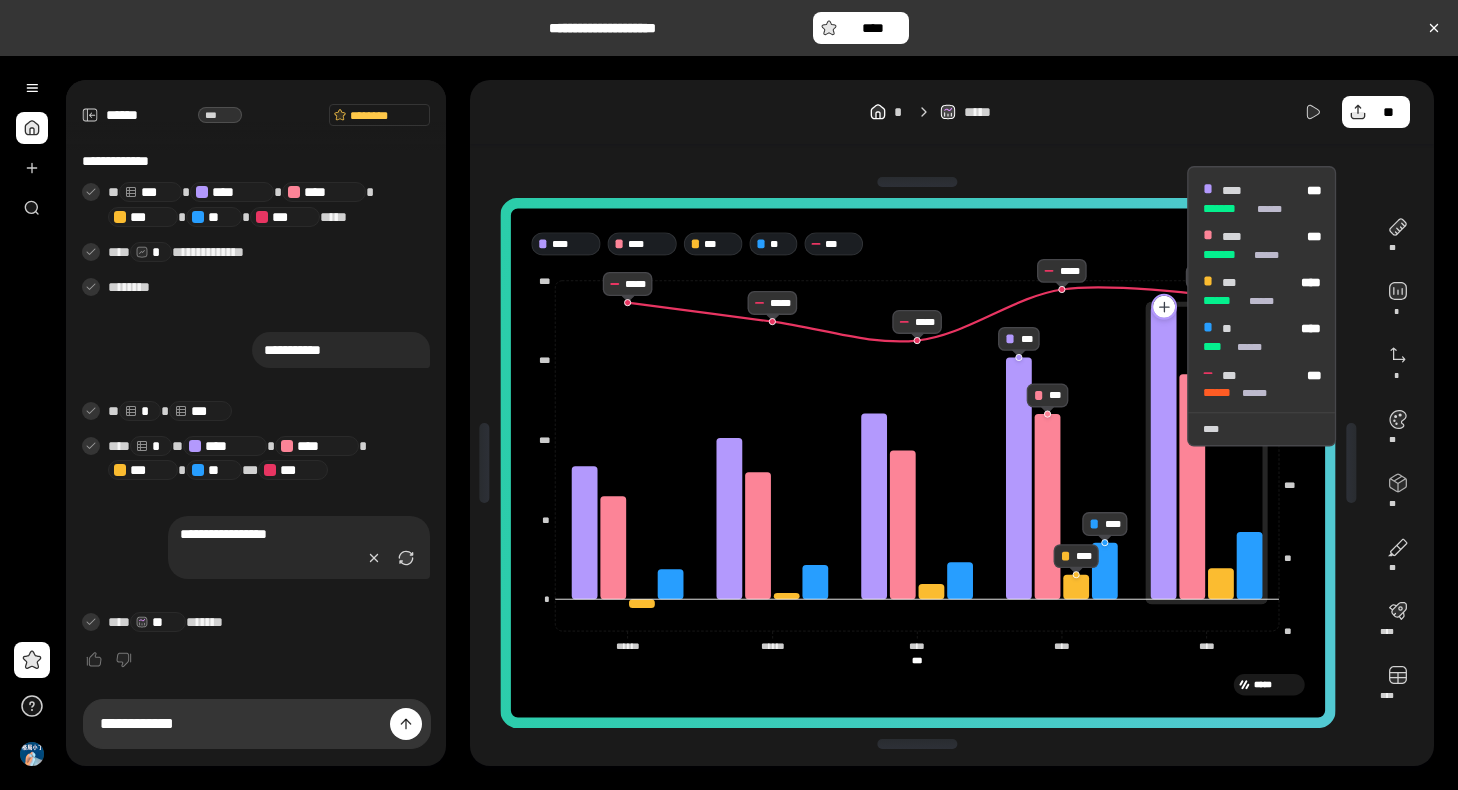 click 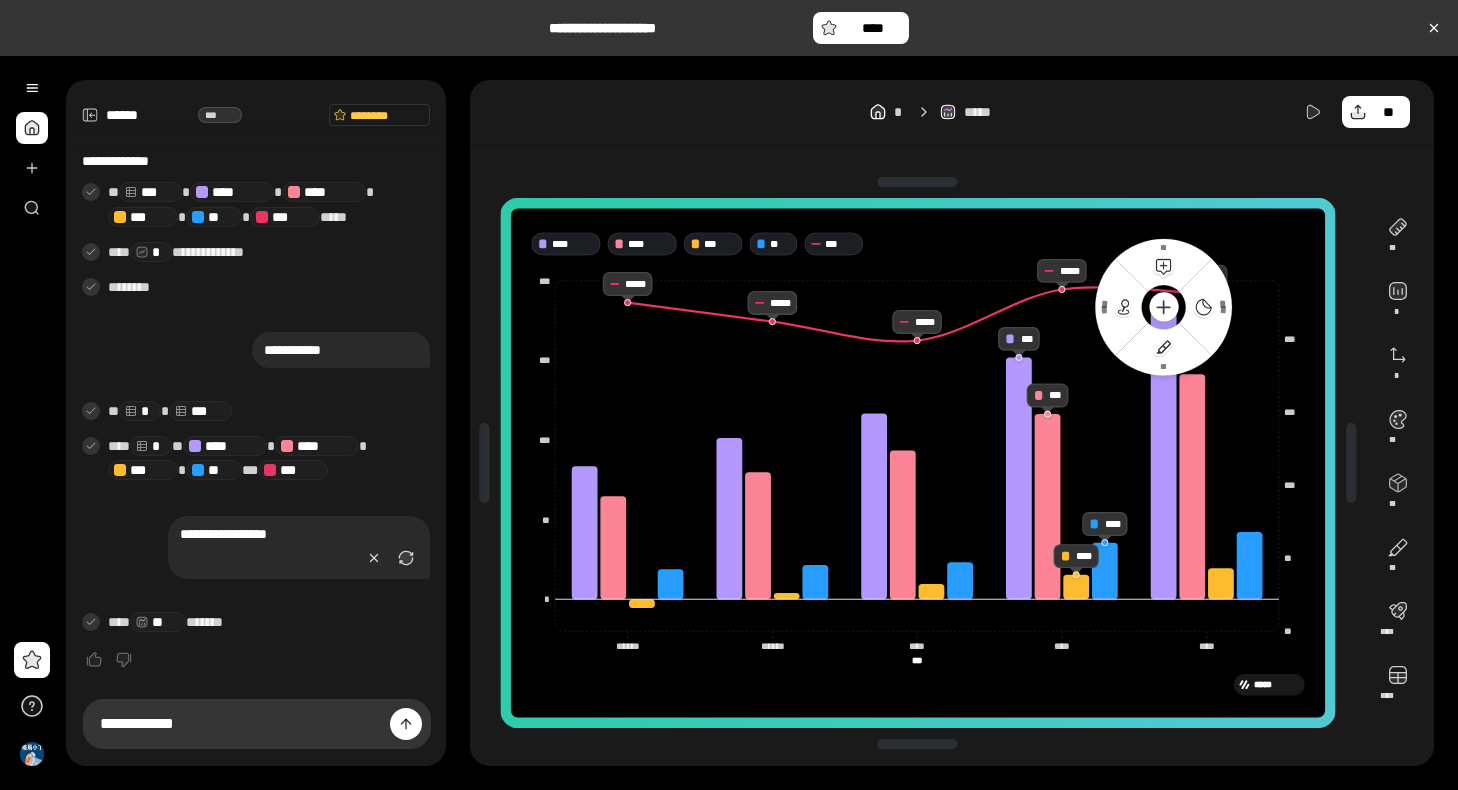 drag, startPoint x: 1128, startPoint y: 309, endPoint x: 1197, endPoint y: 342, distance: 76.48529 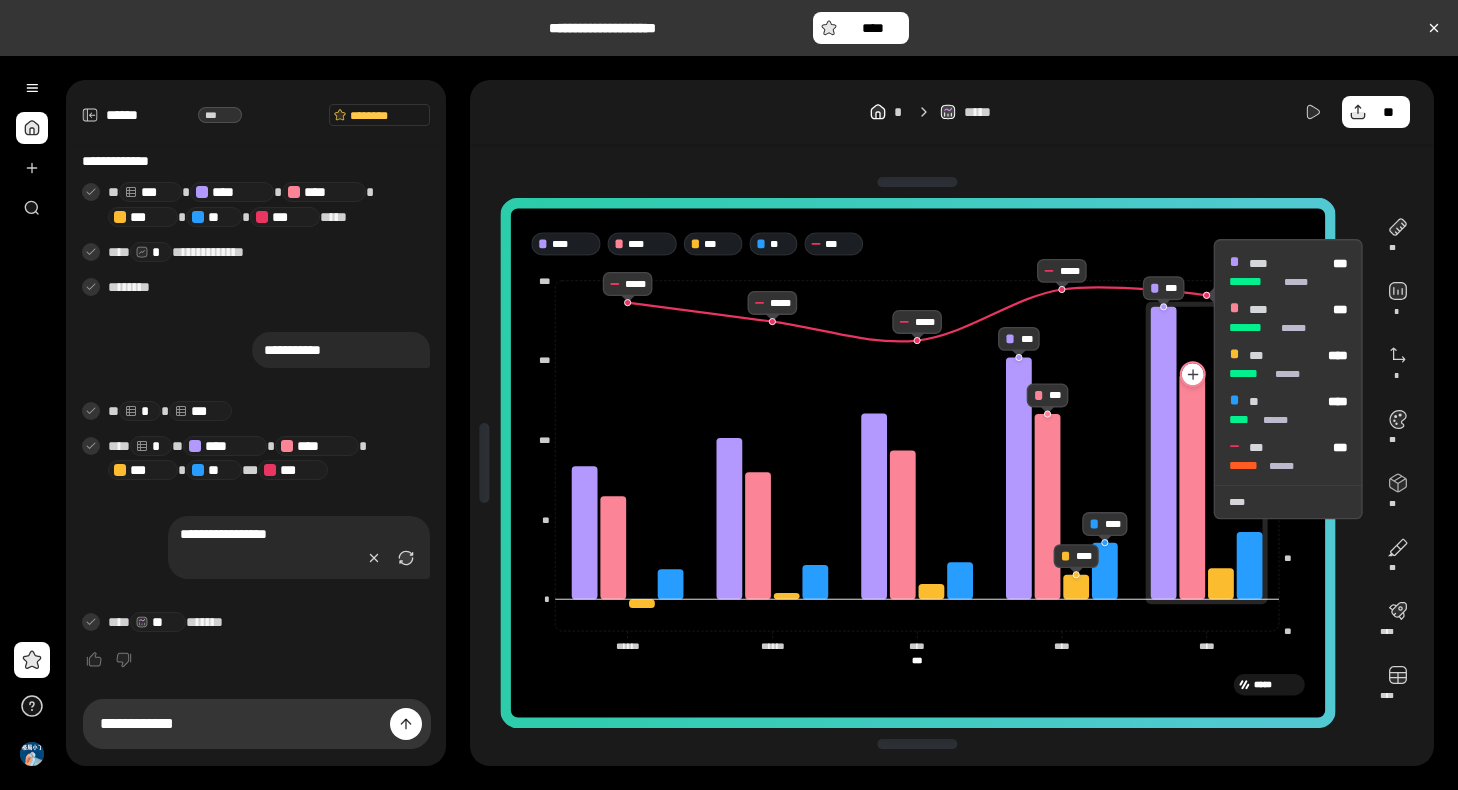 click 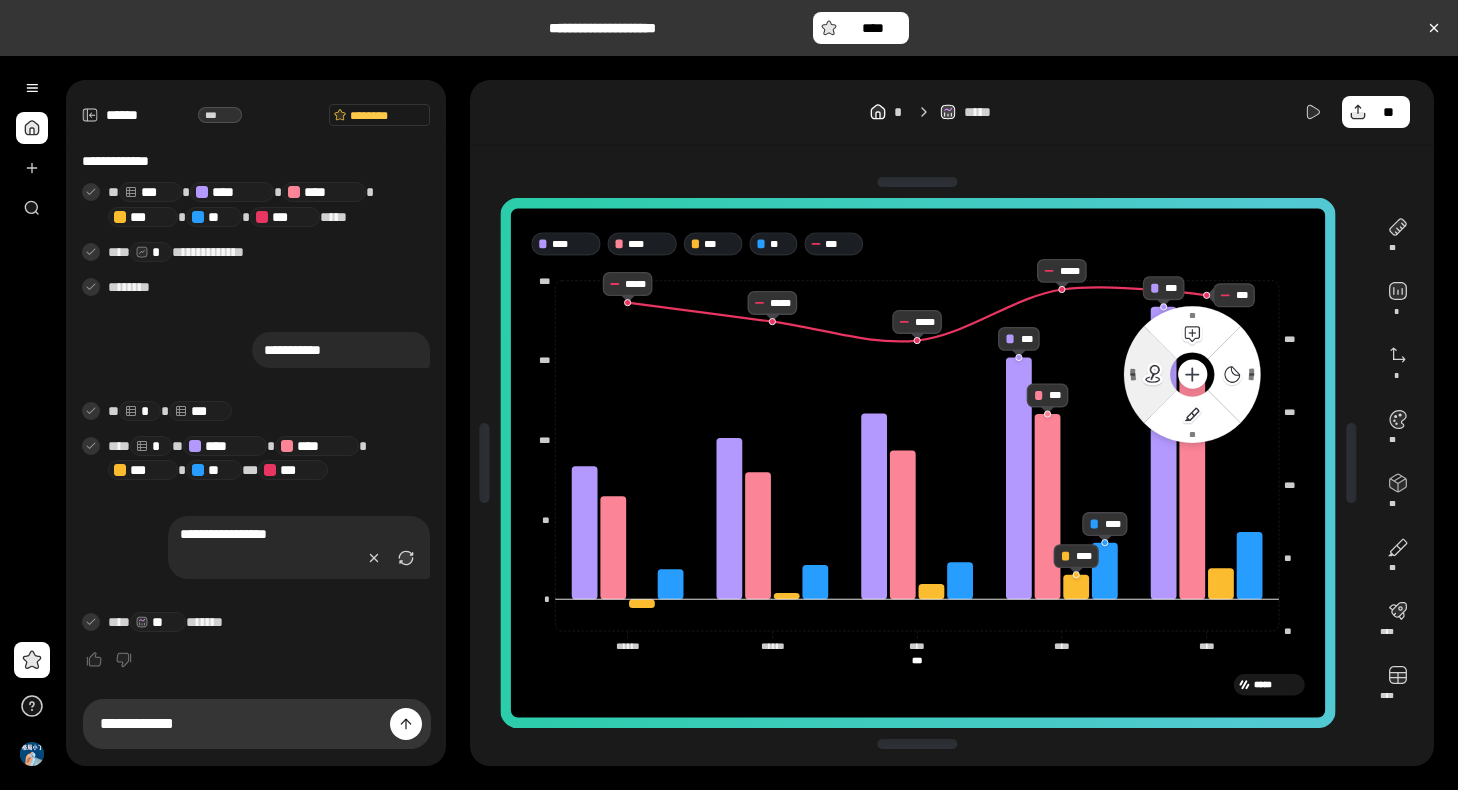 drag, startPoint x: 1156, startPoint y: 376, endPoint x: 1203, endPoint y: 423, distance: 66.46804 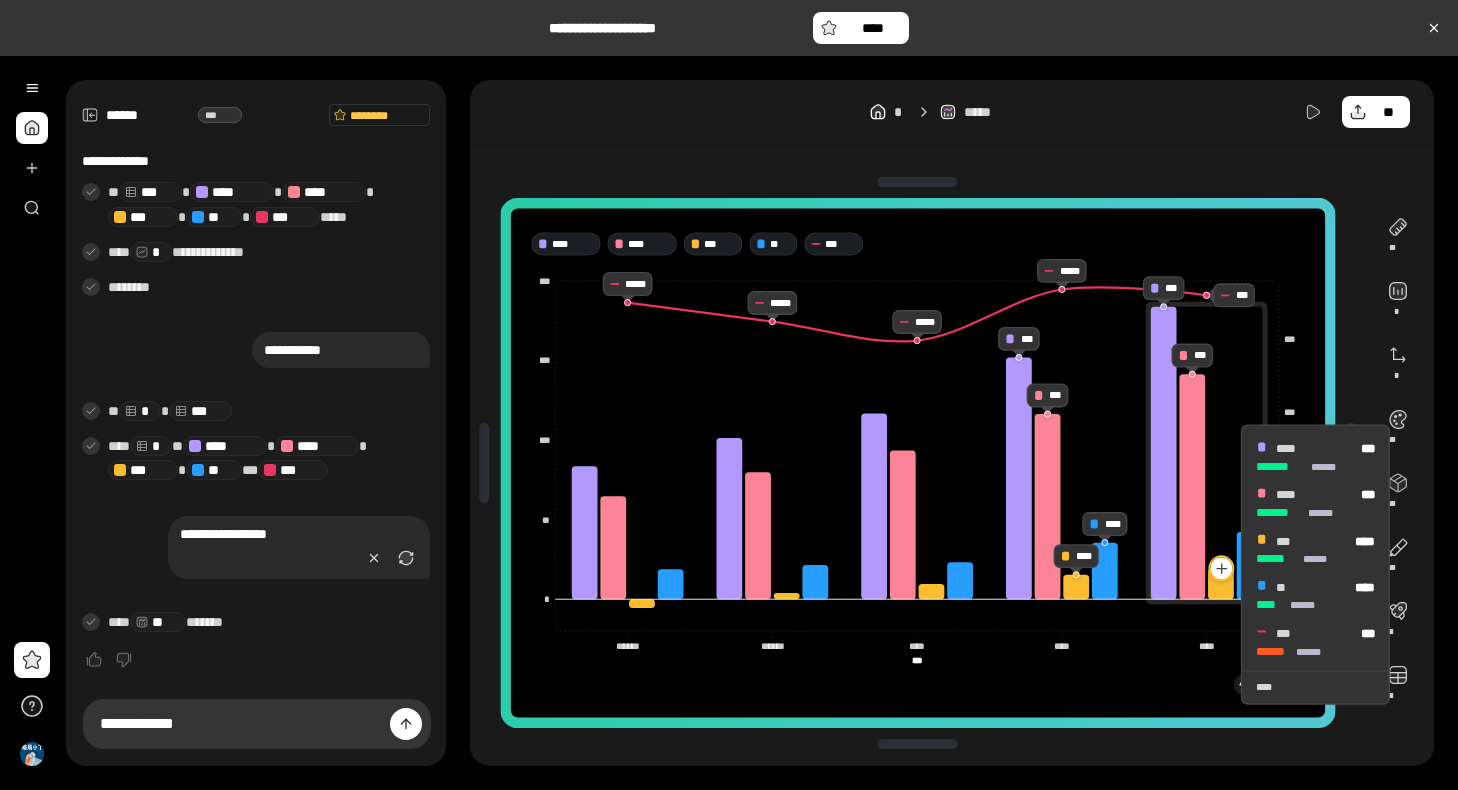 click 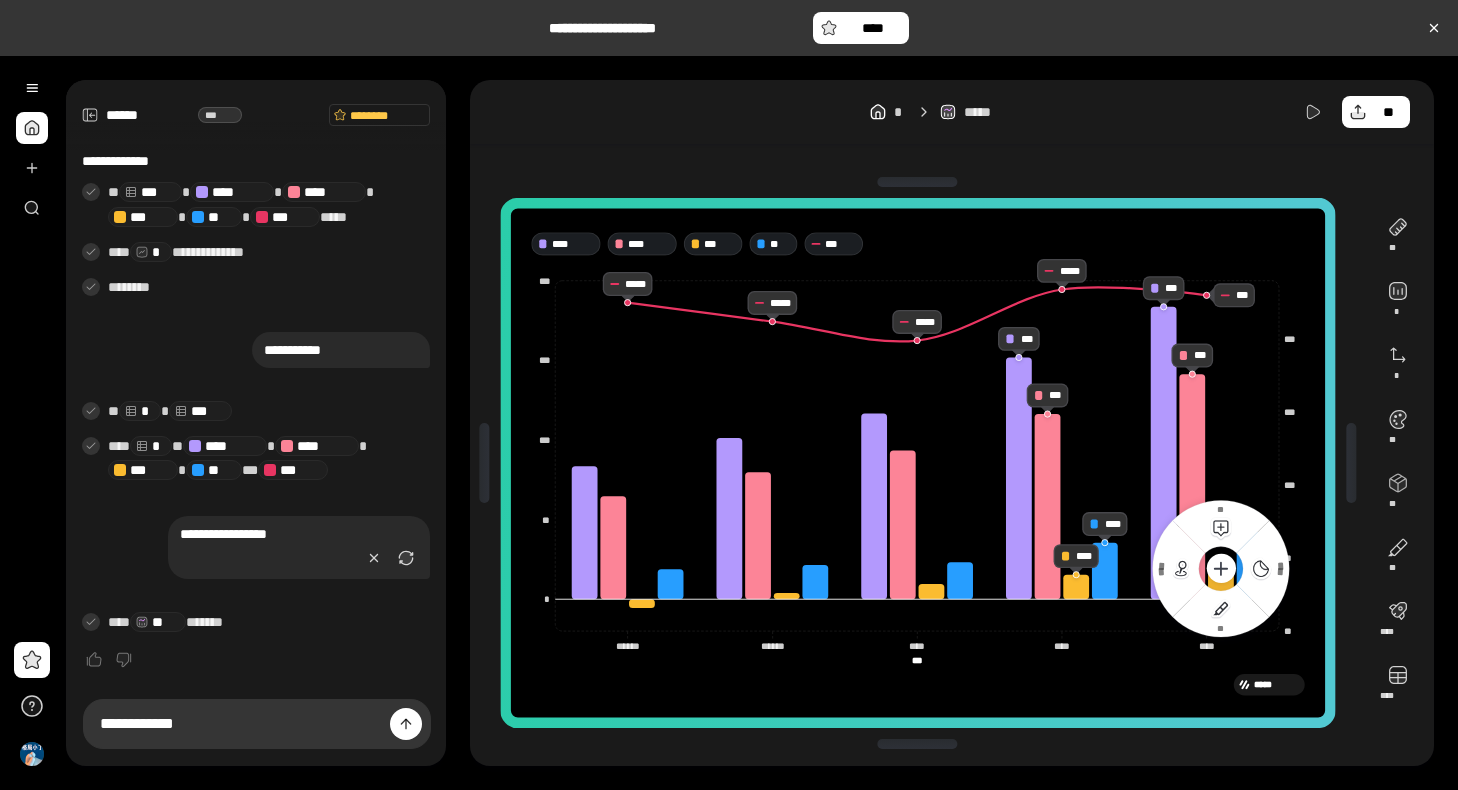 drag, startPoint x: 1174, startPoint y: 562, endPoint x: 1192, endPoint y: 561, distance: 18.027756 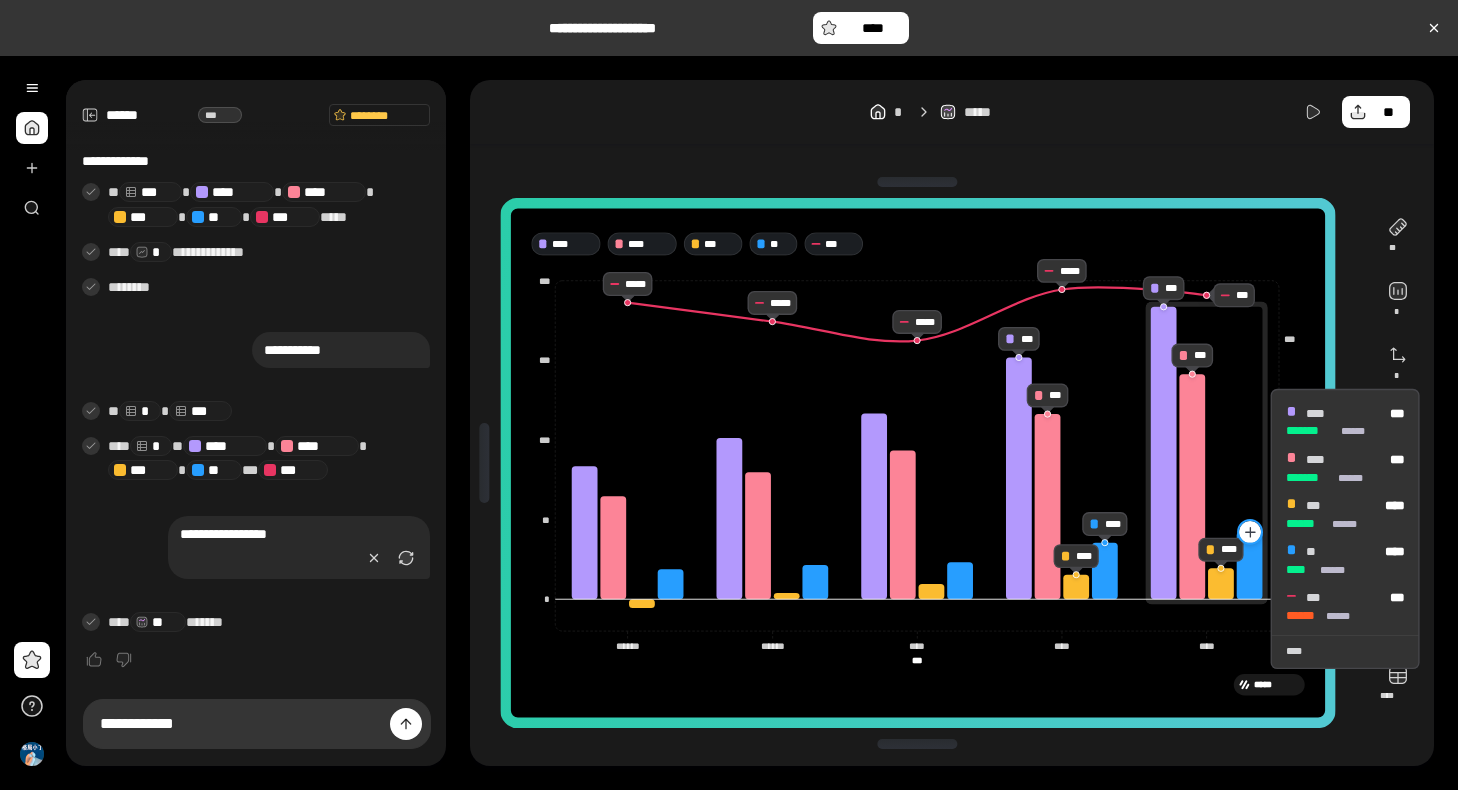 click 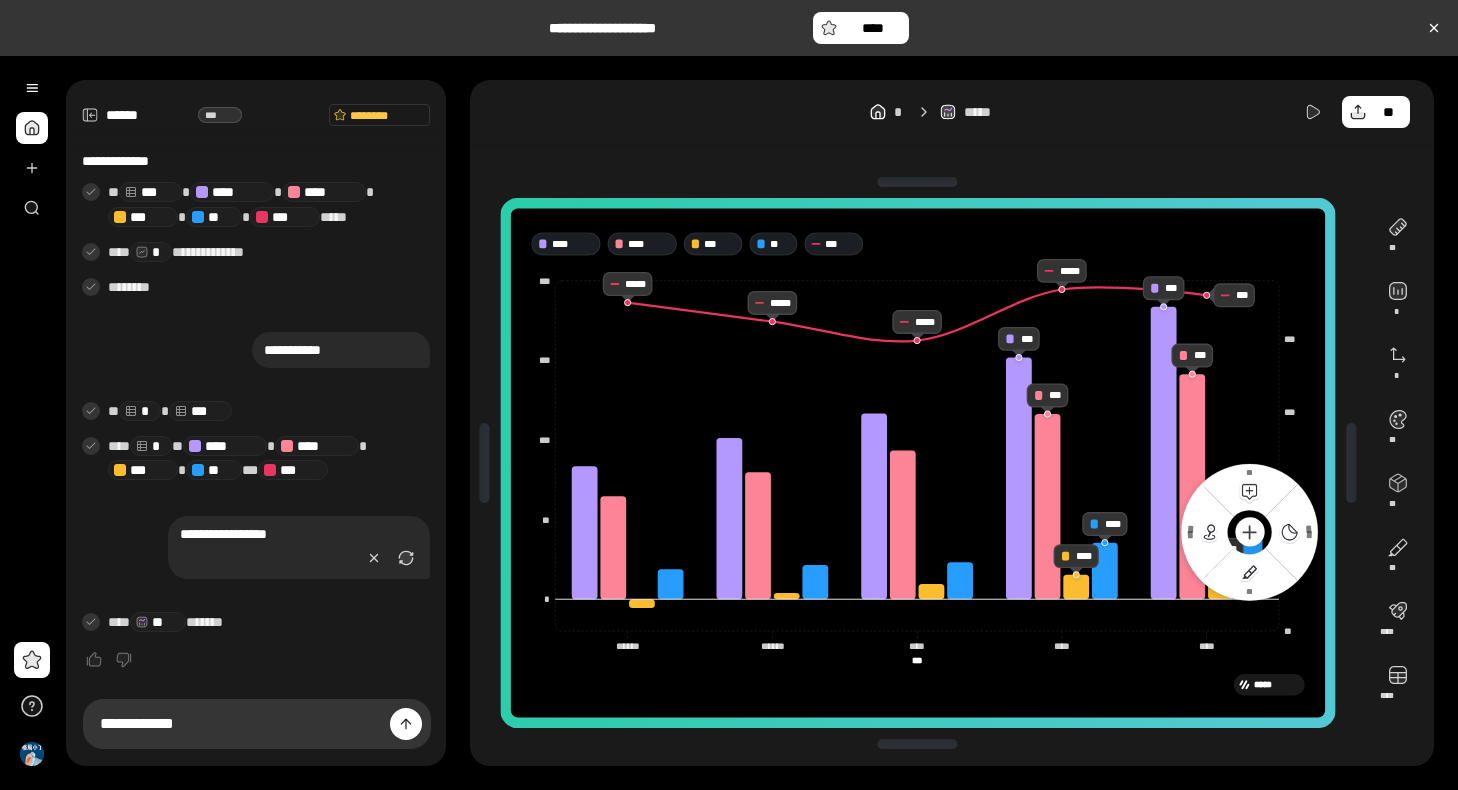 click 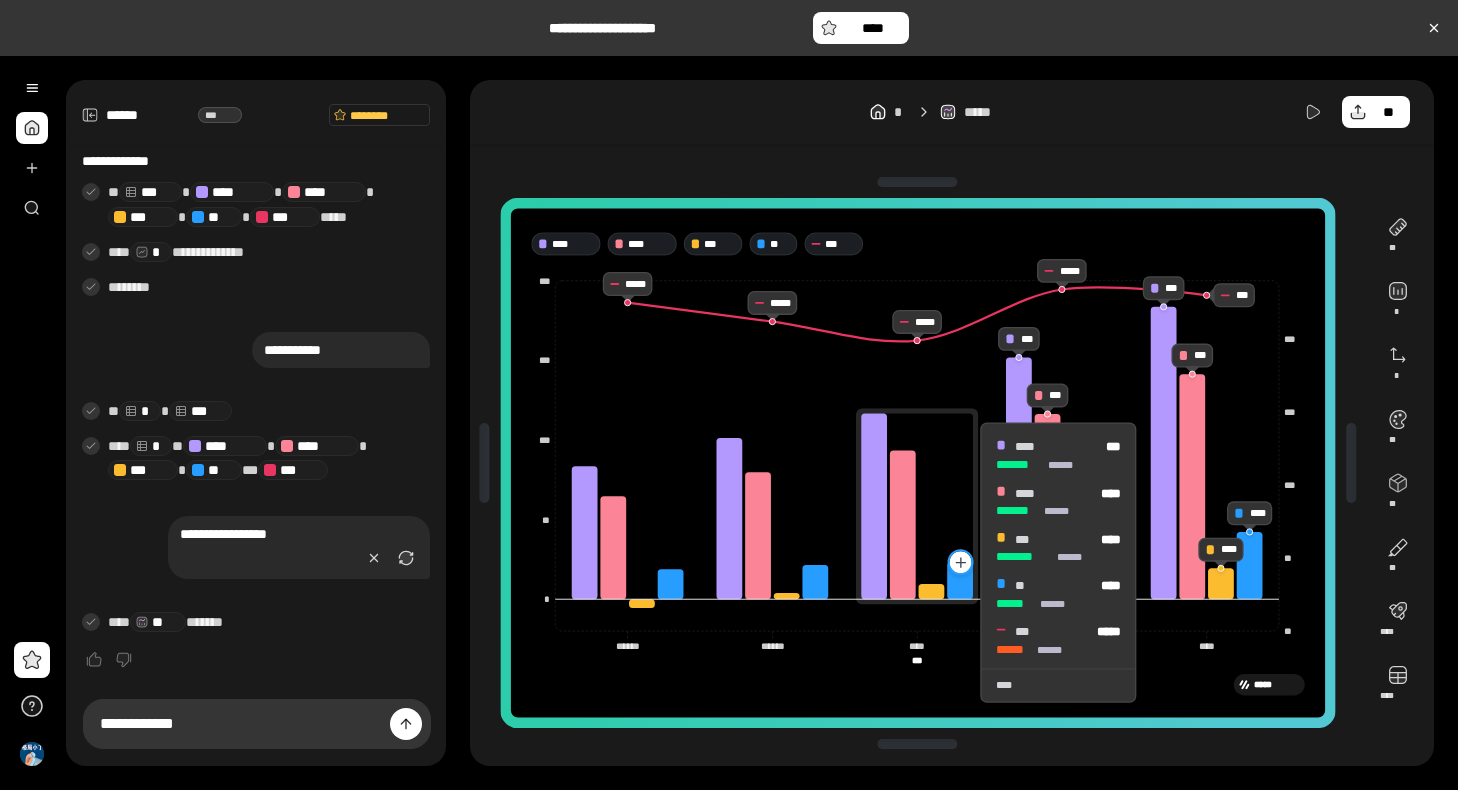 click 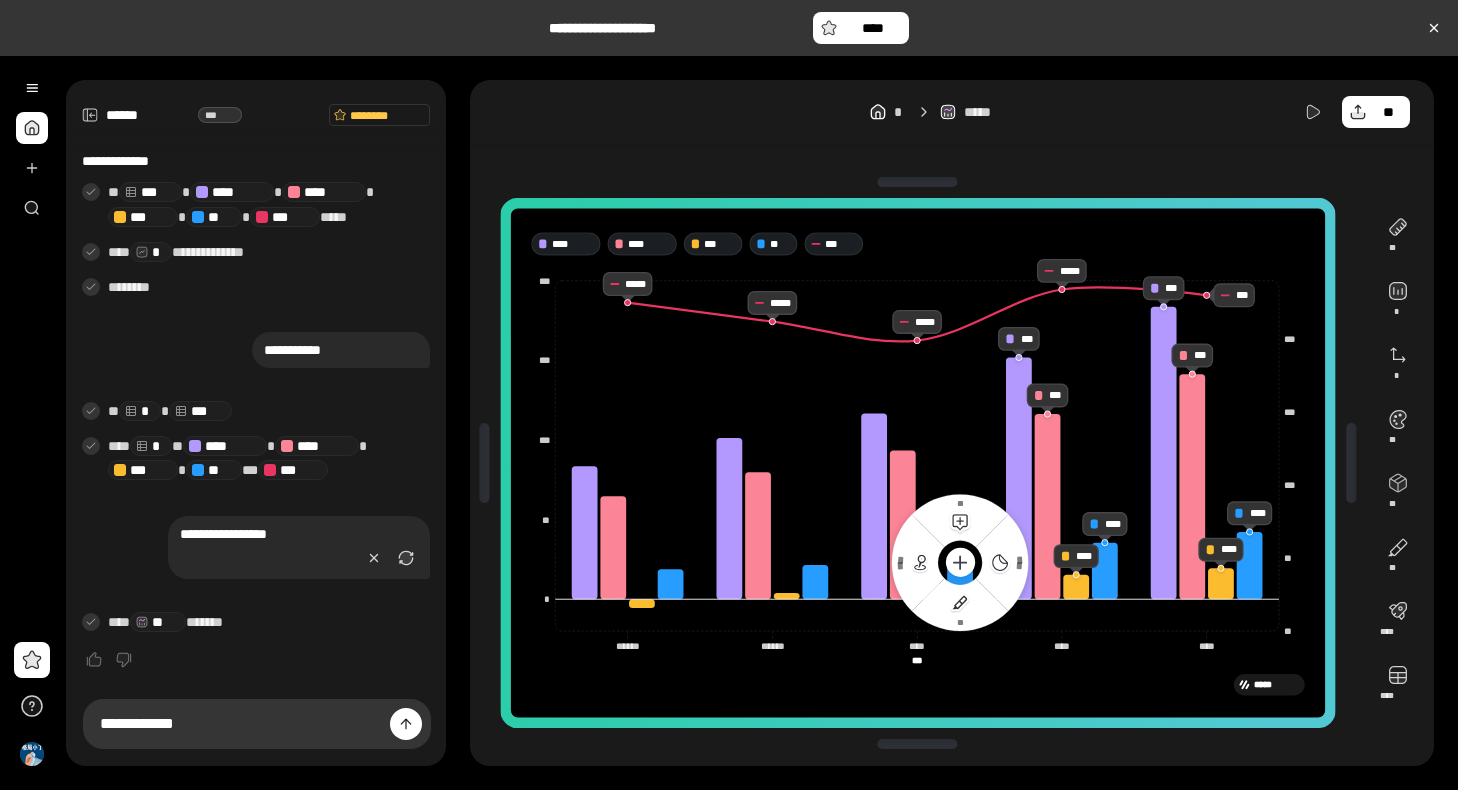 click 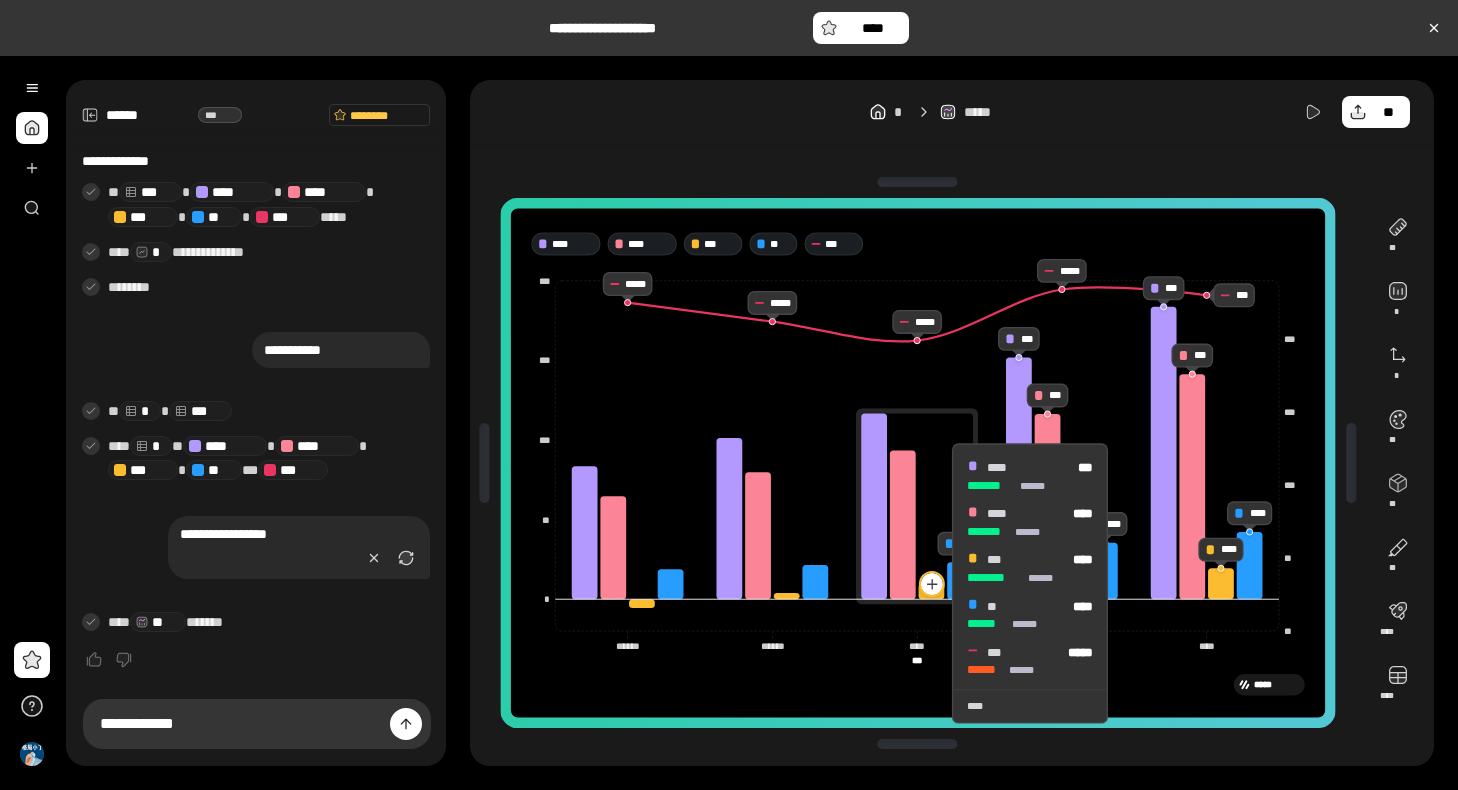 click 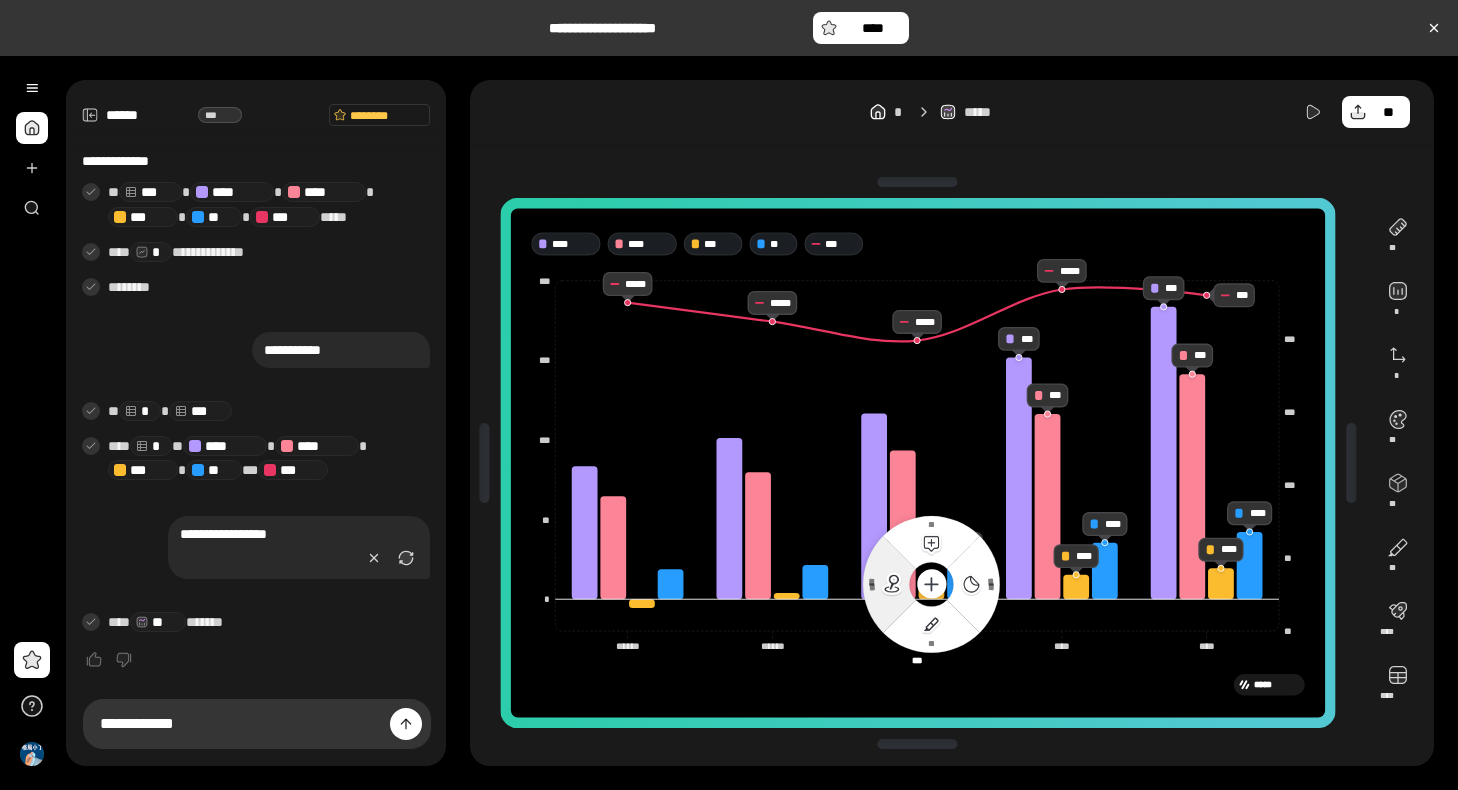 click 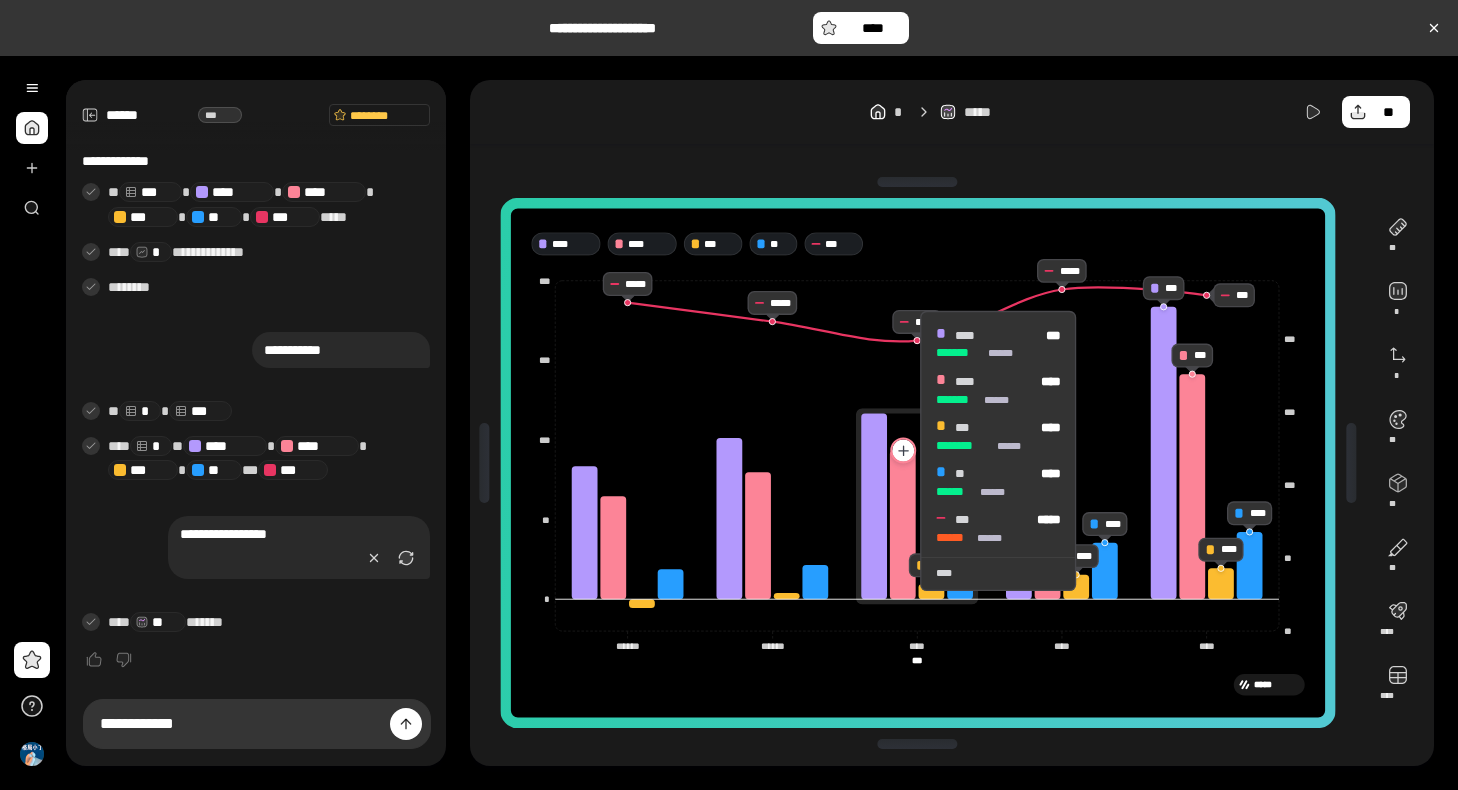 click 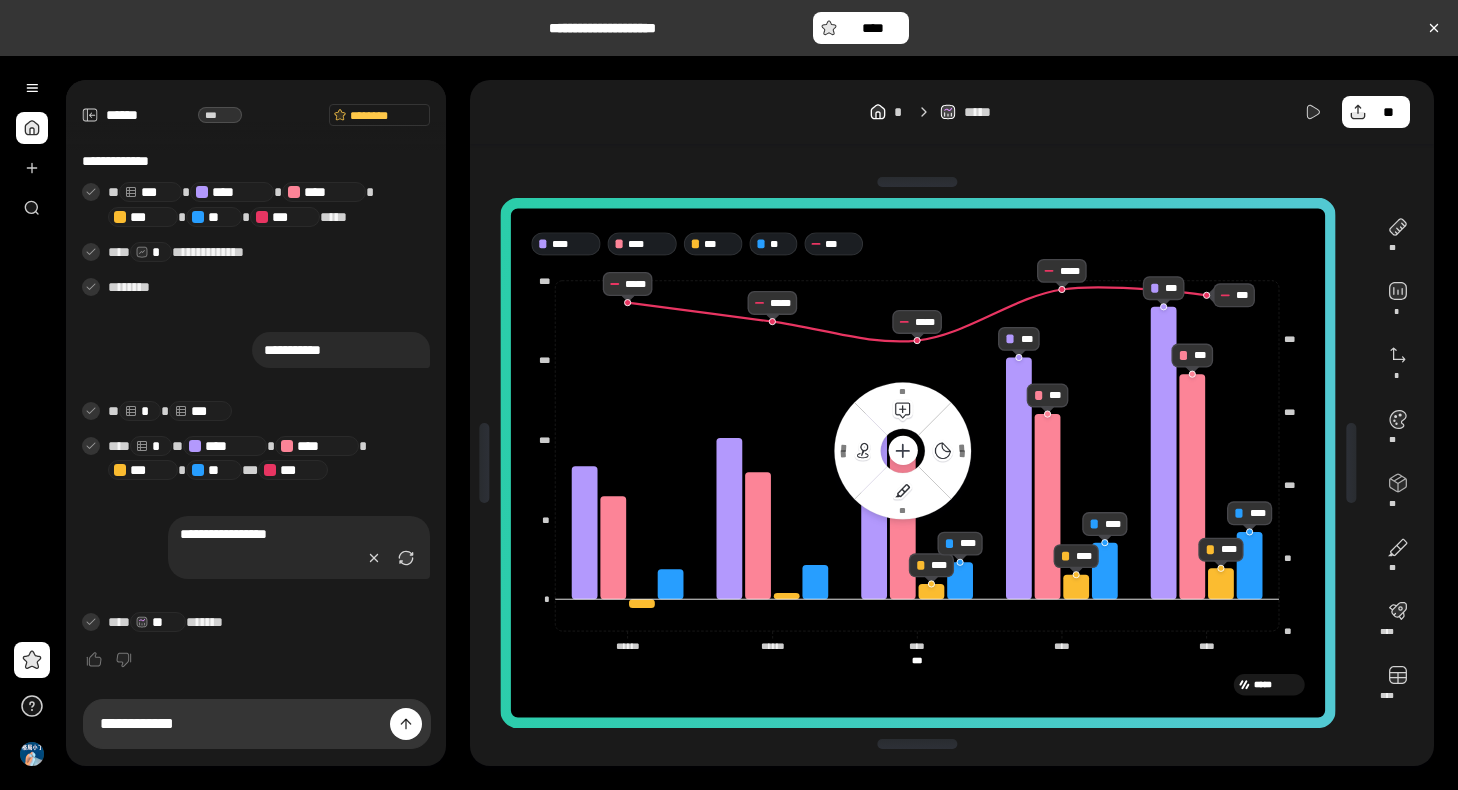 drag, startPoint x: 851, startPoint y: 454, endPoint x: 860, endPoint y: 442, distance: 15 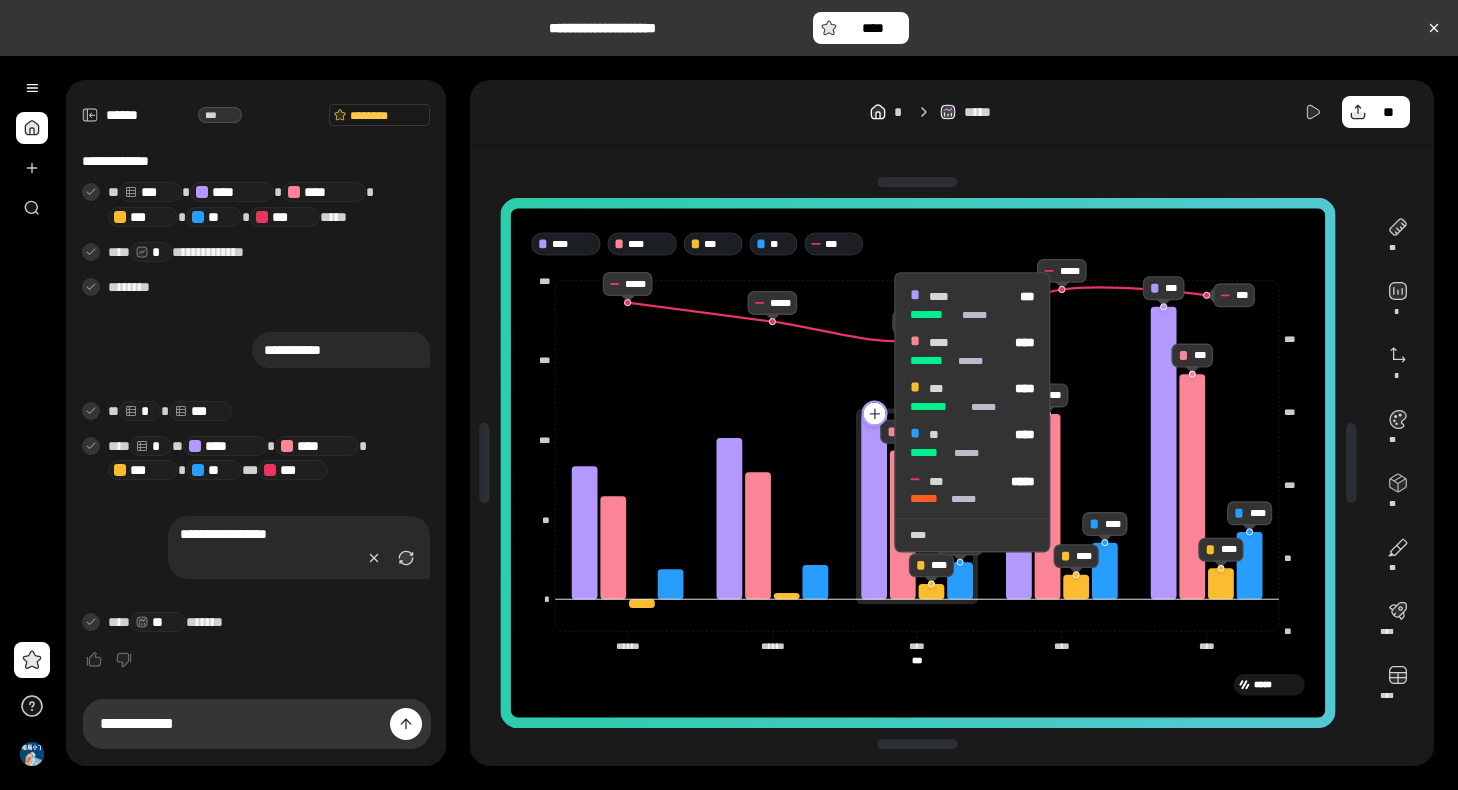 click 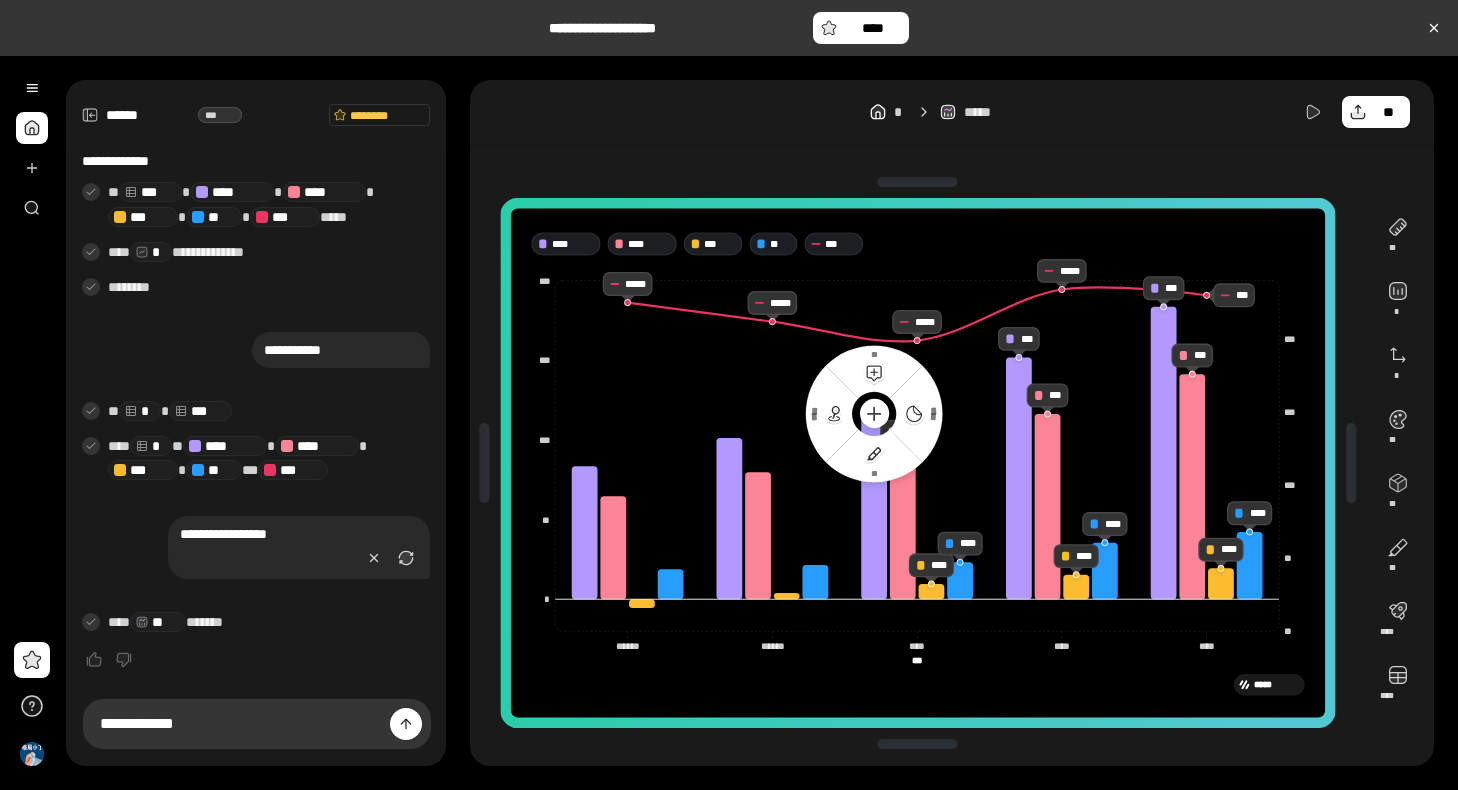 click 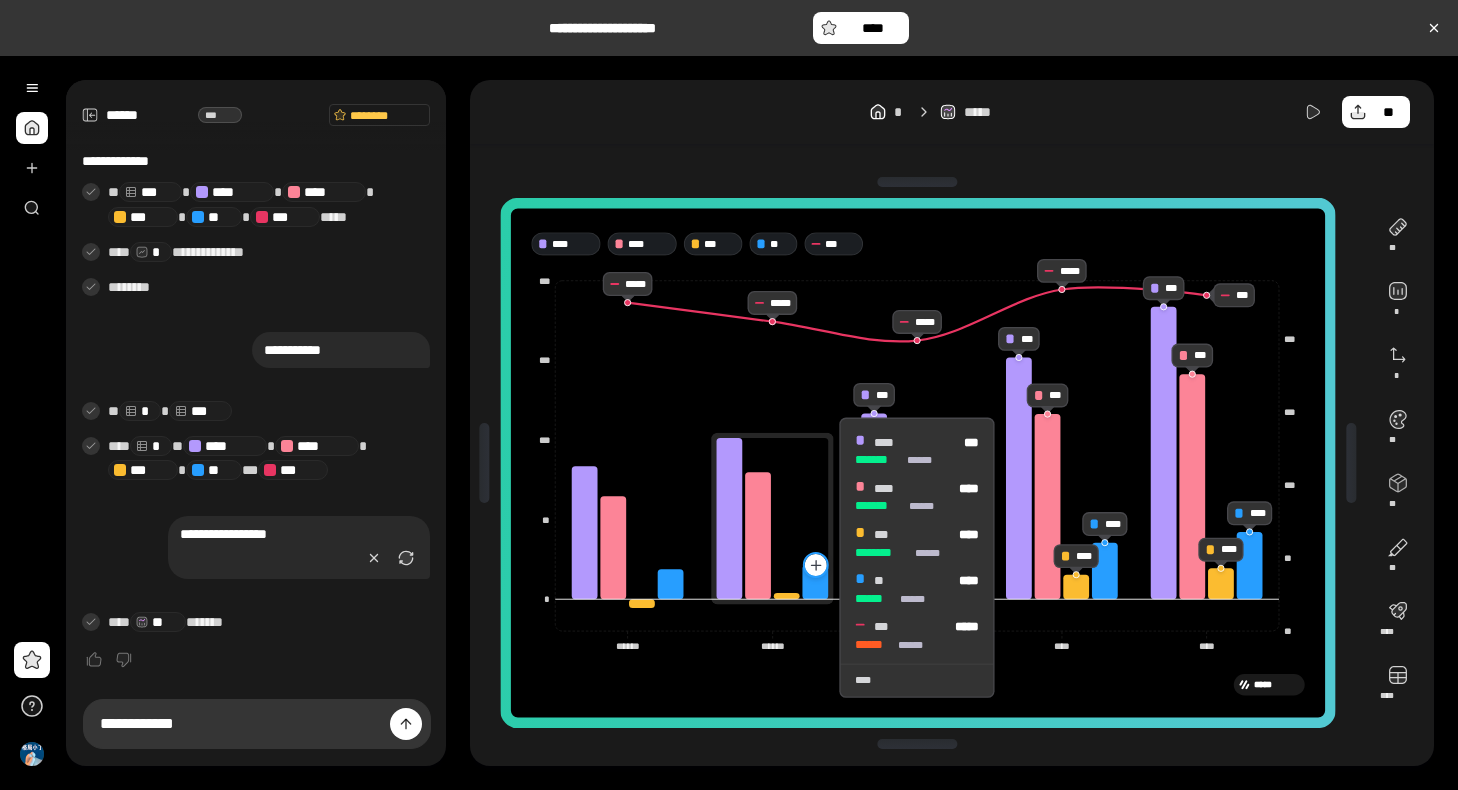 click 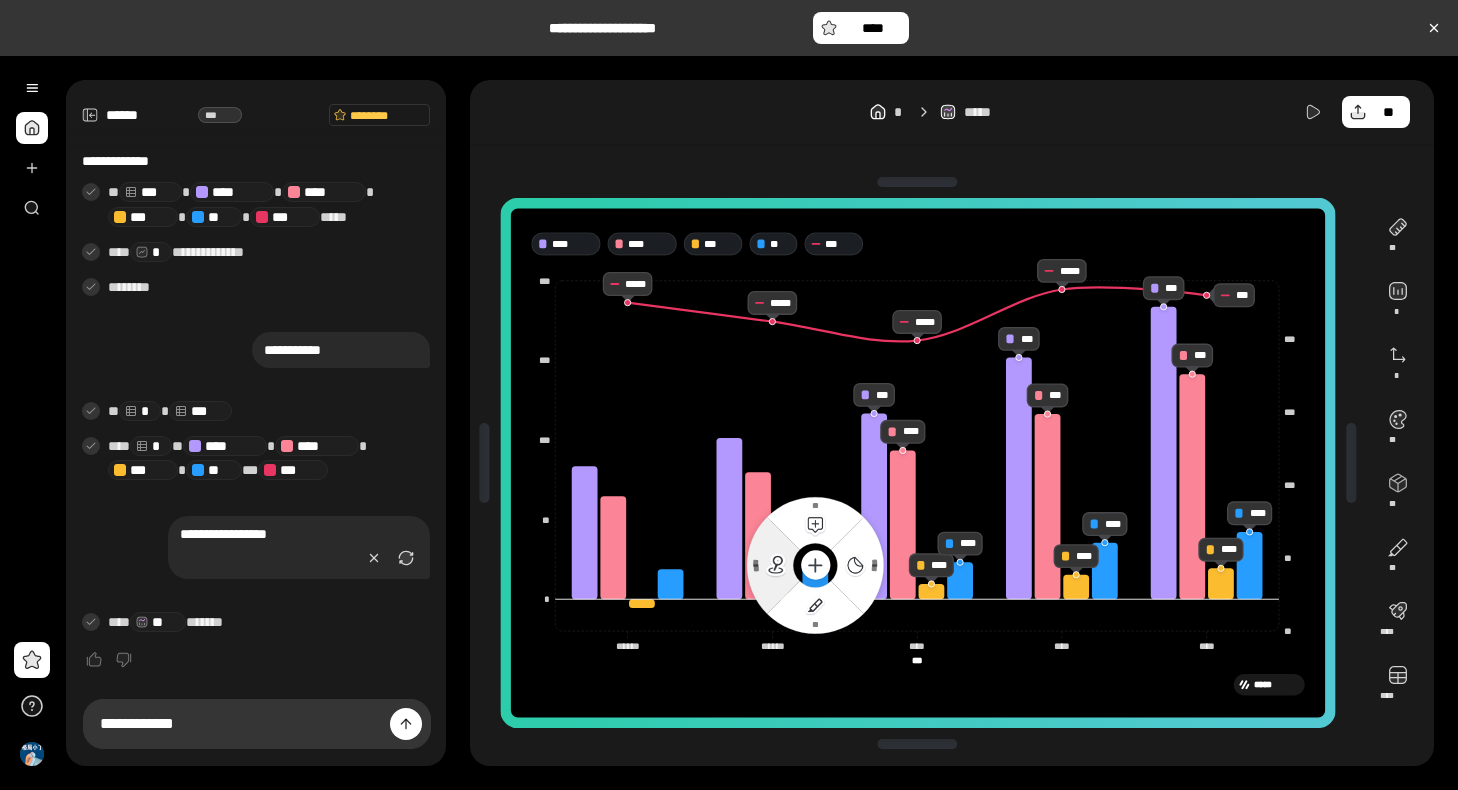 click 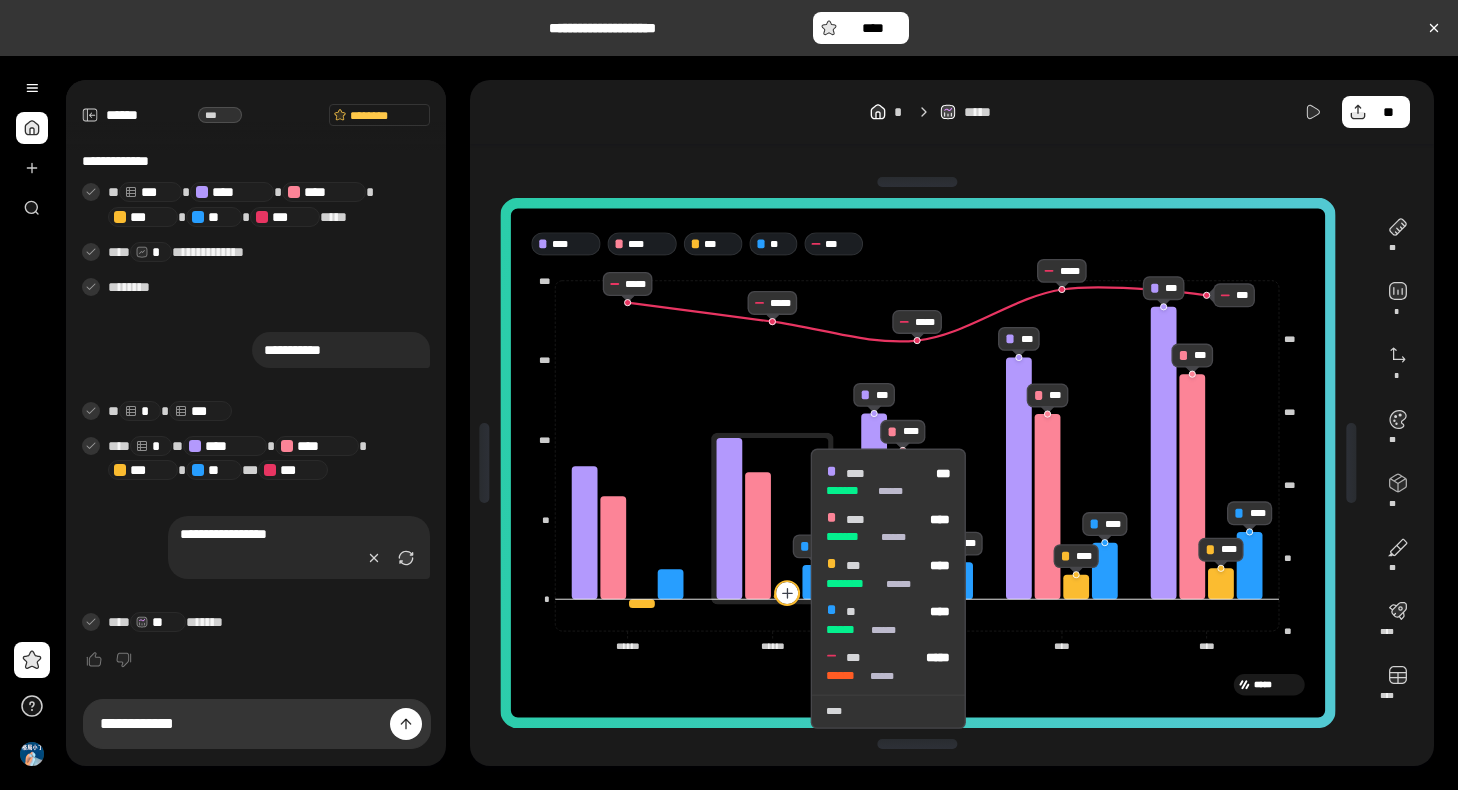 click 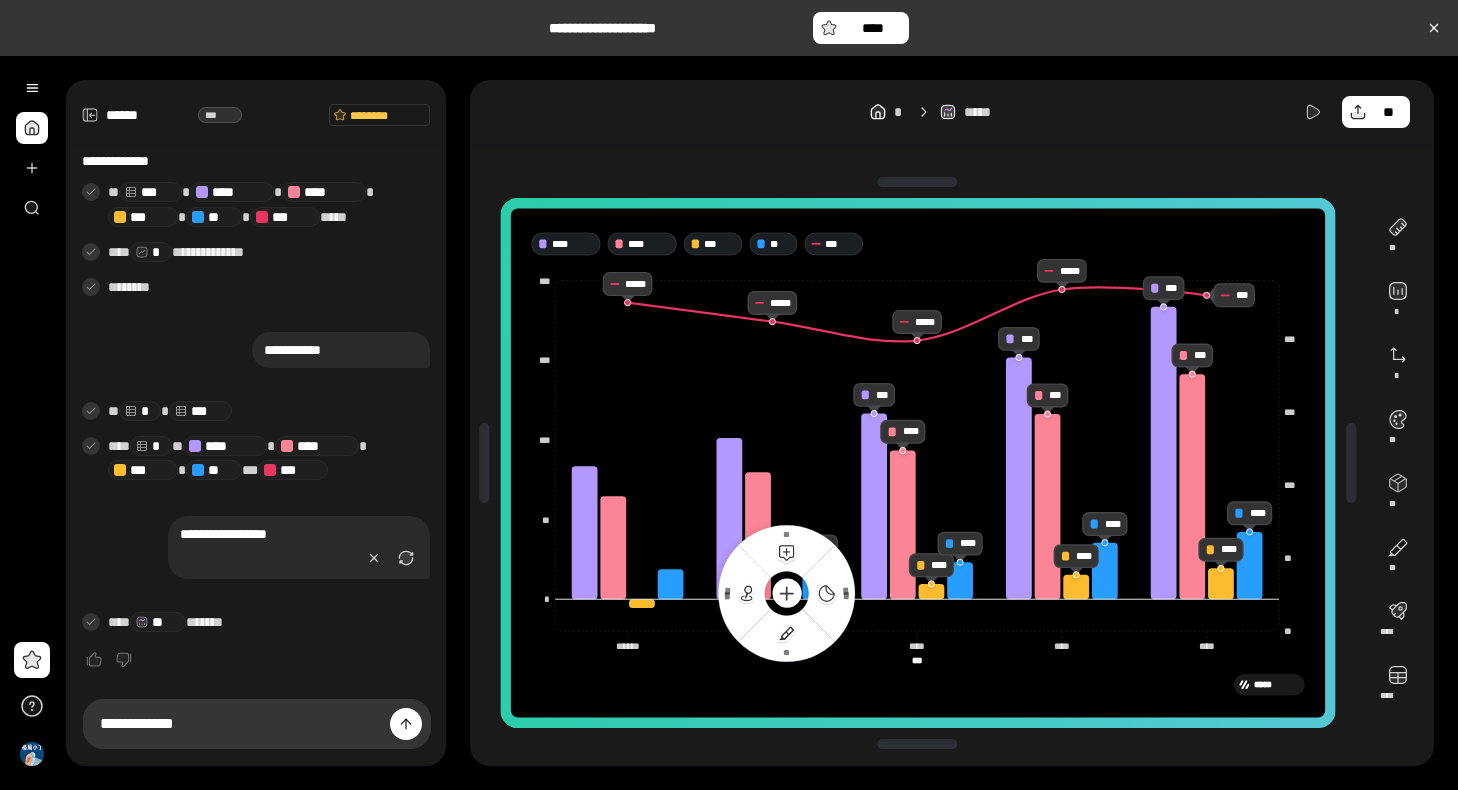 click 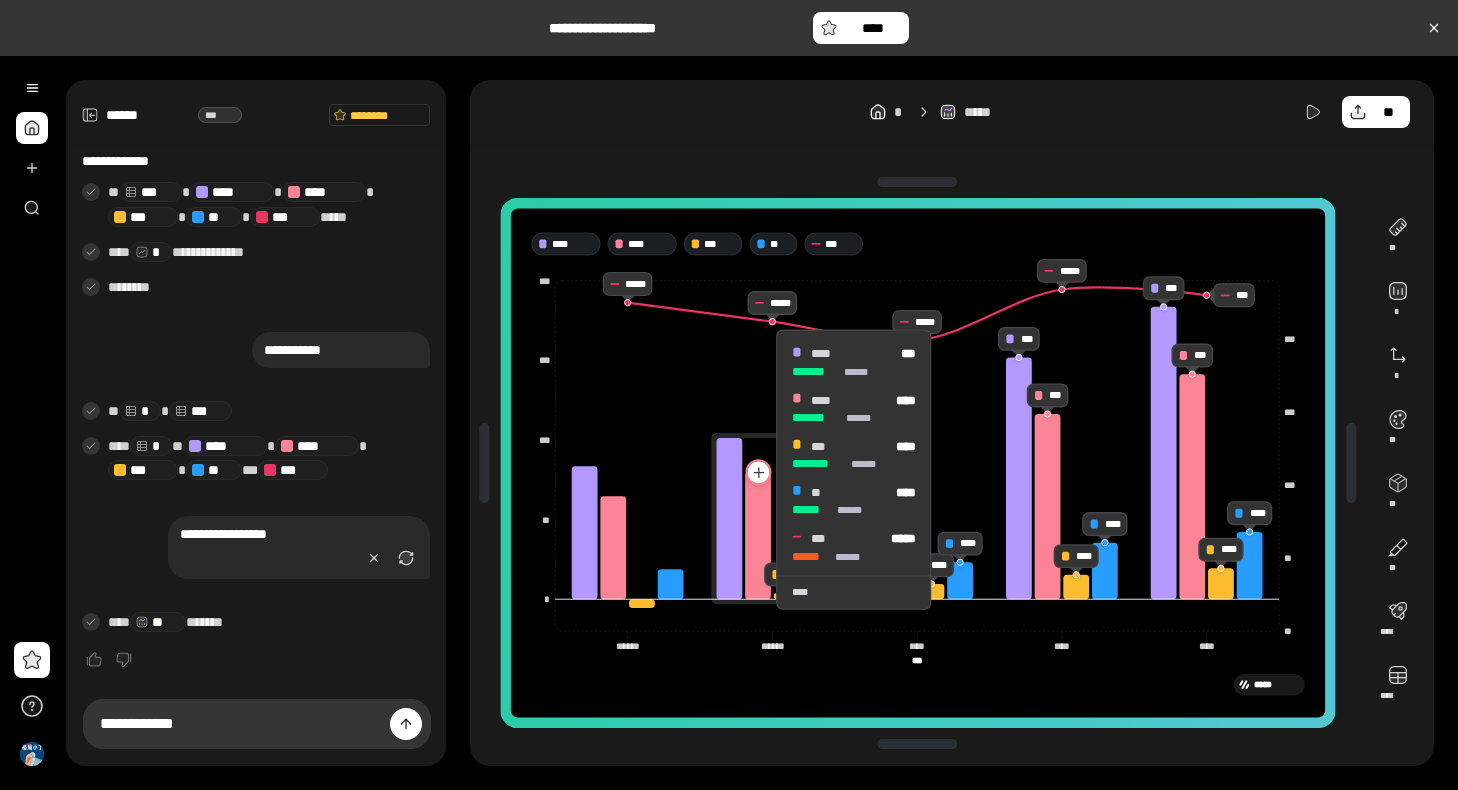 click 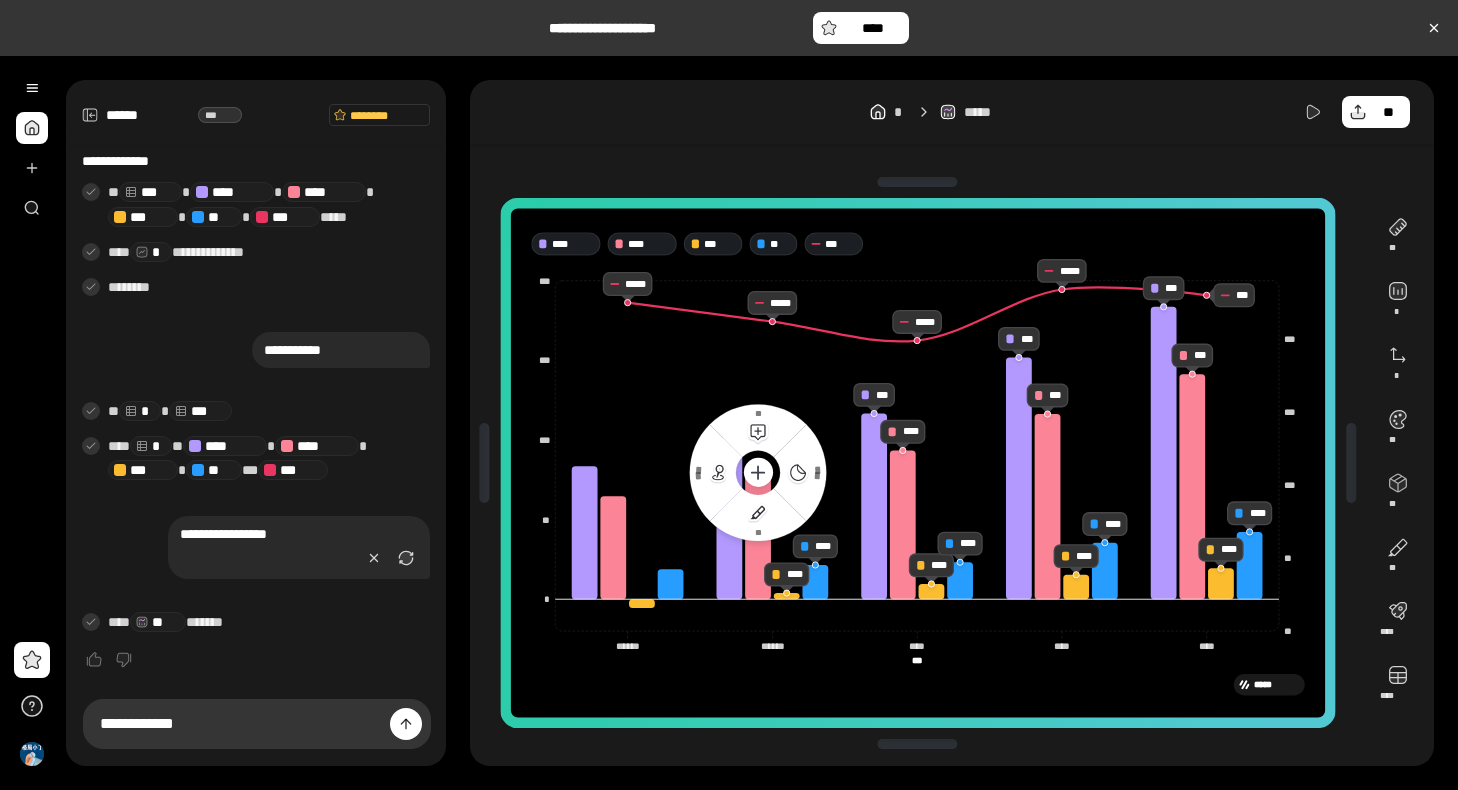 click 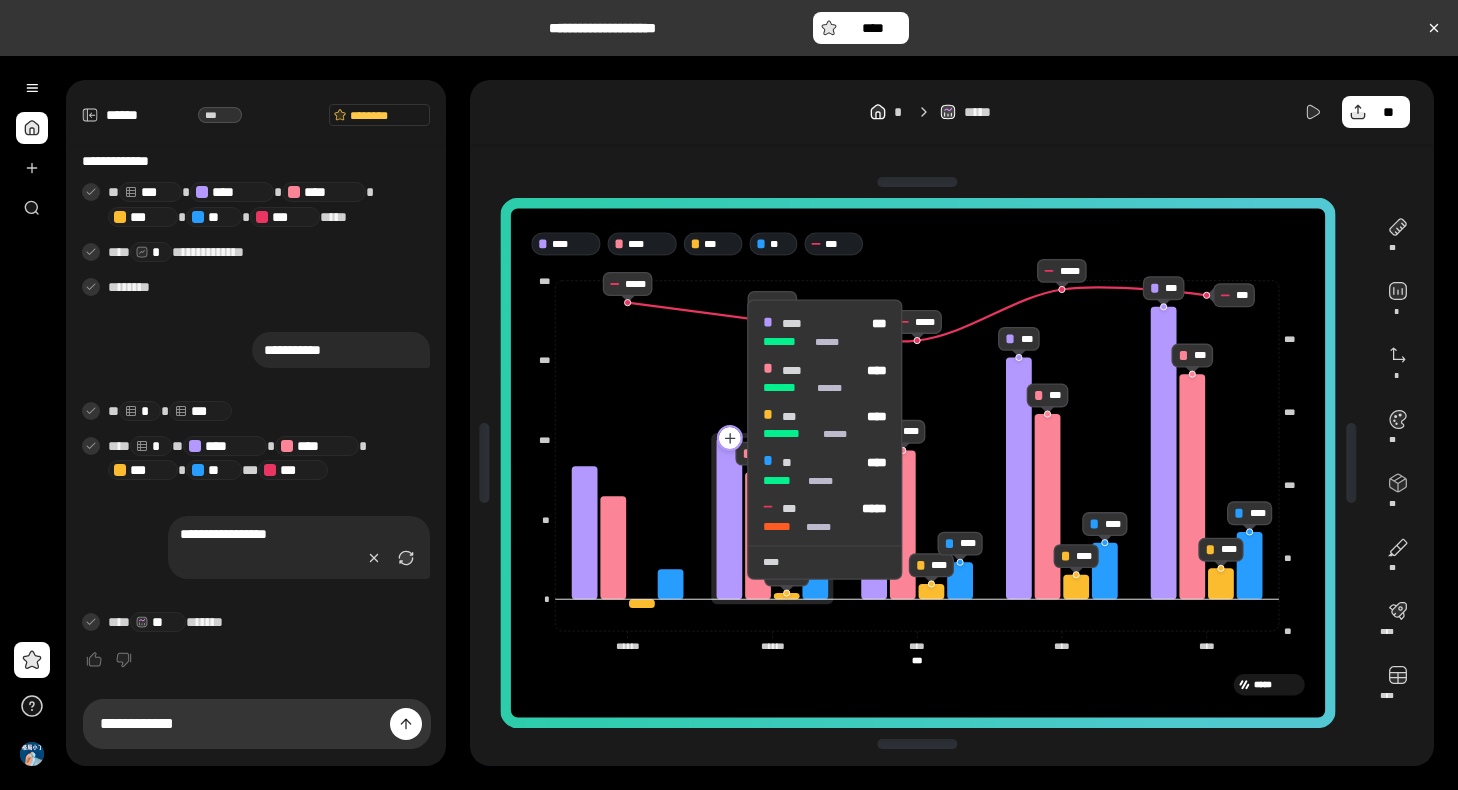 click 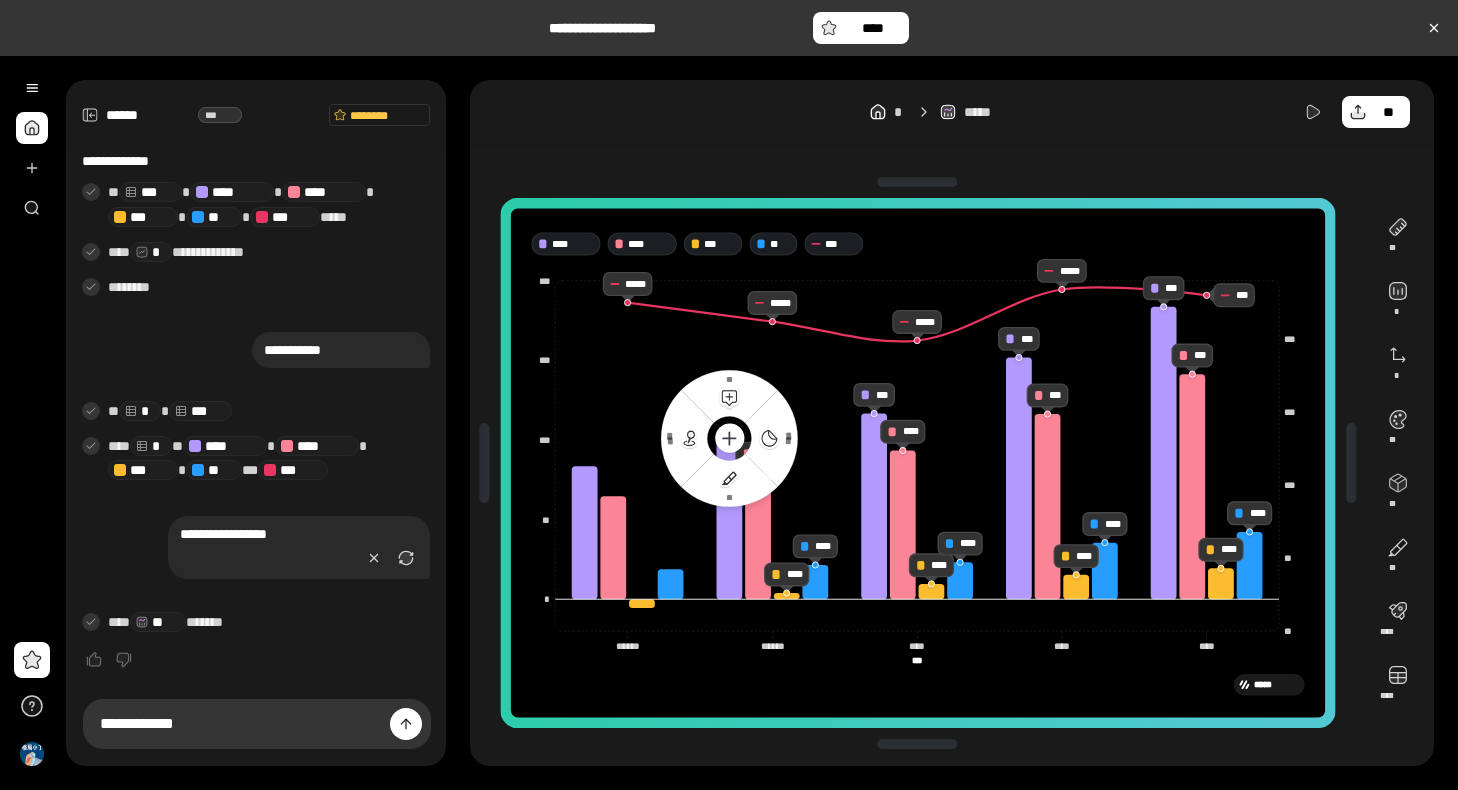 click 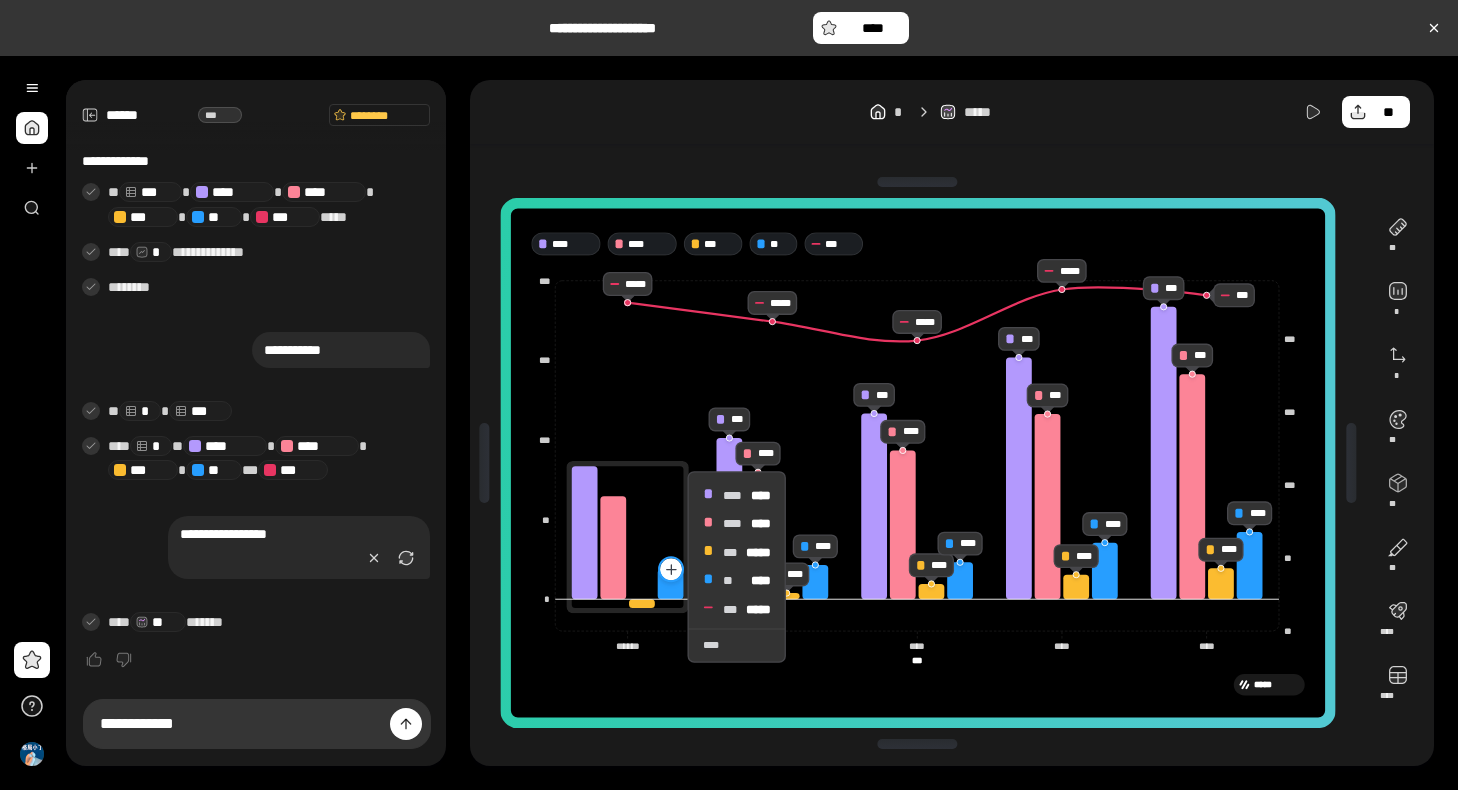 click 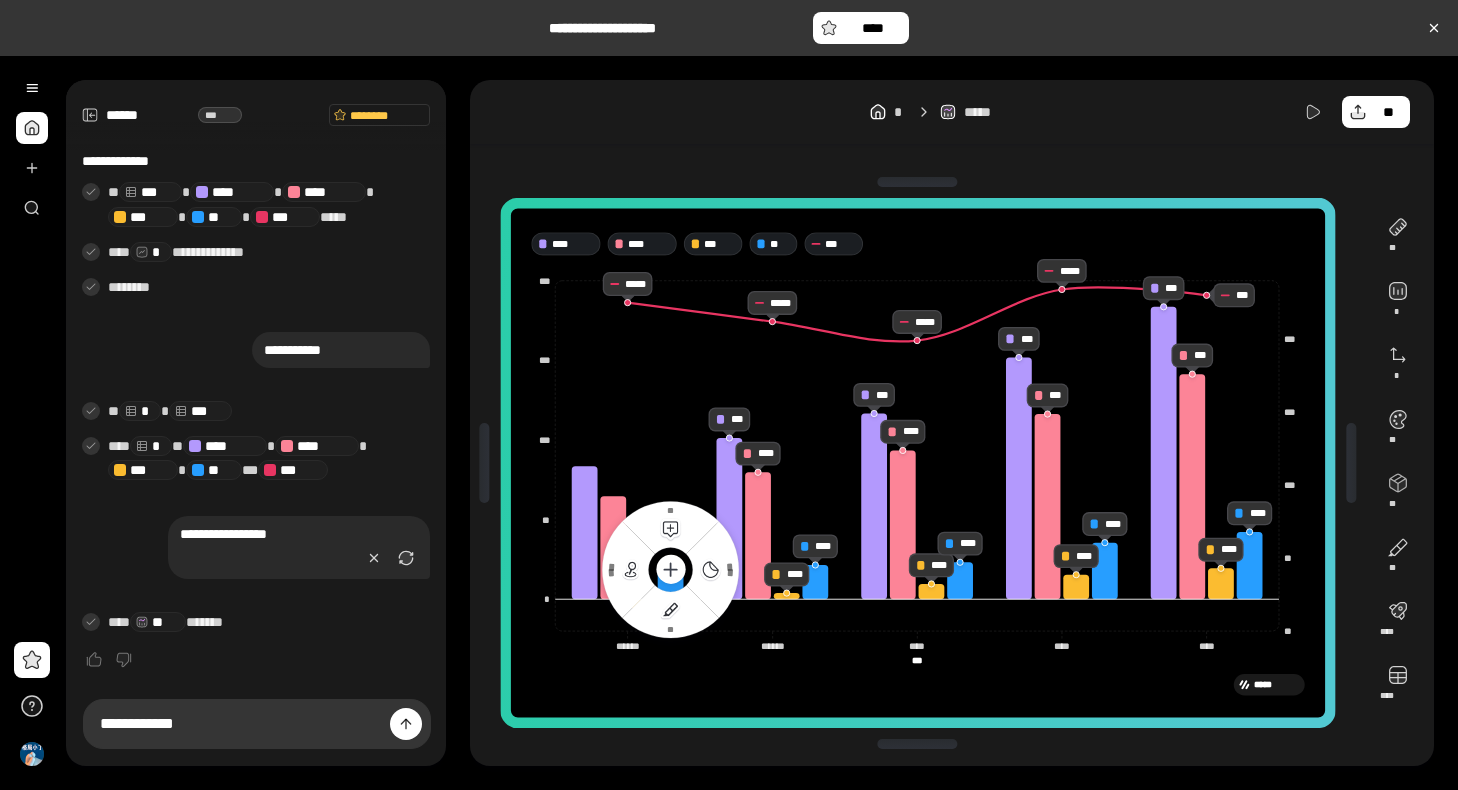 click 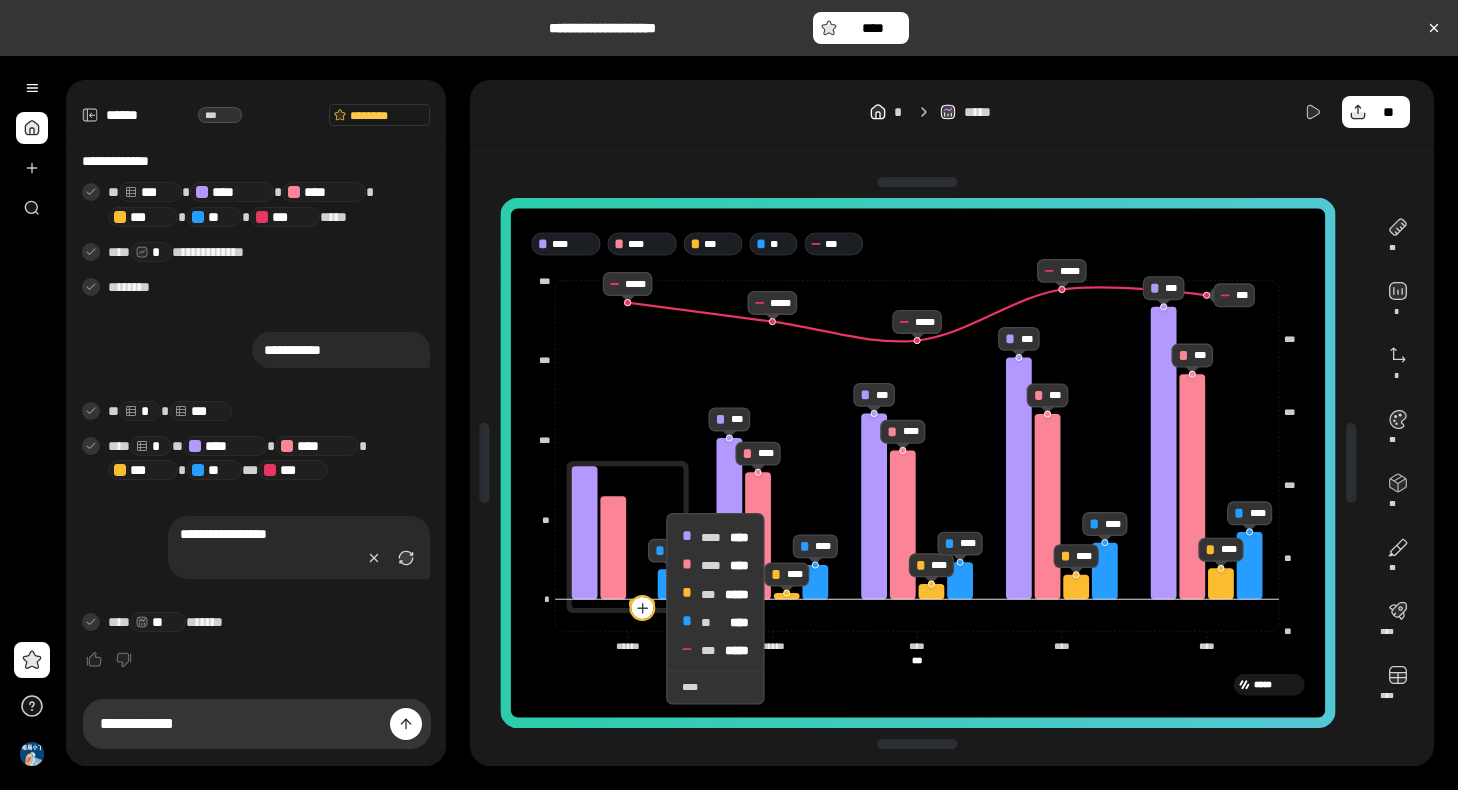click 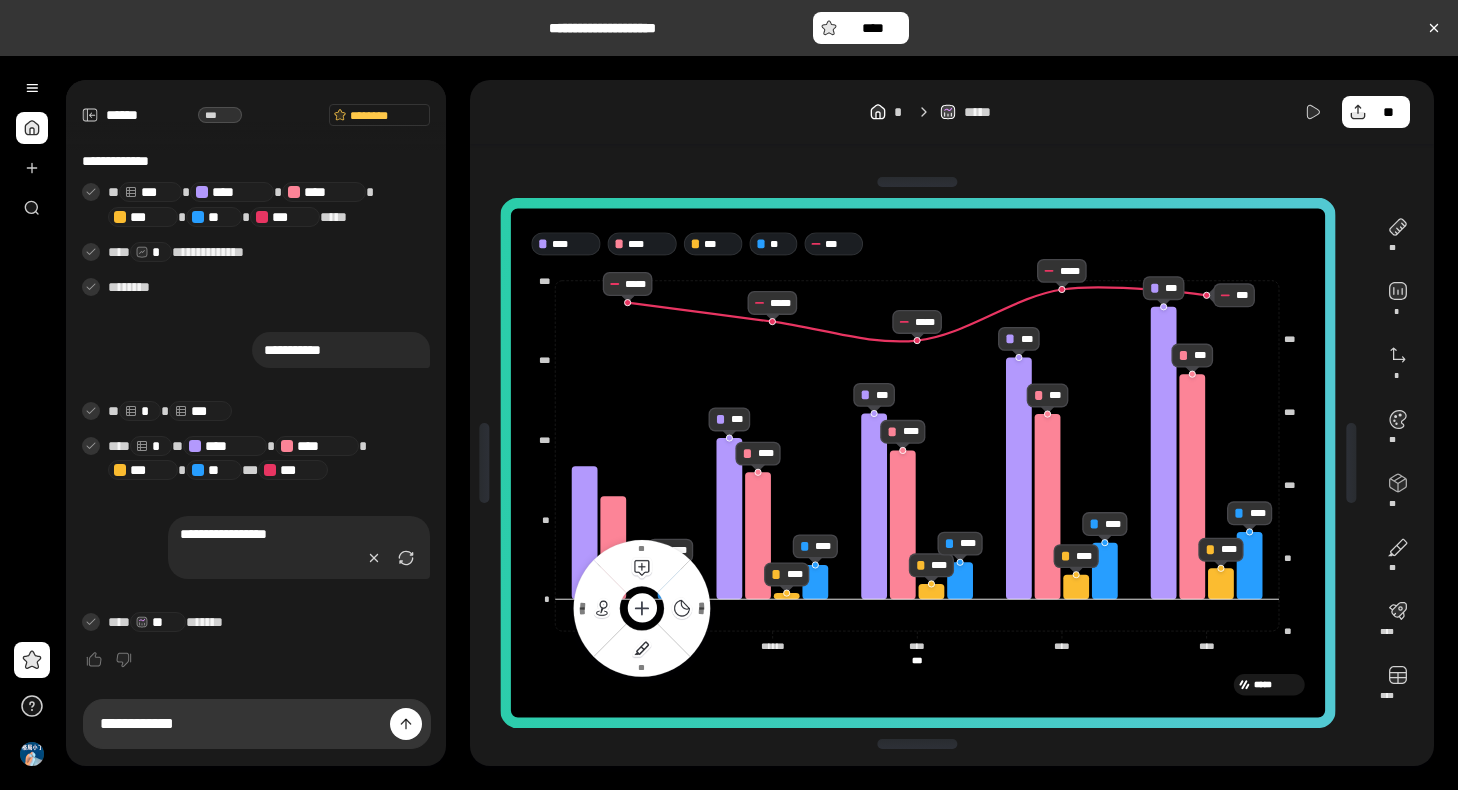 click 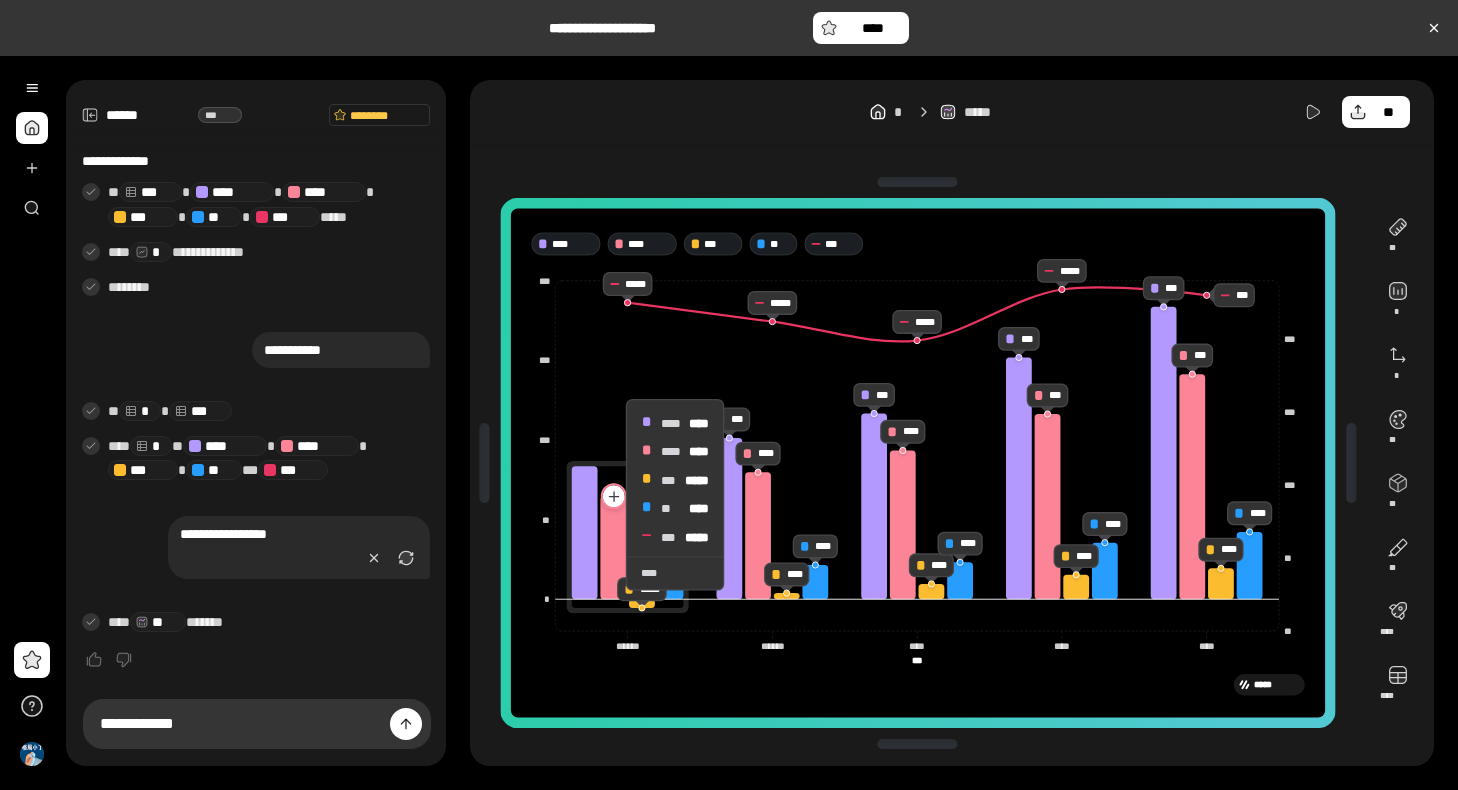 click 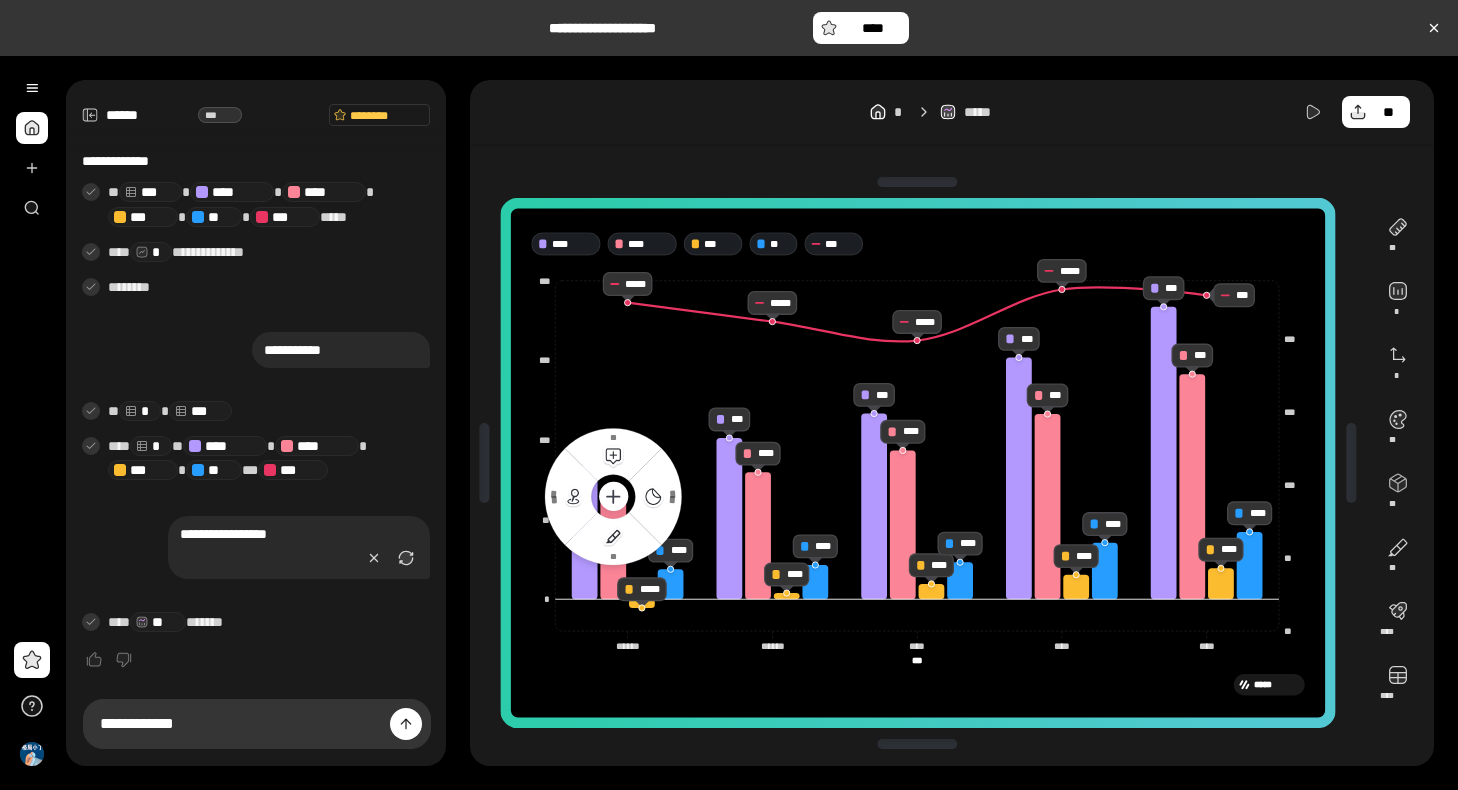 drag, startPoint x: 576, startPoint y: 500, endPoint x: 582, endPoint y: 482, distance: 18.973665 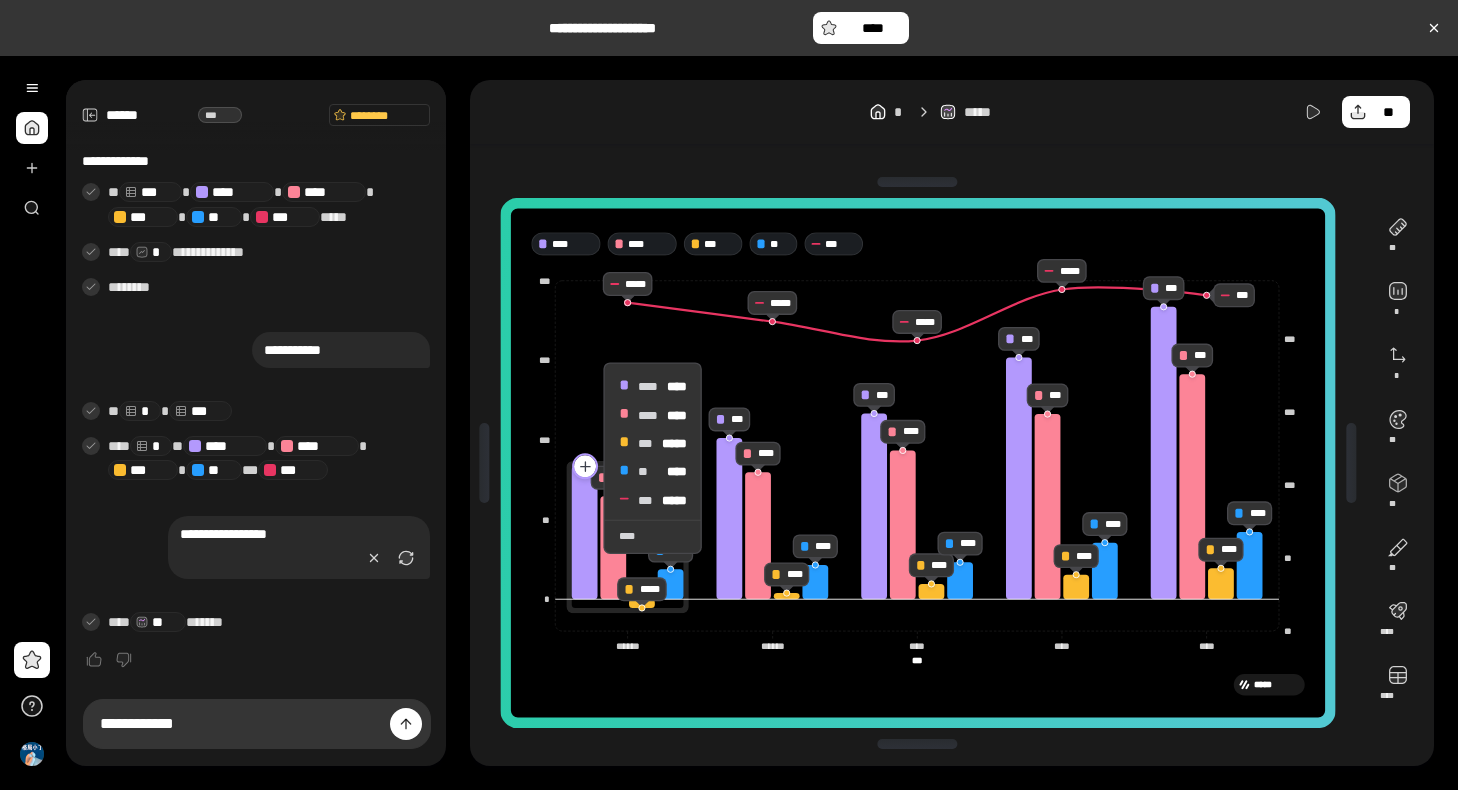 click 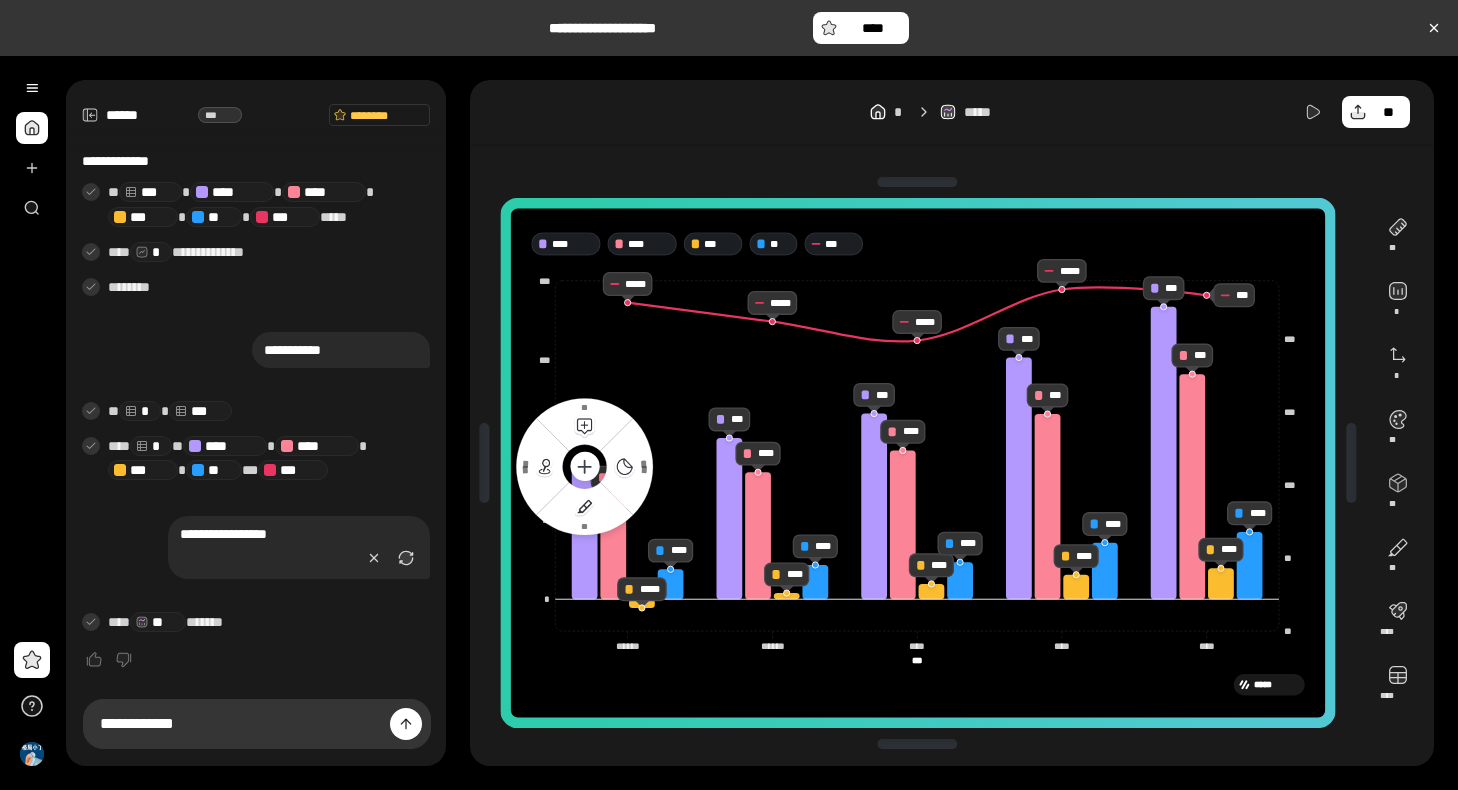 click 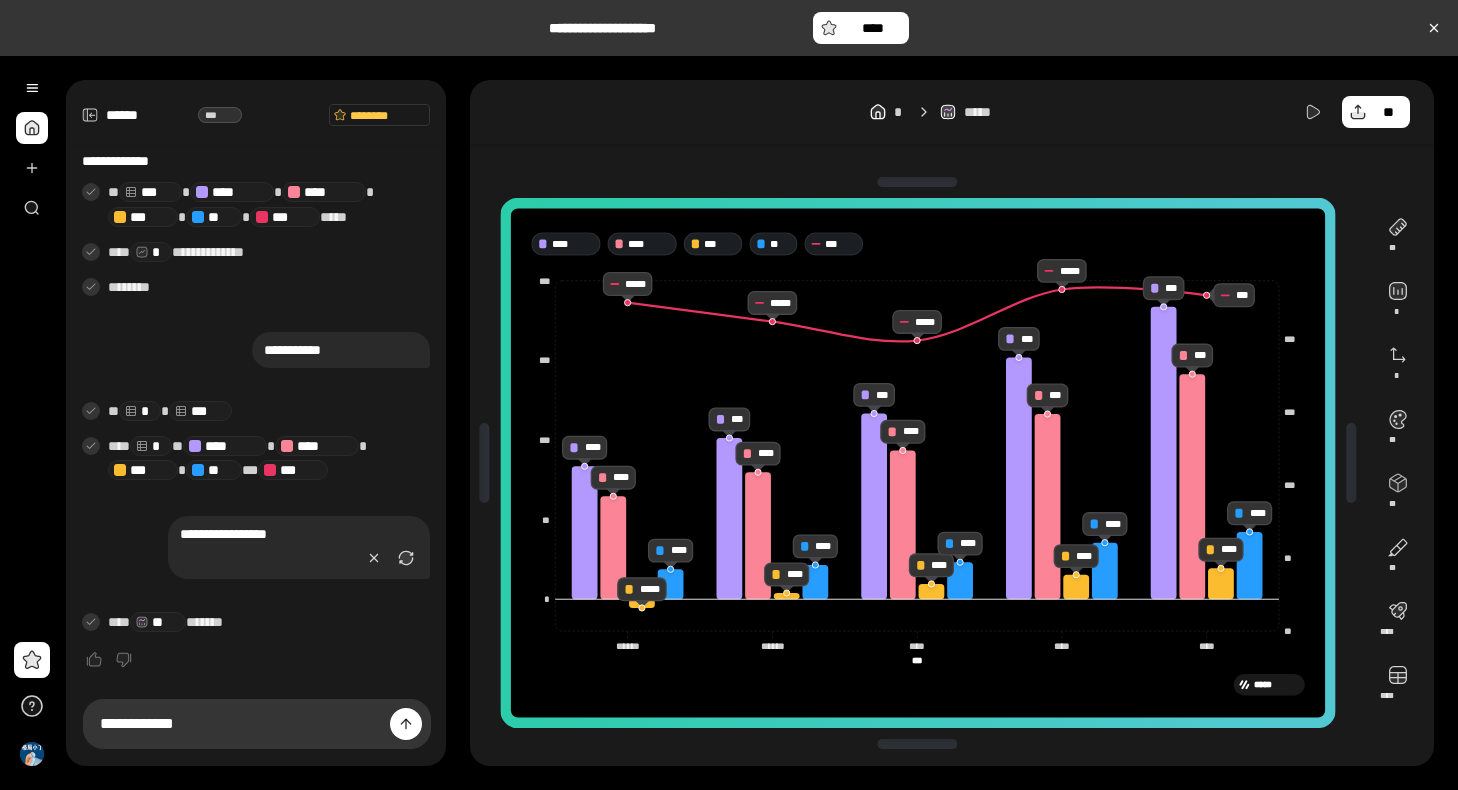 click on "* ***** **" at bounding box center (952, 112) 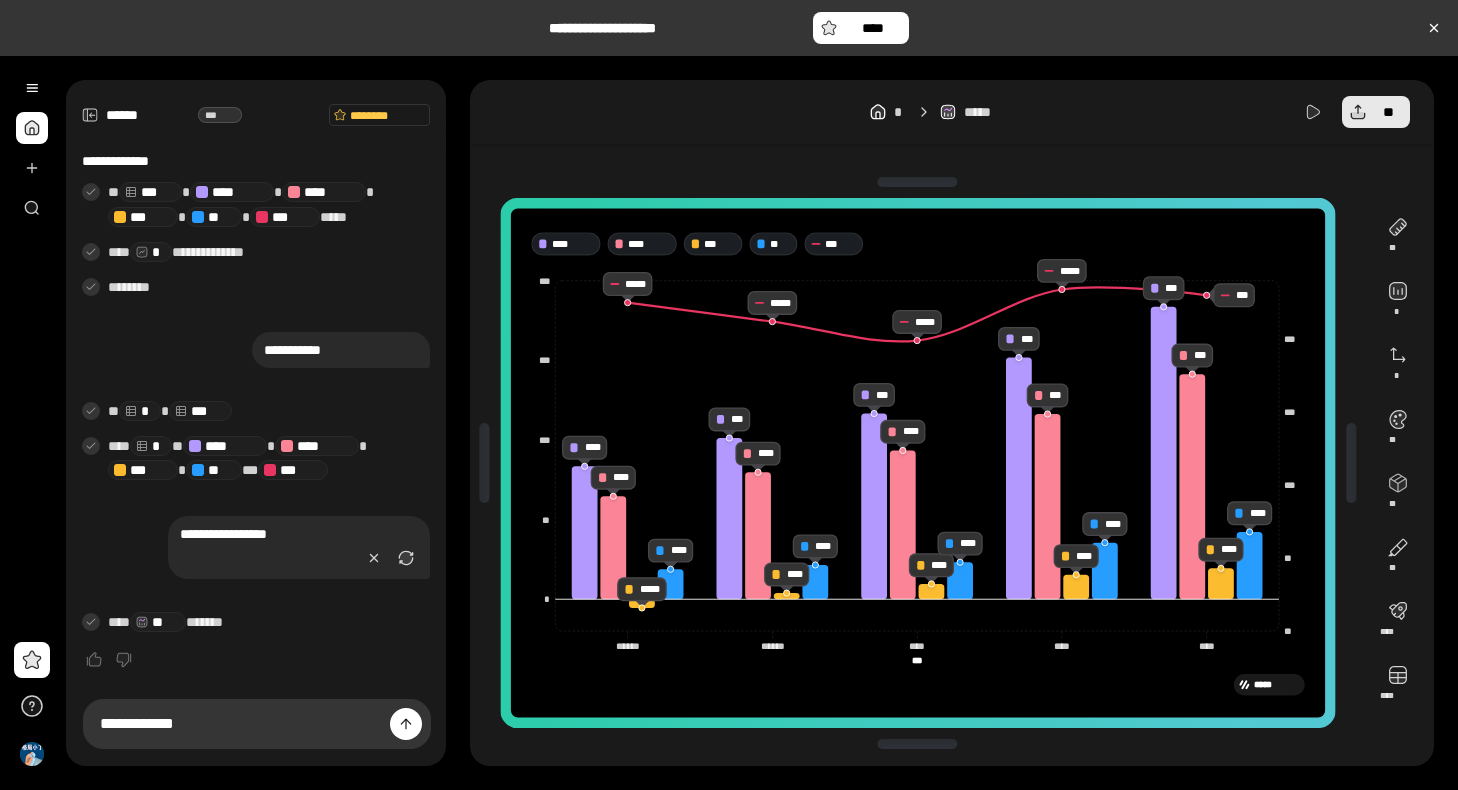 click on "**" at bounding box center (1388, 112) 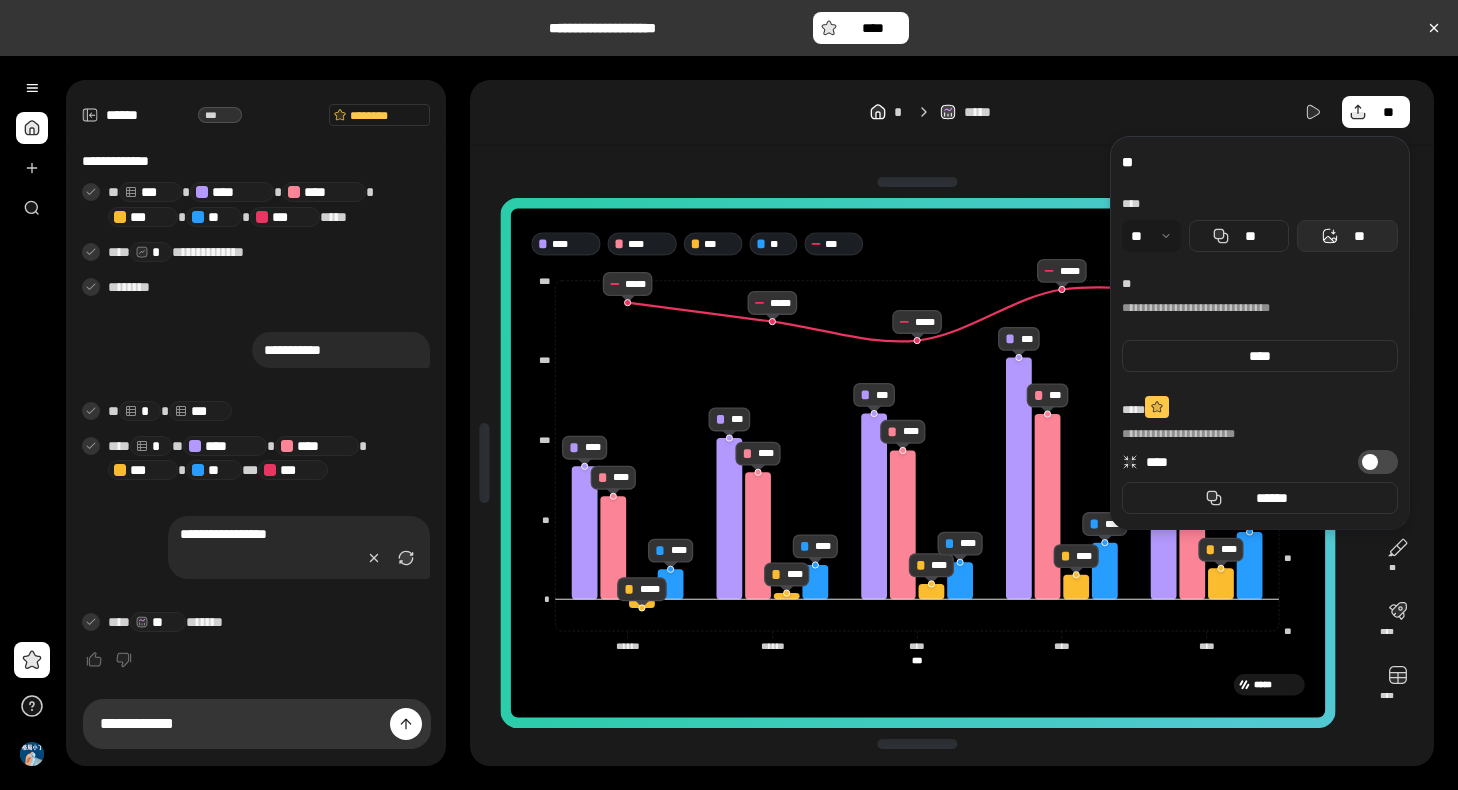 click on "**" at bounding box center [1360, 236] 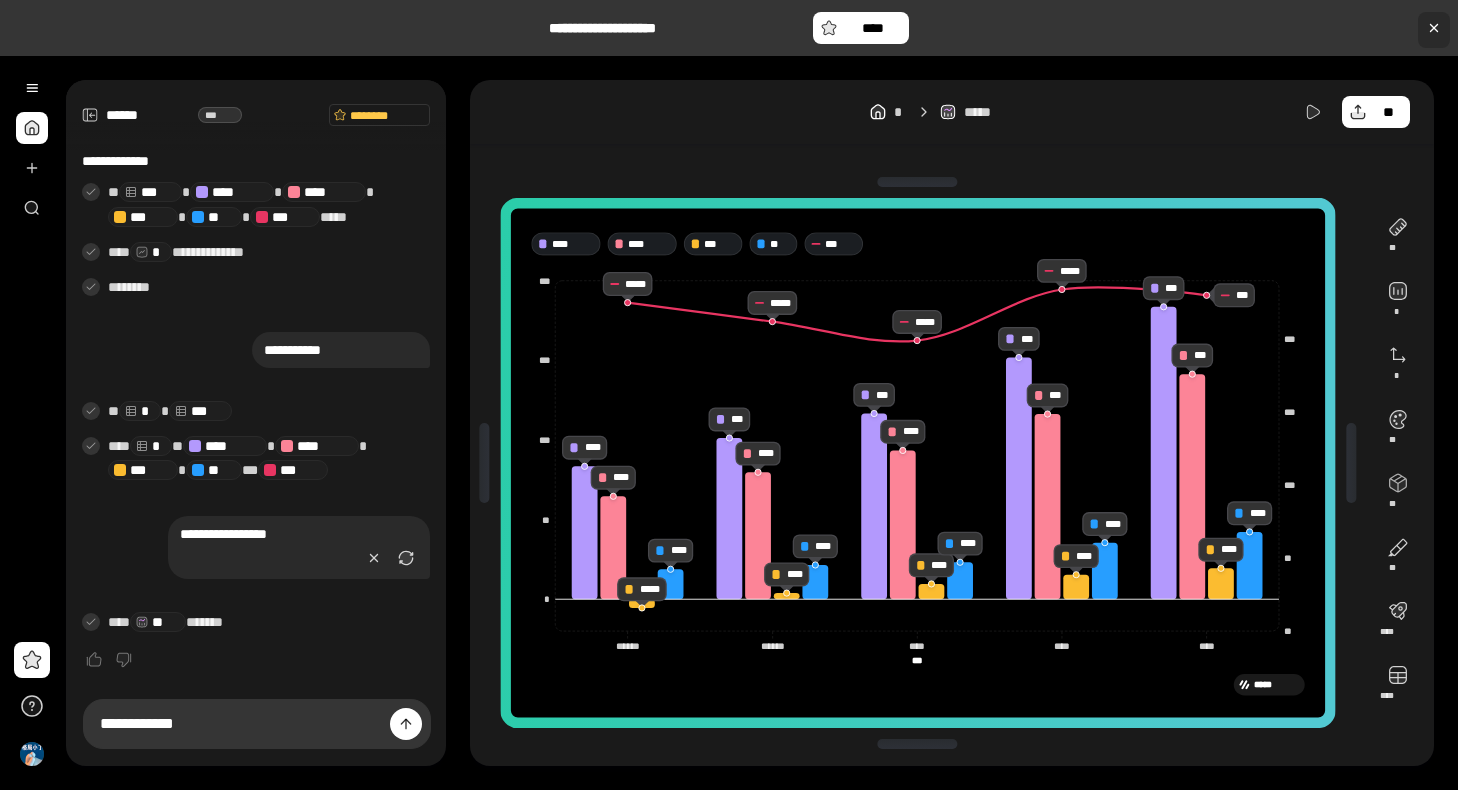 click 